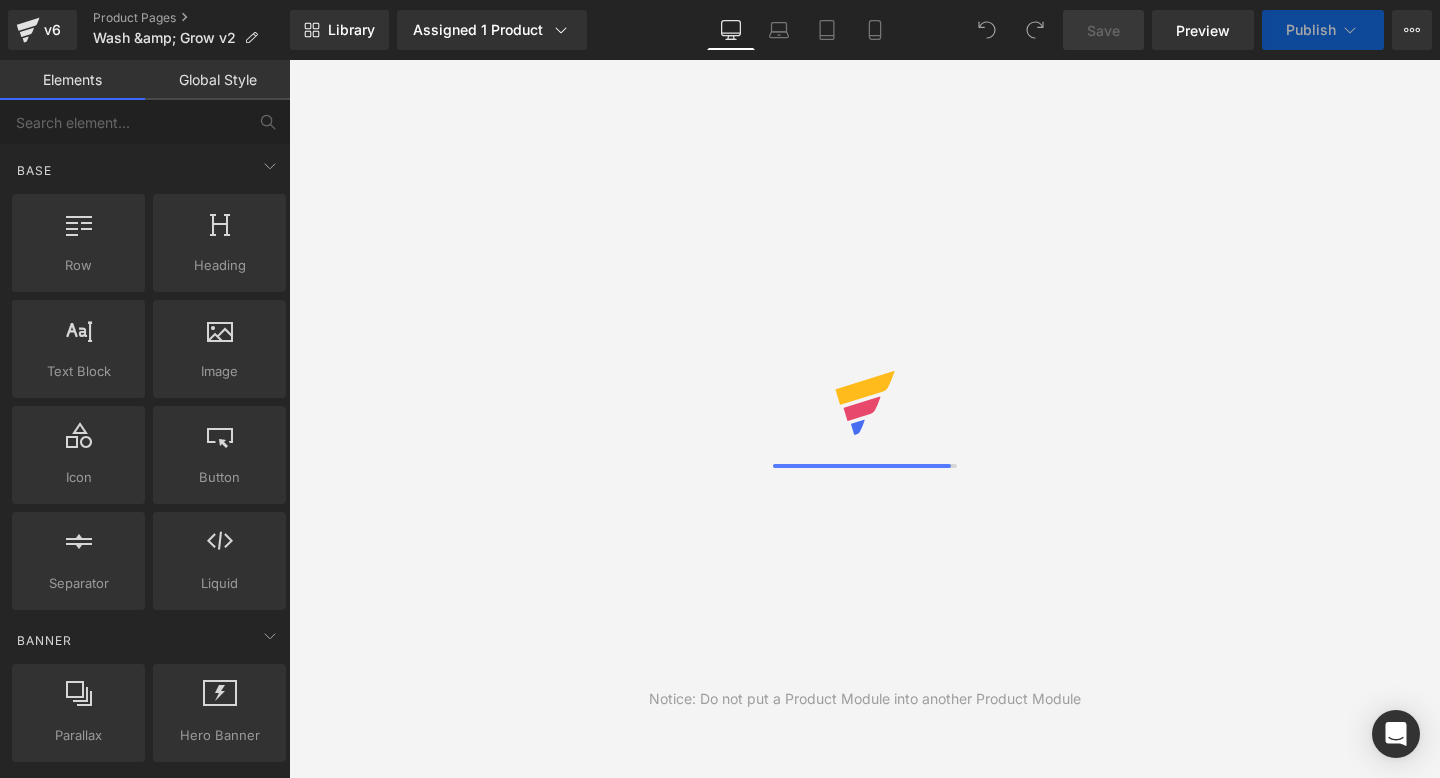 scroll, scrollTop: 0, scrollLeft: 0, axis: both 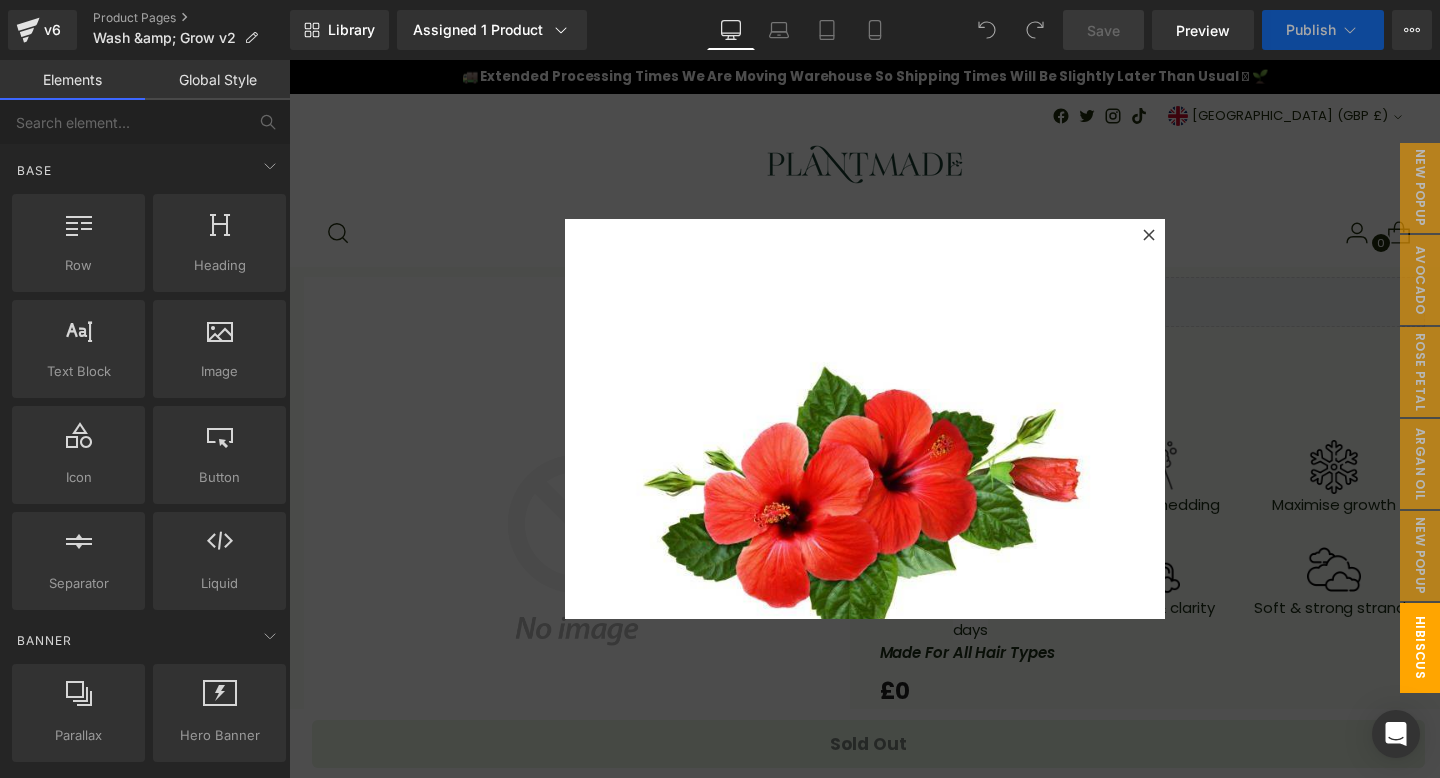 click at bounding box center [1149, 235] 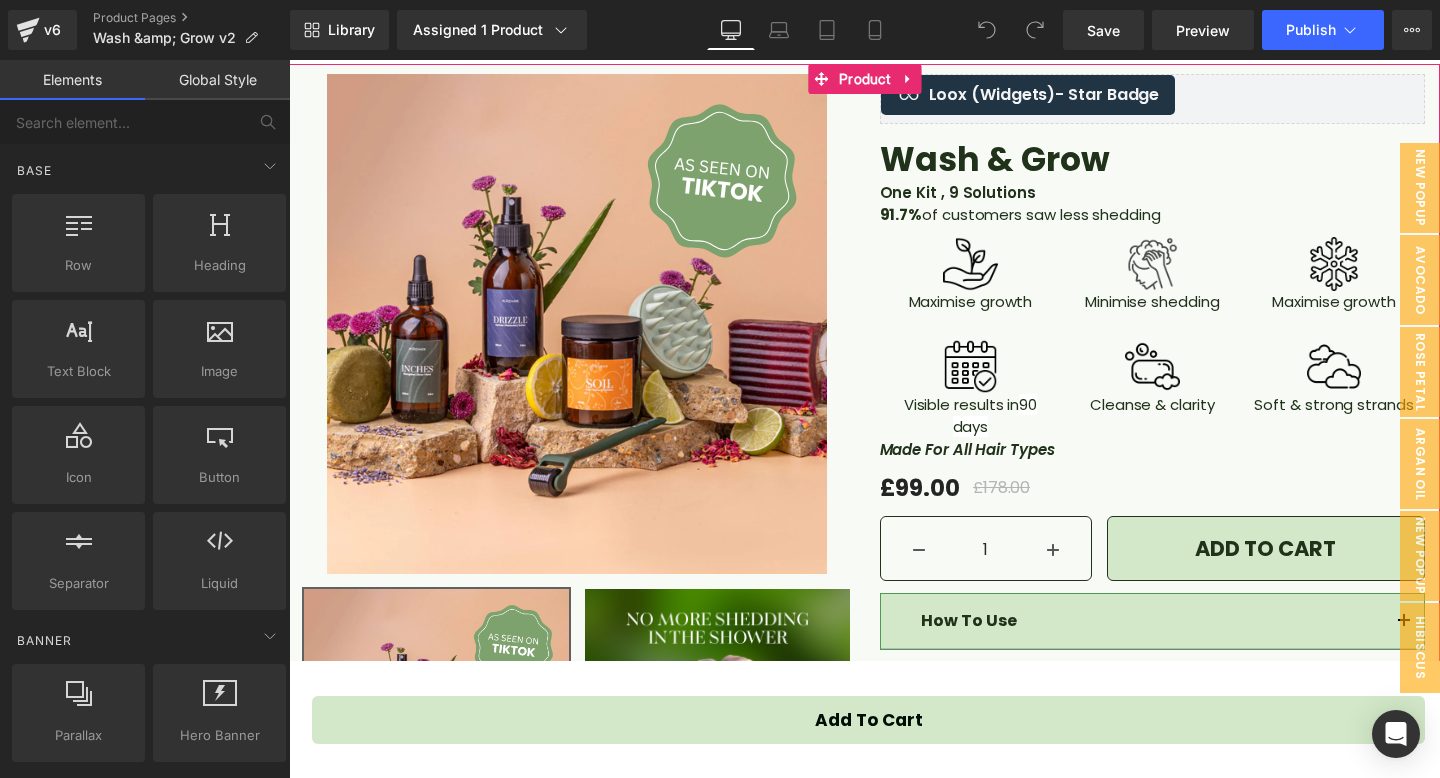 scroll, scrollTop: 193, scrollLeft: 0, axis: vertical 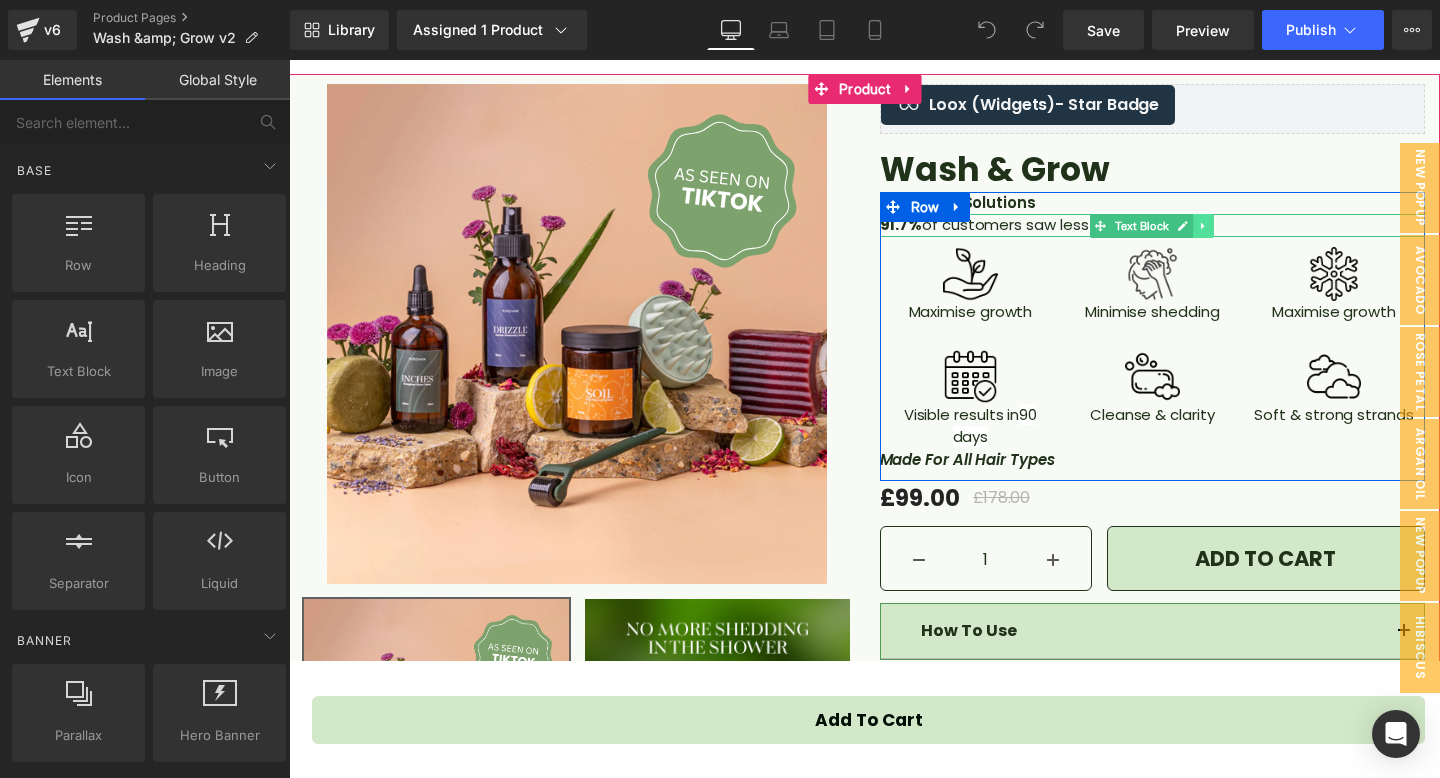 click 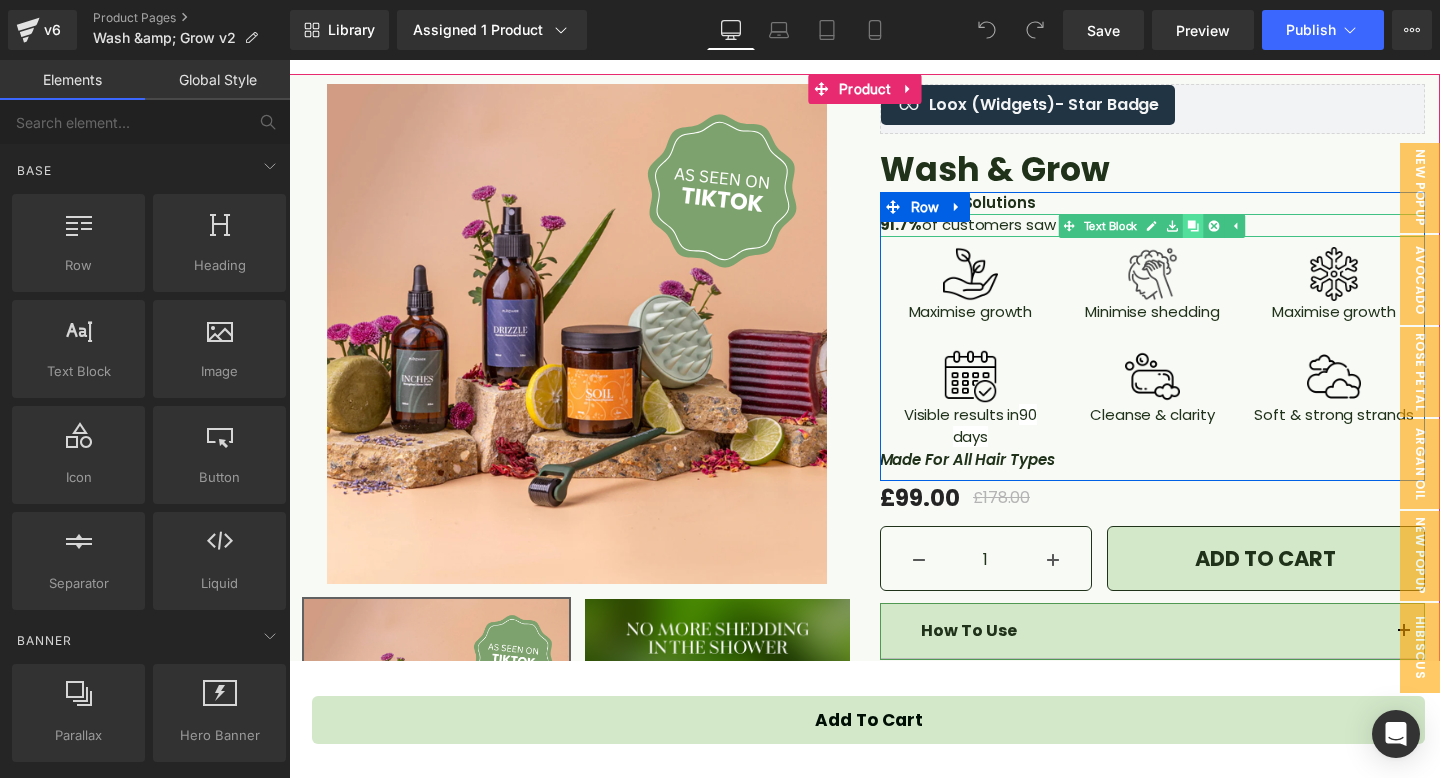 click 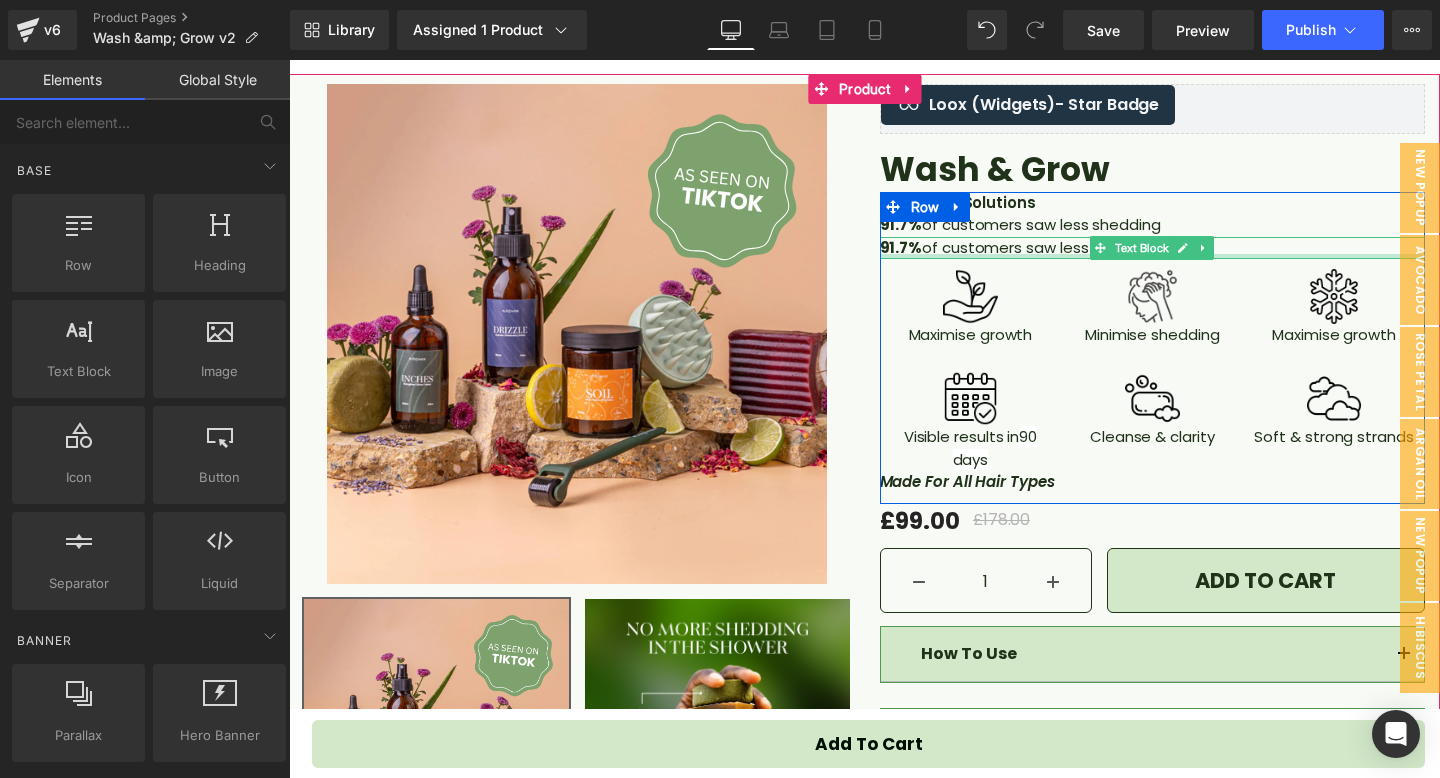 click on "91.7%  of customers saw less shedding" at bounding box center (1153, 248) 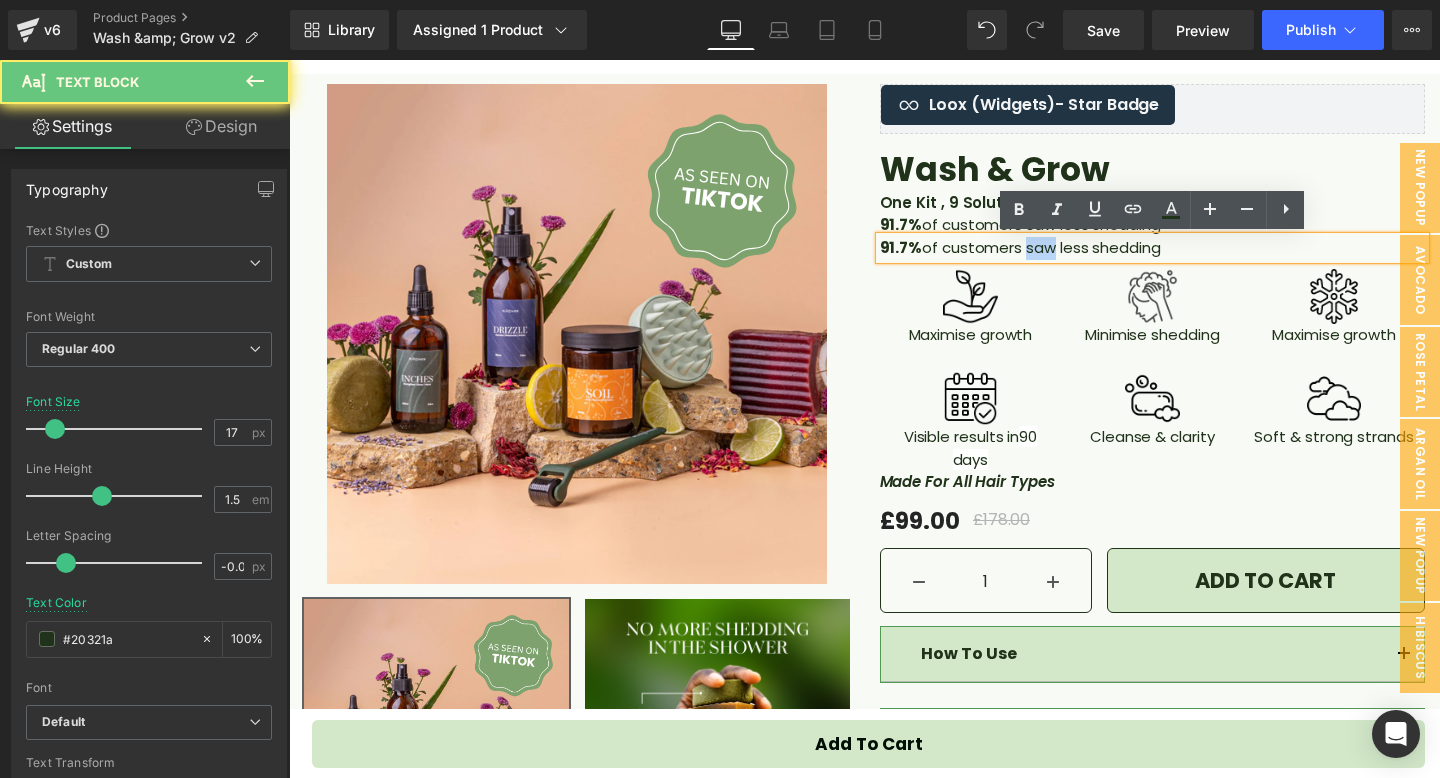 click on "91.7%  of customers saw less shedding" at bounding box center (1153, 248) 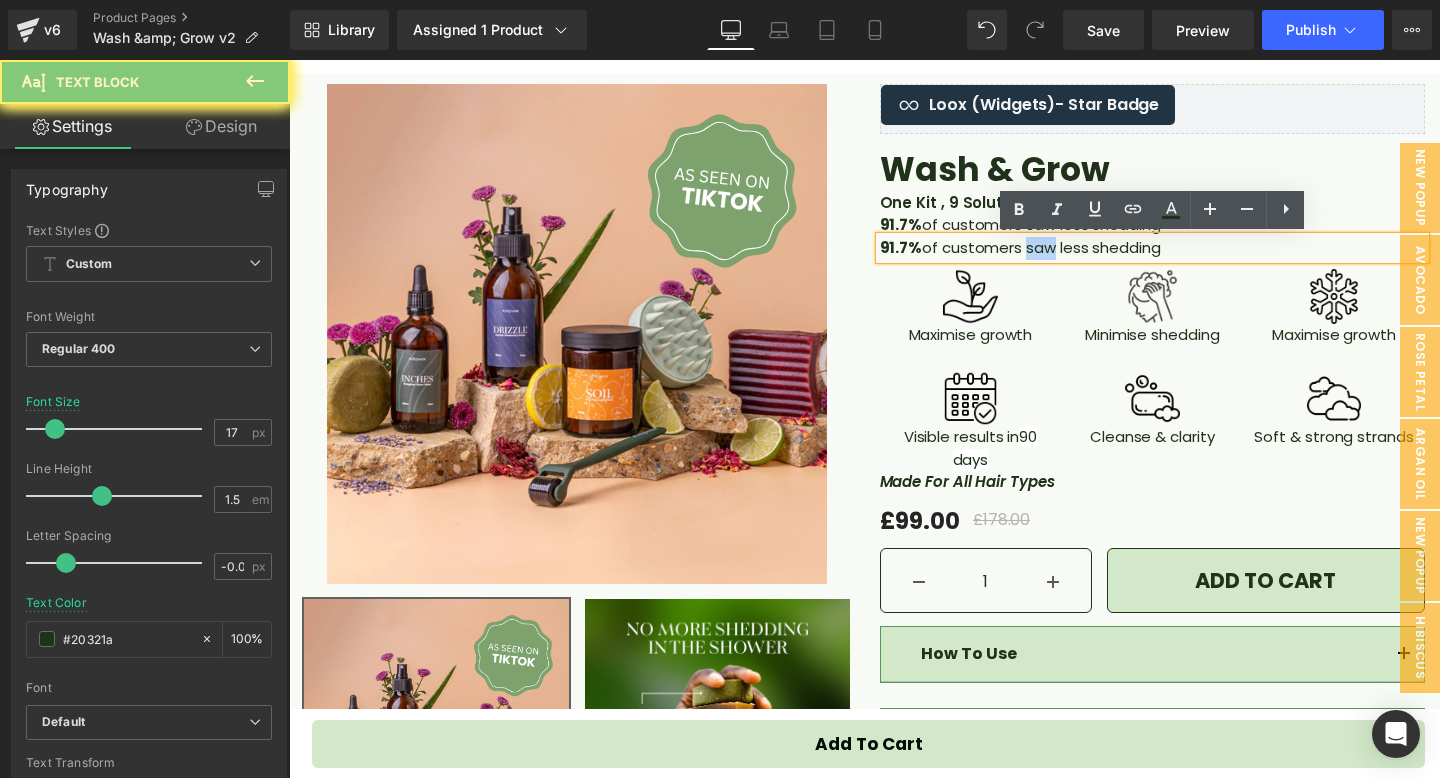 click on "91.7%  of customers saw less shedding" at bounding box center [1153, 248] 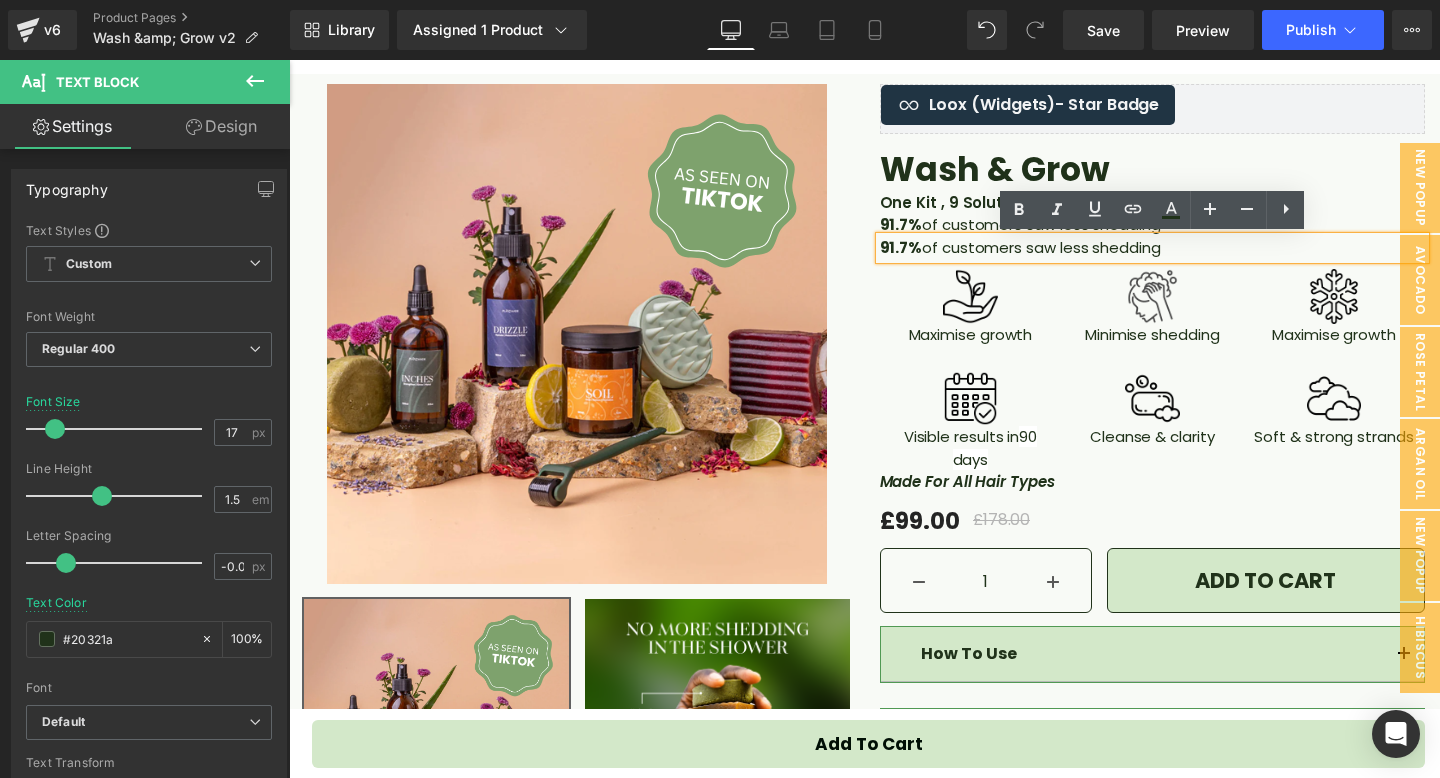 click on "91.7%  of customers saw less shedding" at bounding box center [1153, 248] 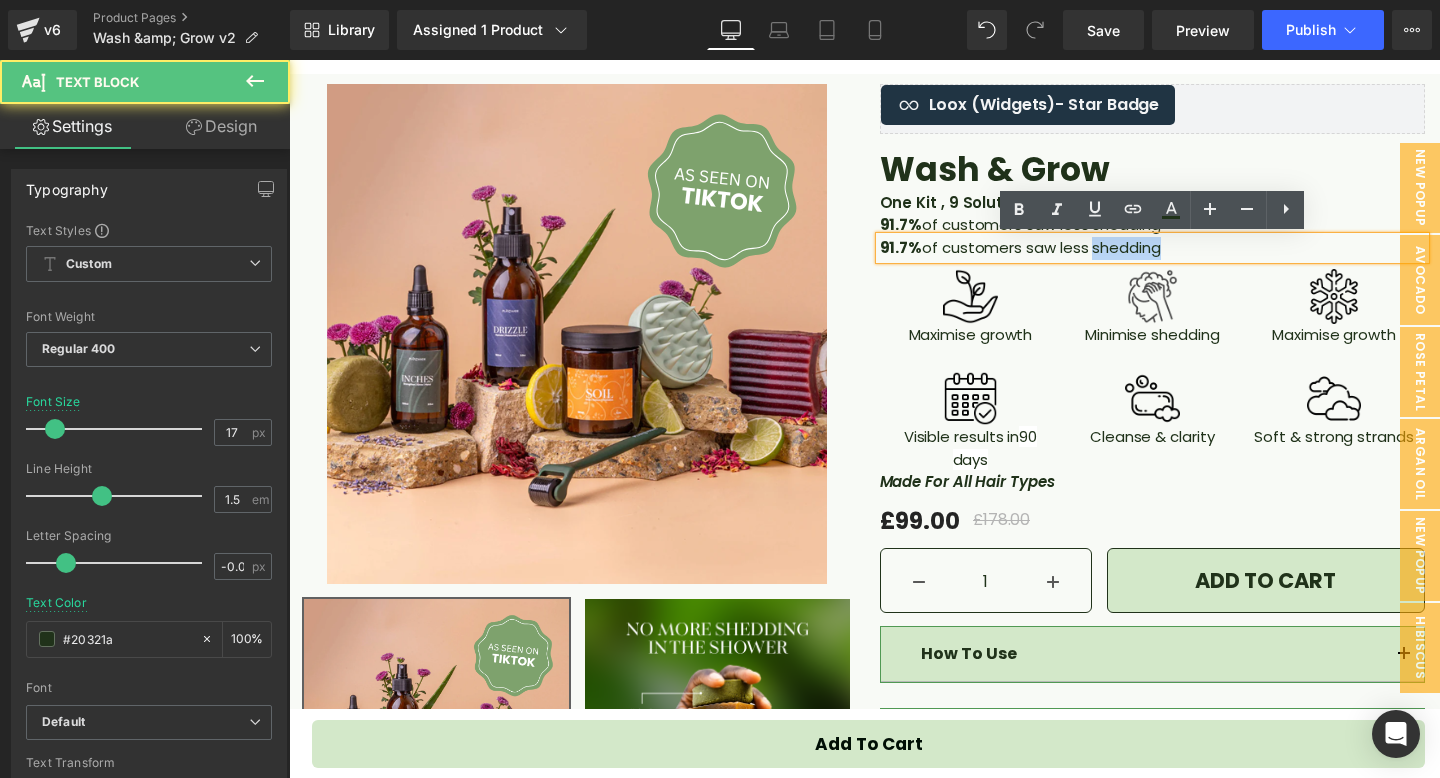 click on "91.7%  of customers saw less shedding" at bounding box center (1153, 248) 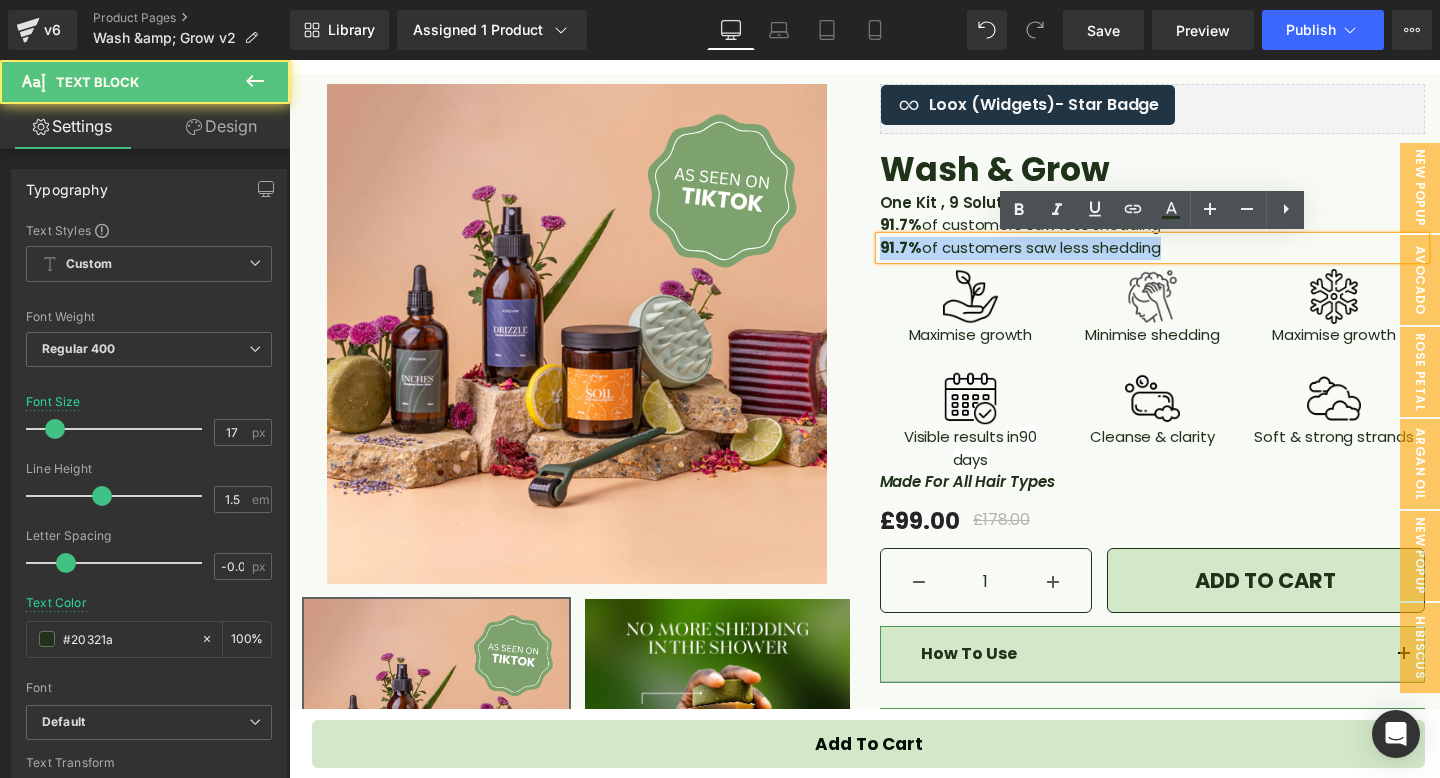 click on "91.7%  of customers saw less shedding" at bounding box center (1153, 248) 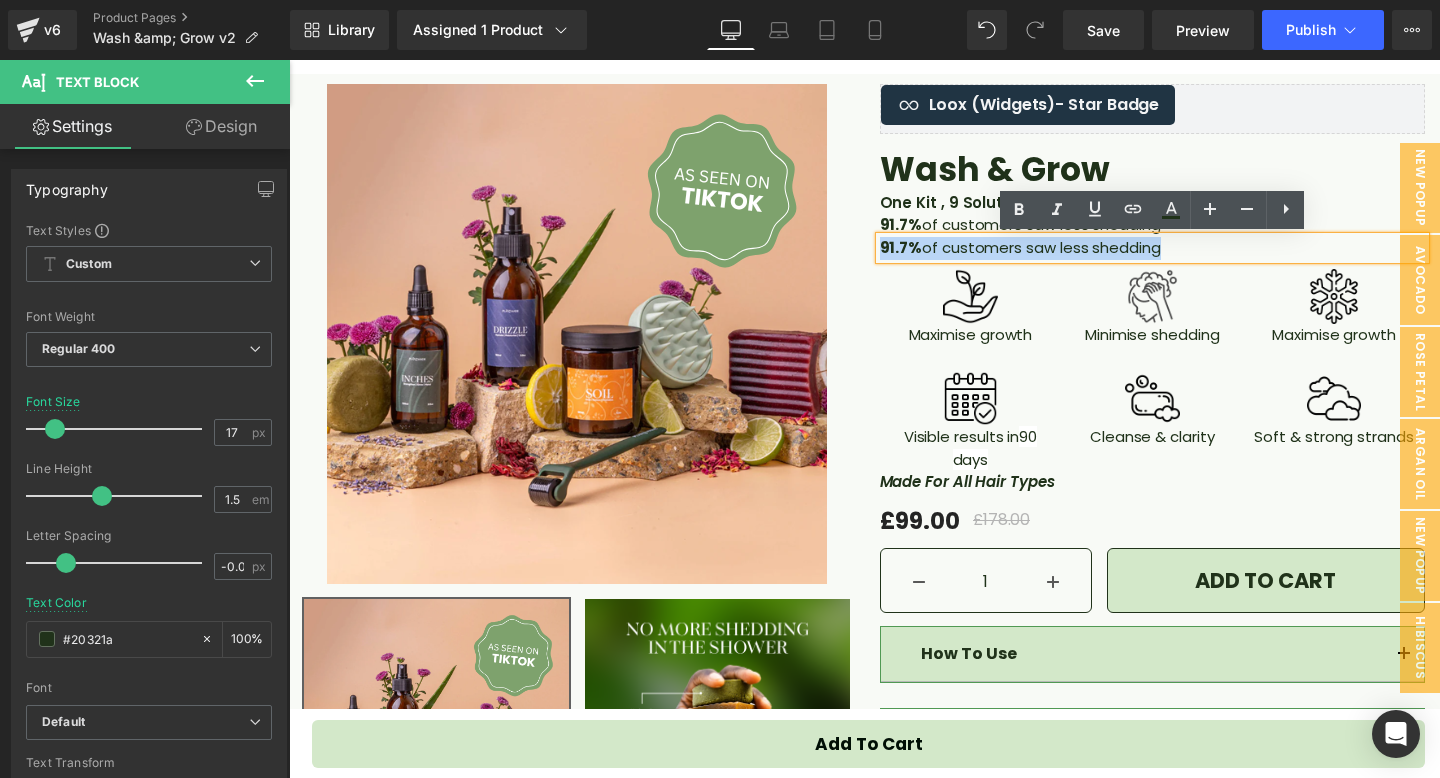 type 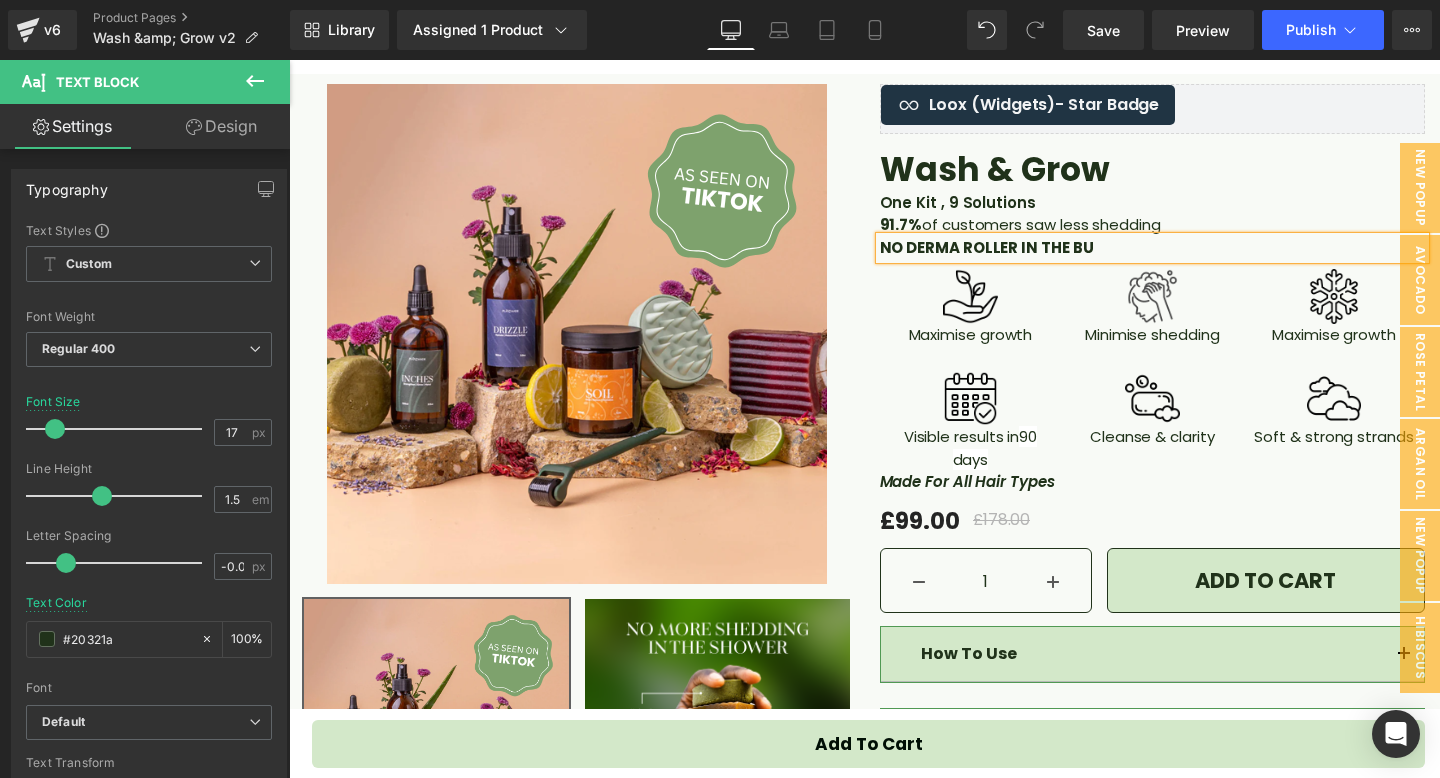 click on "NO DERMA ROLLER IN THE BU" at bounding box center (987, 247) 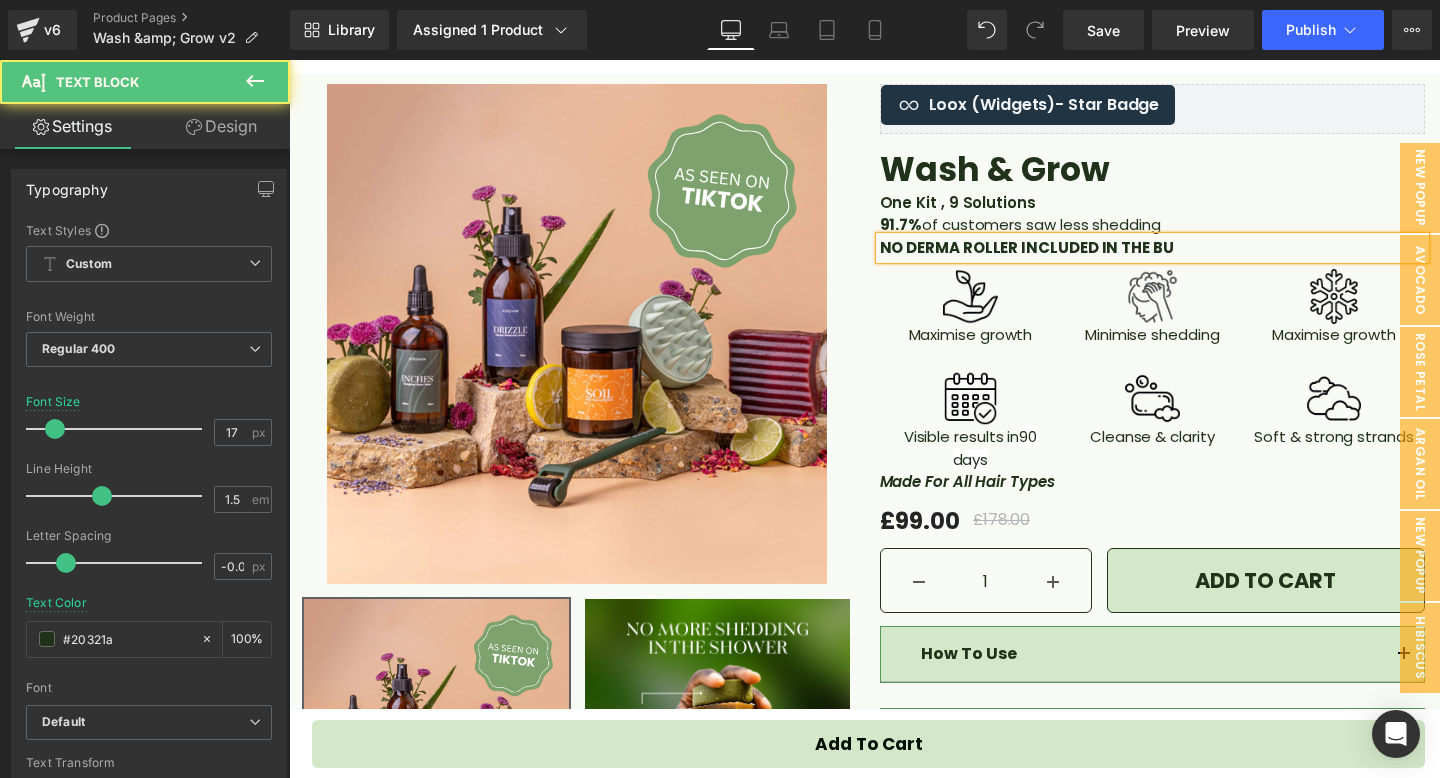 click on "NO DERMA ROLLER INCLUDED IN THE BU" at bounding box center (1027, 247) 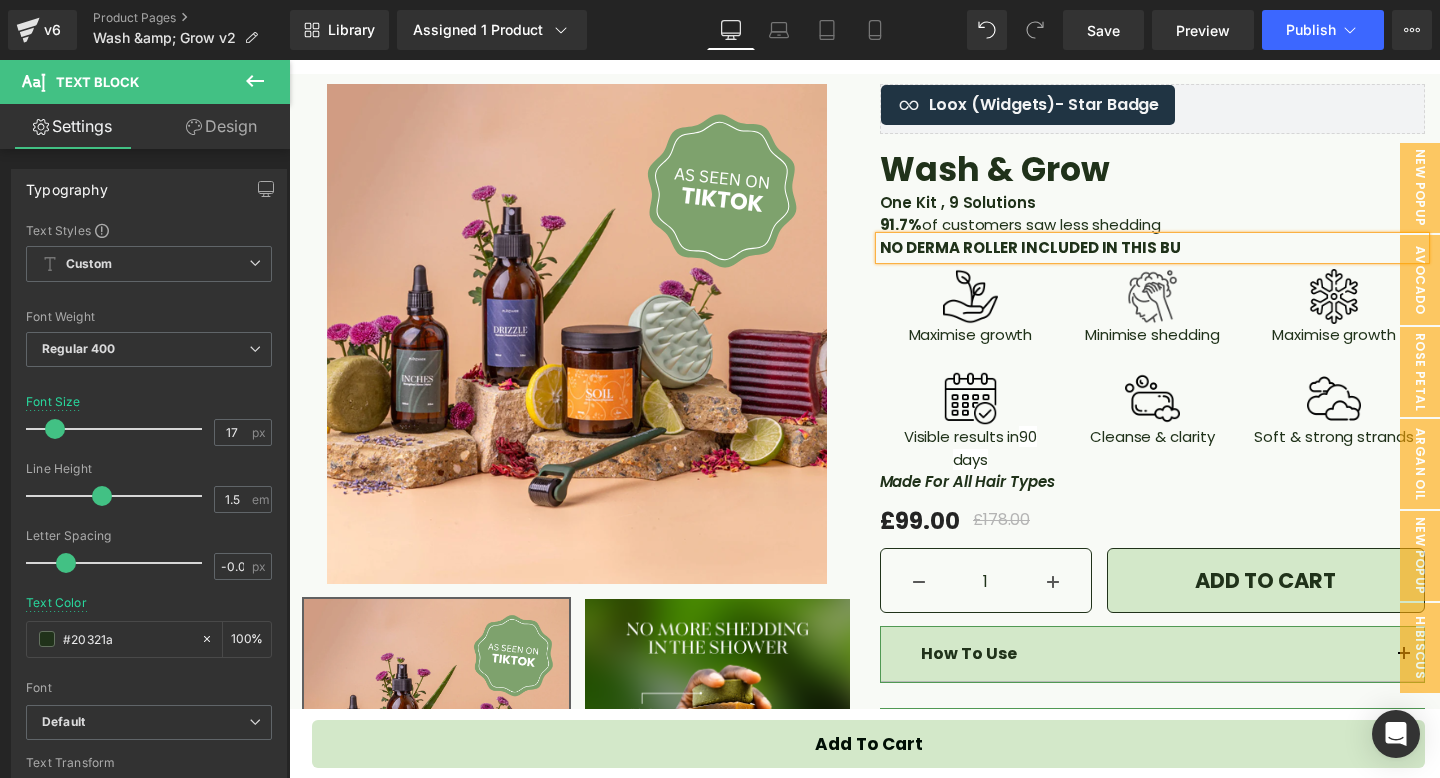click on "NO DERMA ROLLER INCLUDED IN THIS BU" at bounding box center (1153, 248) 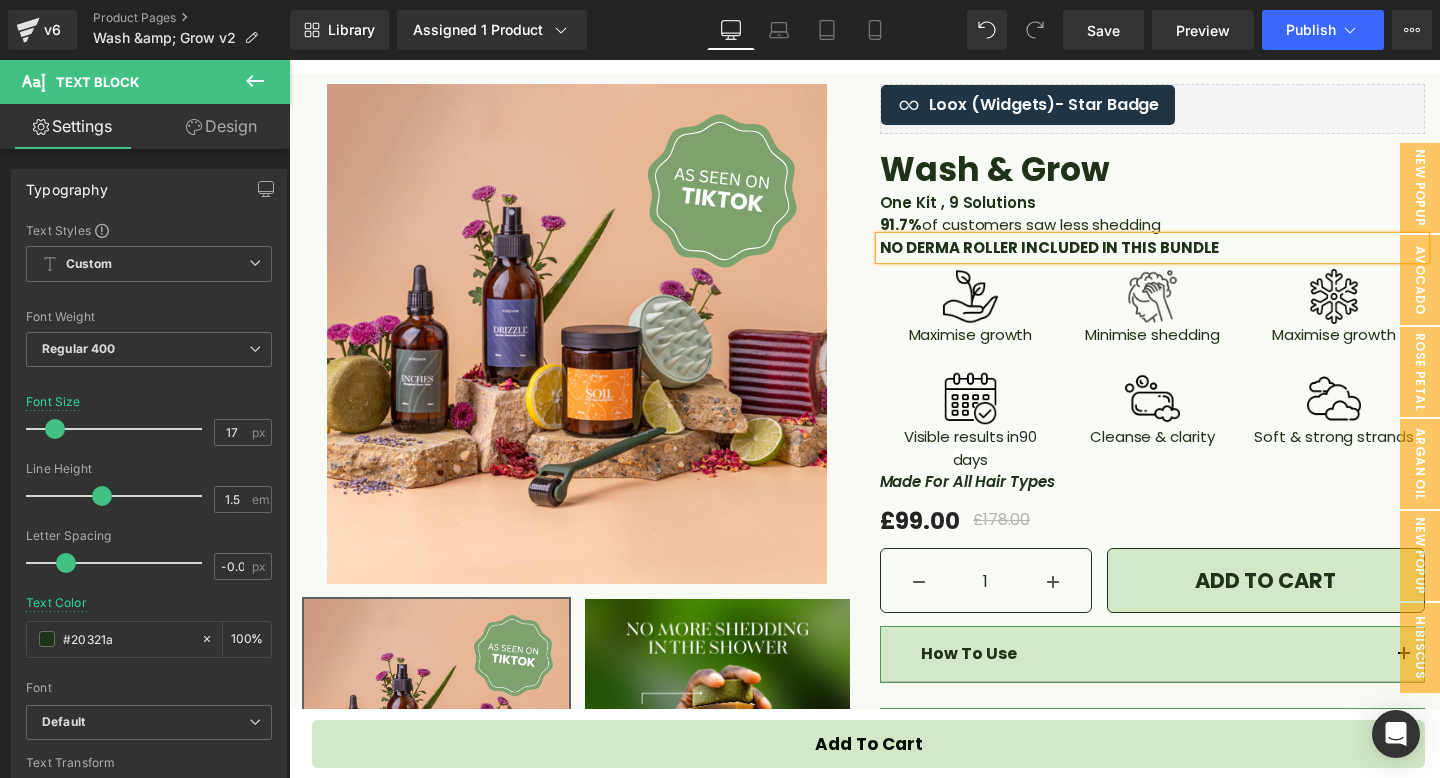 click on "NO DERMA ROLLER INCLUDED IN THIS BUNDLE" at bounding box center (1153, 248) 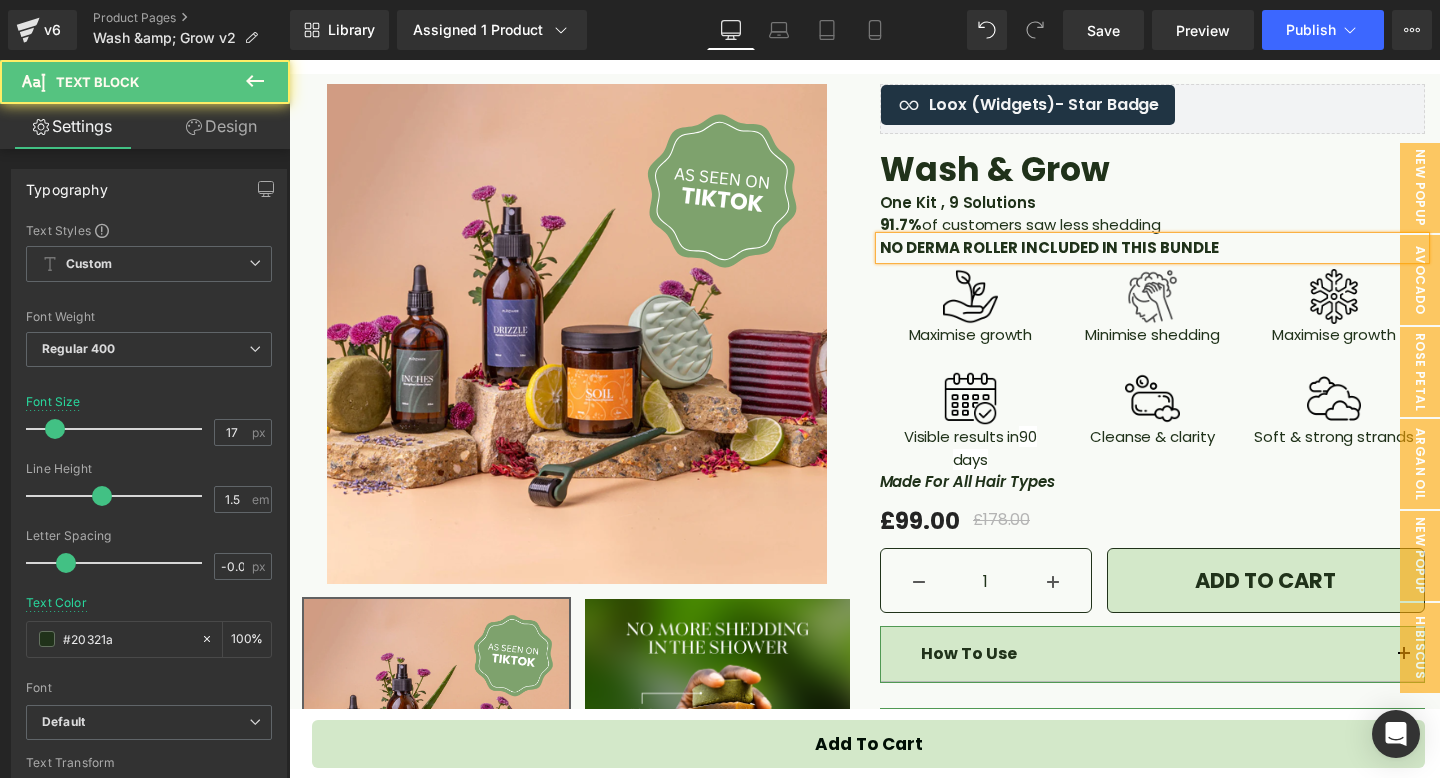 click on "NO DERMA ROLLER INCLUDED IN THIS BUNDLE" at bounding box center (1050, 247) 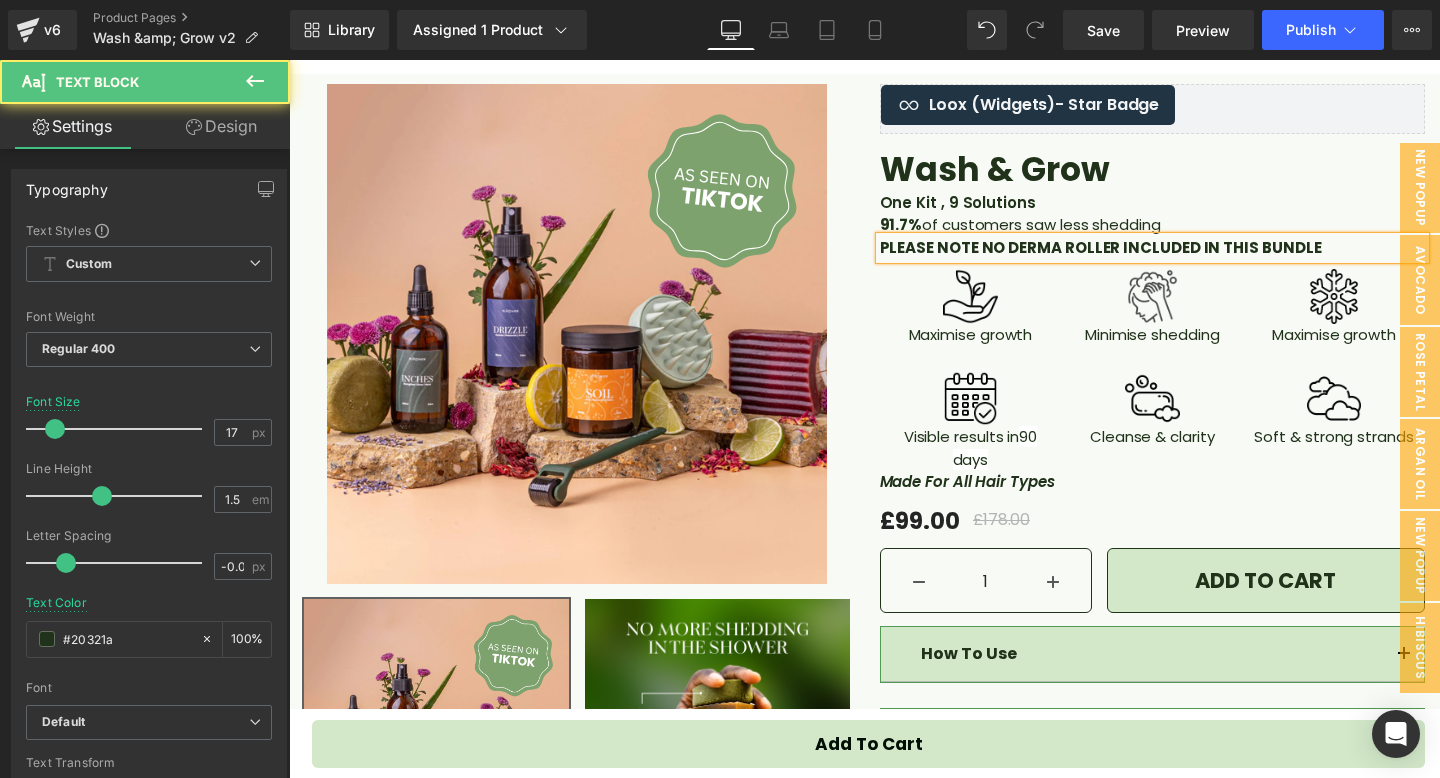click on "PLEASE NOTE NO DERMA ROLLER INCLUDED IN THIS BUNDLE" at bounding box center (1101, 247) 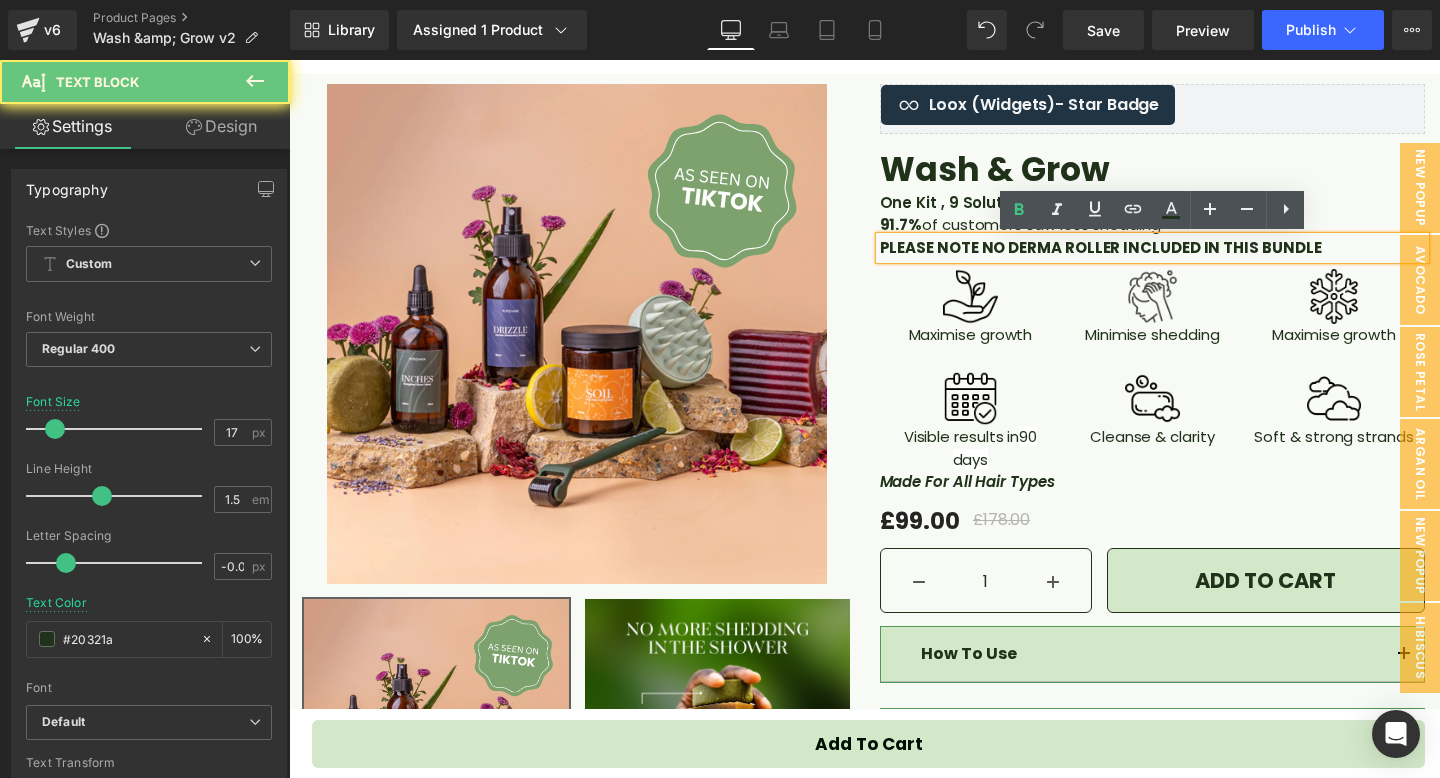 click on "PLEASE NOTE NO DERMA ROLLER INCLUDED IN THIS BUNDLE" at bounding box center (1101, 247) 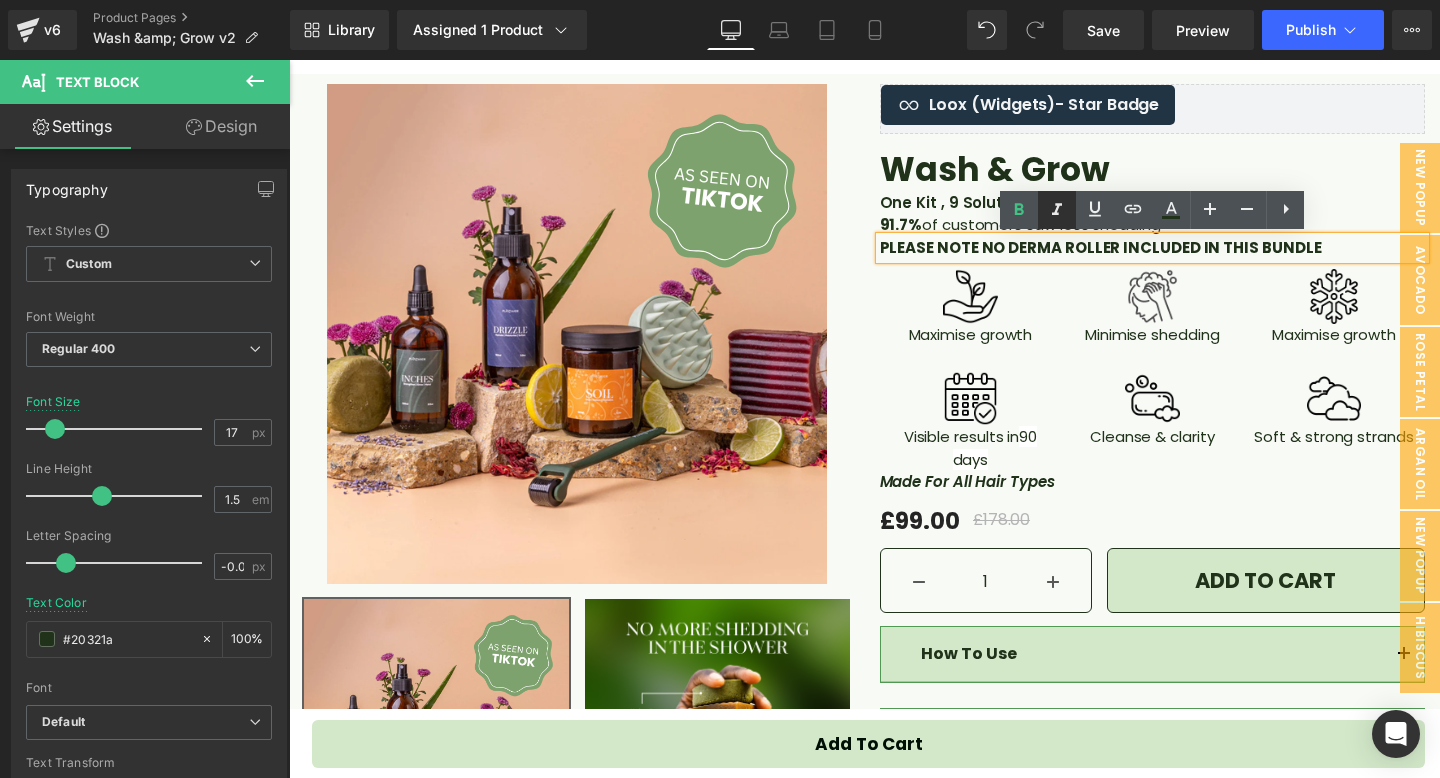 click 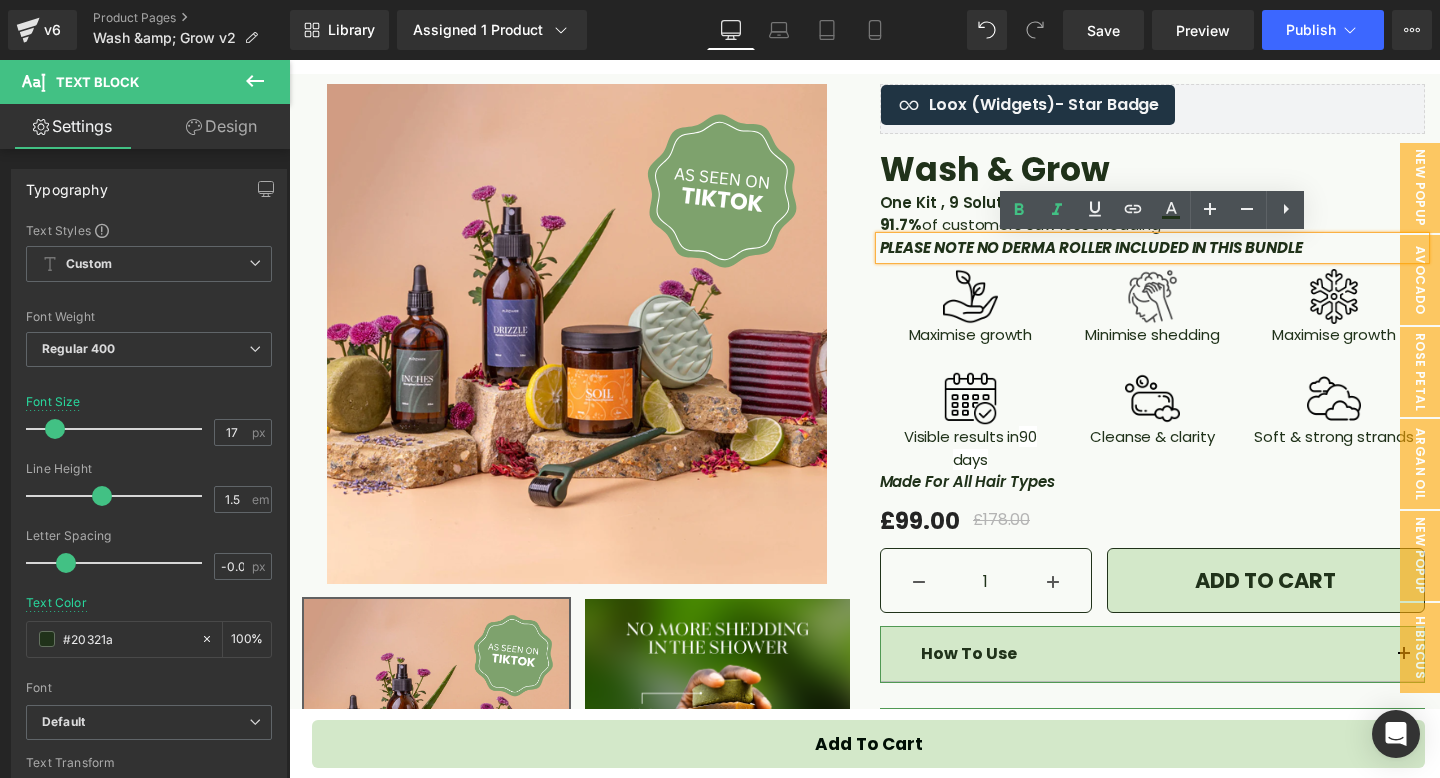 click on "PLEASE NOTE NO DERMA ROLLER INCLUDED IN THIS BUNDLE" at bounding box center (1153, 248) 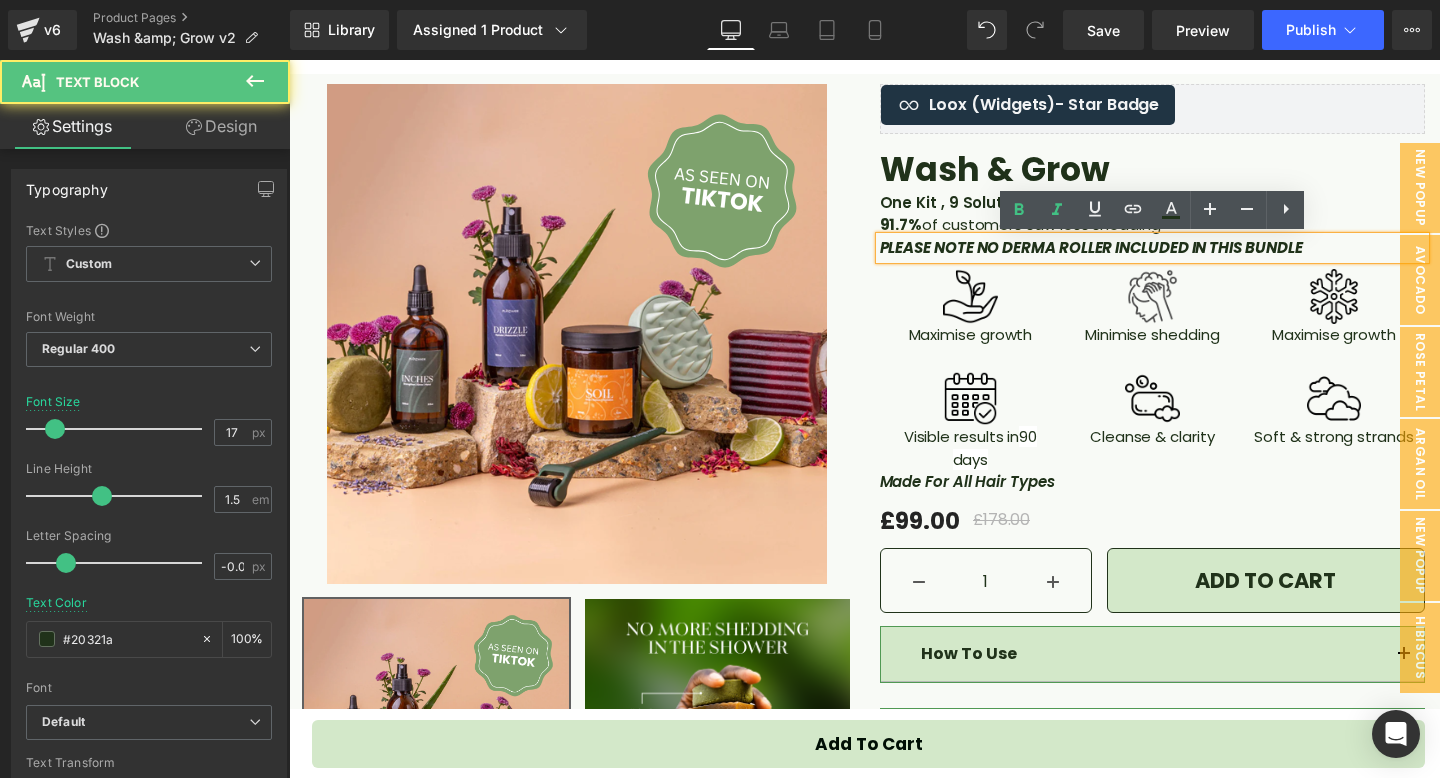 click on "PLEASE NOTE NO DERMA ROLLER INCLUDED IN THIS BUNDLE" at bounding box center (1153, 248) 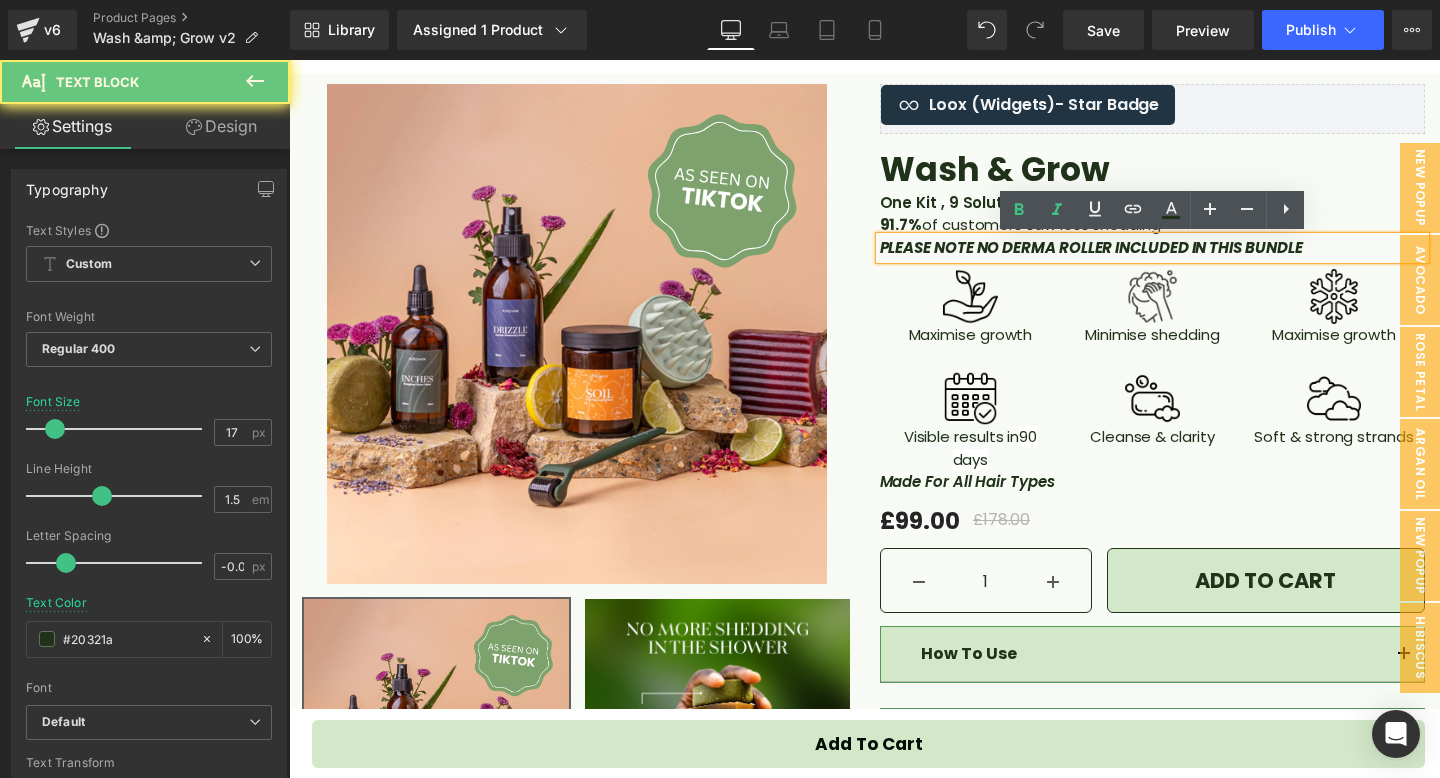 click on "PLEASE NOTE NO DERMA ROLLER INCLUDED IN THIS BUNDLE" at bounding box center [1153, 248] 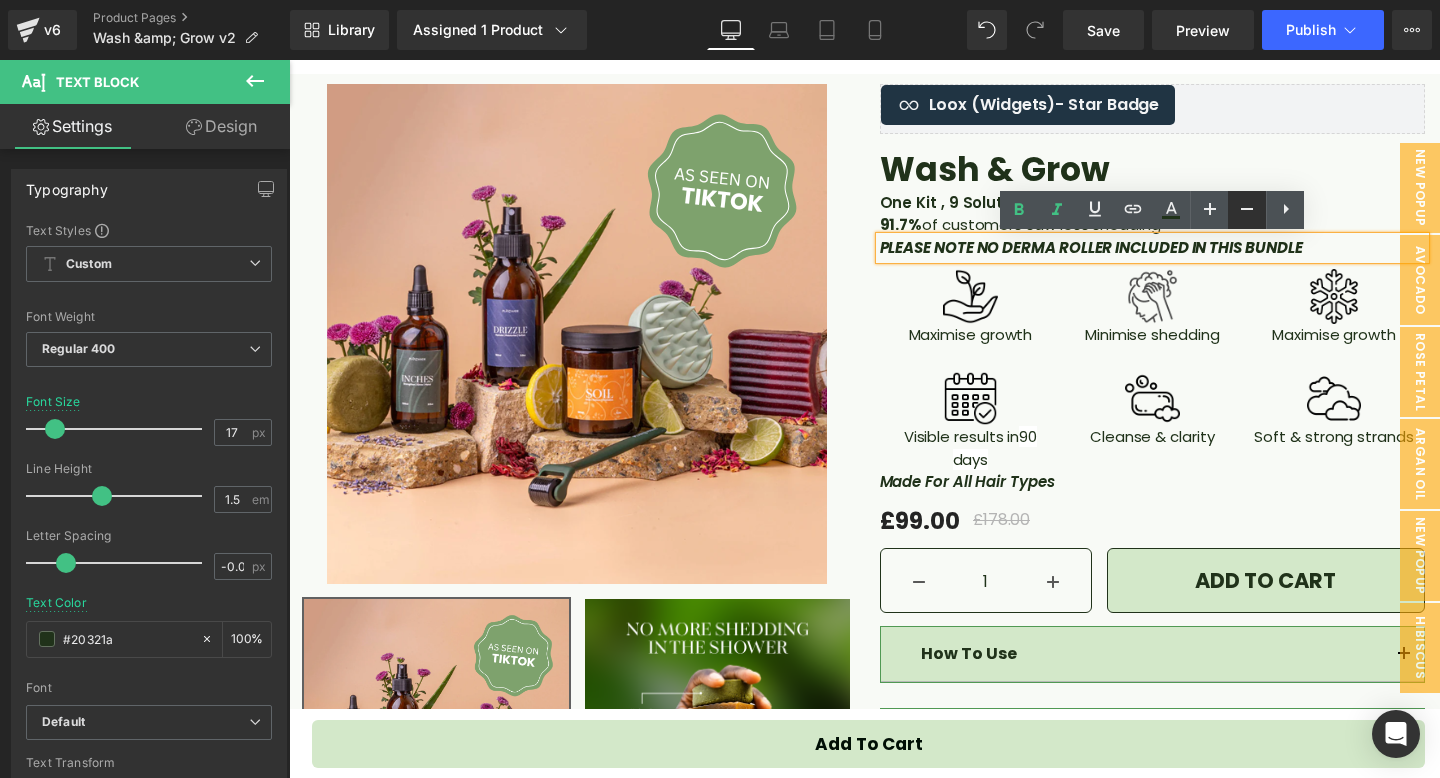 click 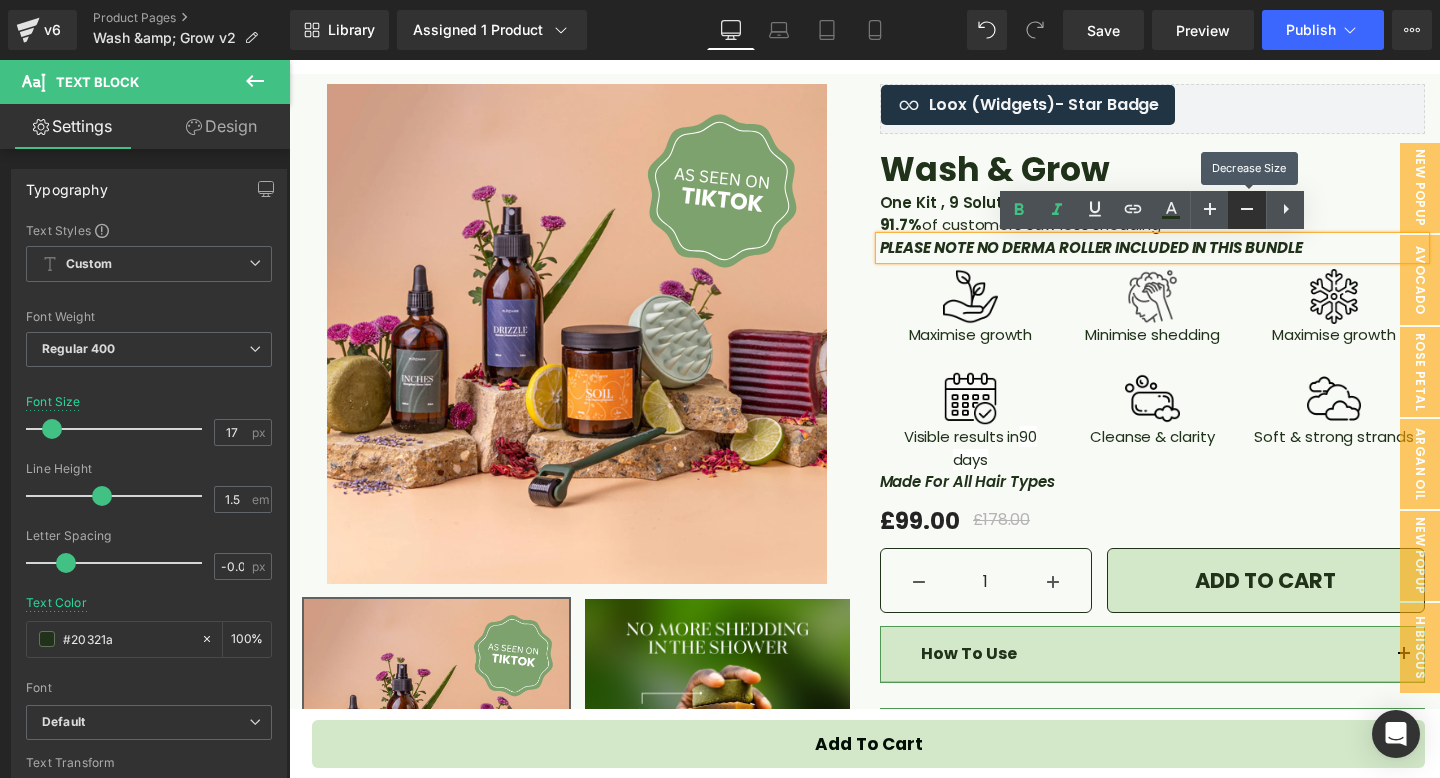 click 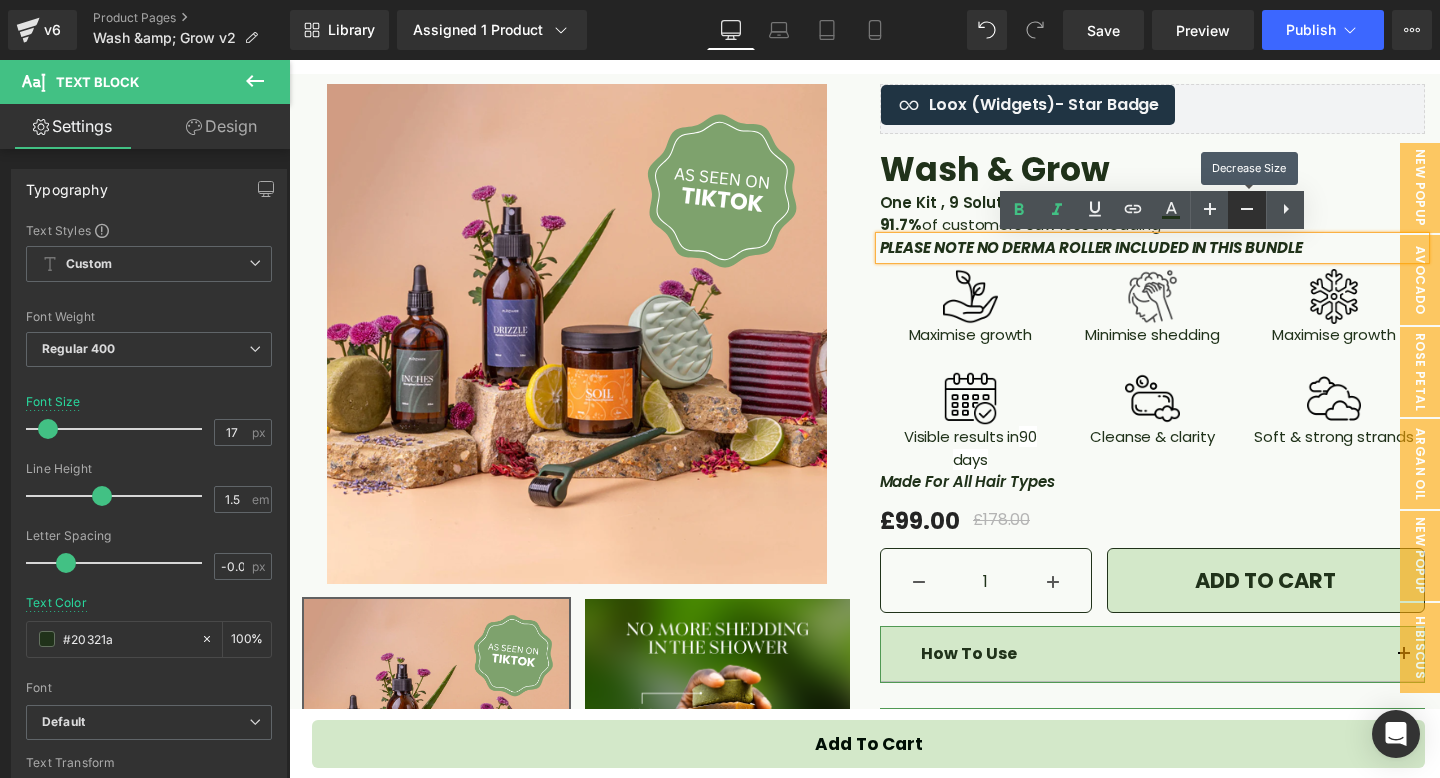 click 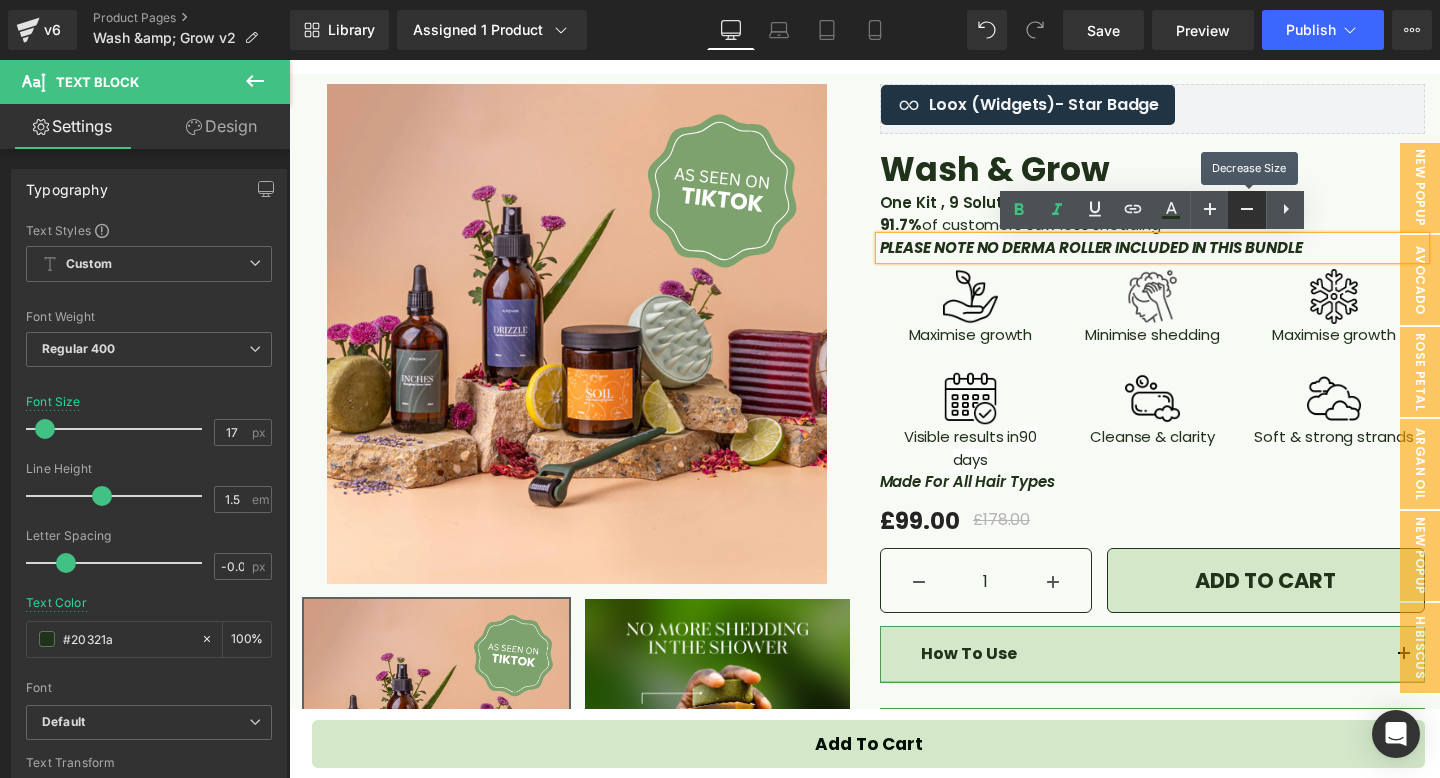 click 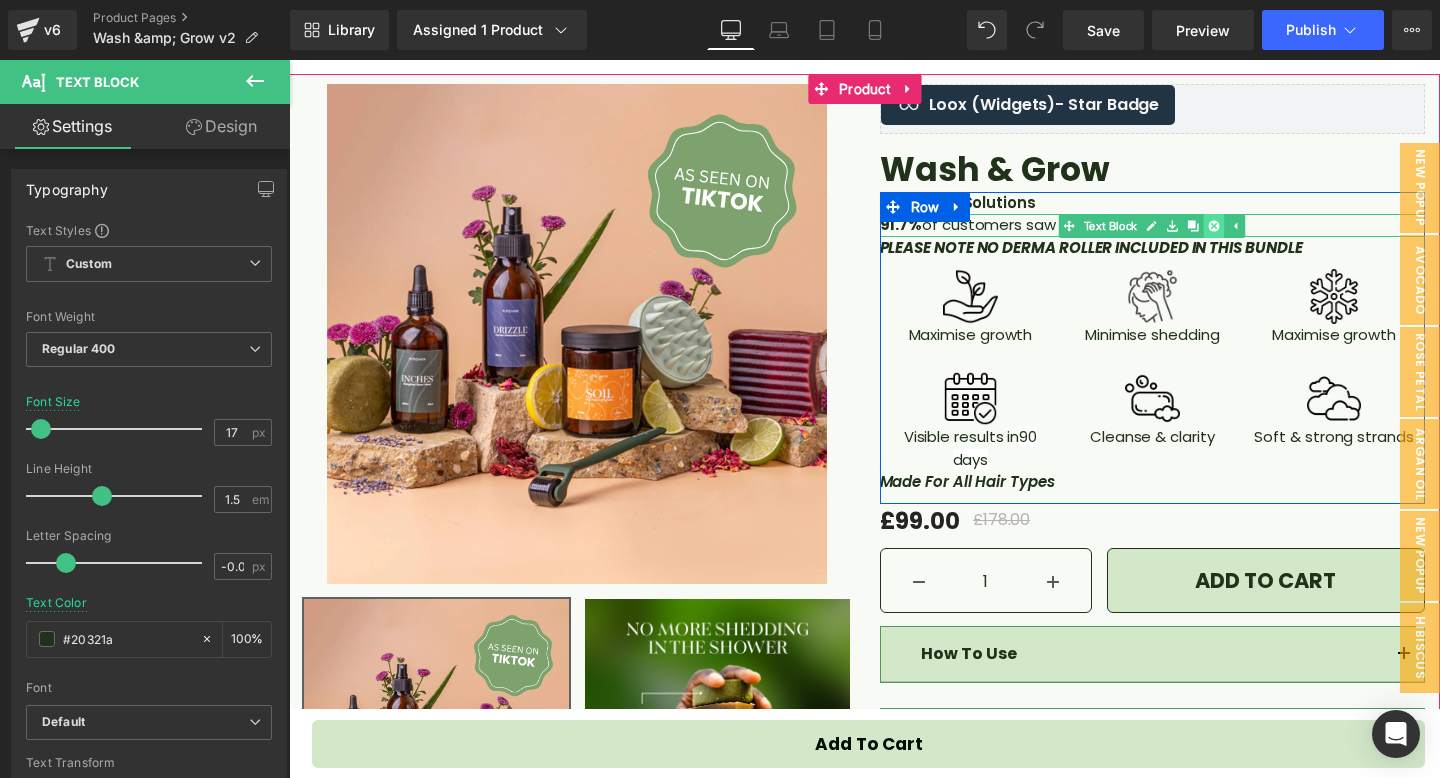click at bounding box center [1214, 226] 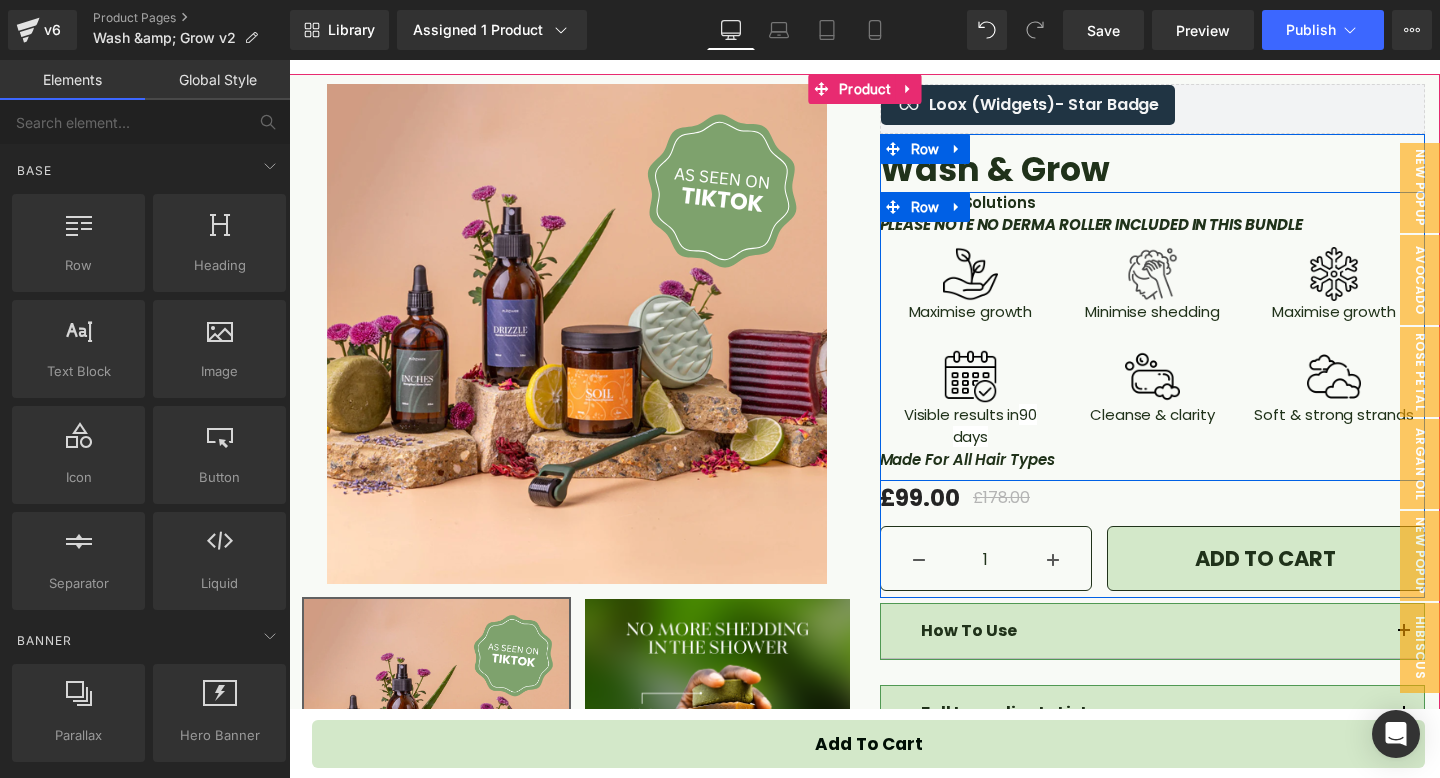 click on "PLEASE NOTE NO DERMA ROLLER INCLUDED IN THIS BUNDLE" at bounding box center (1153, 225) 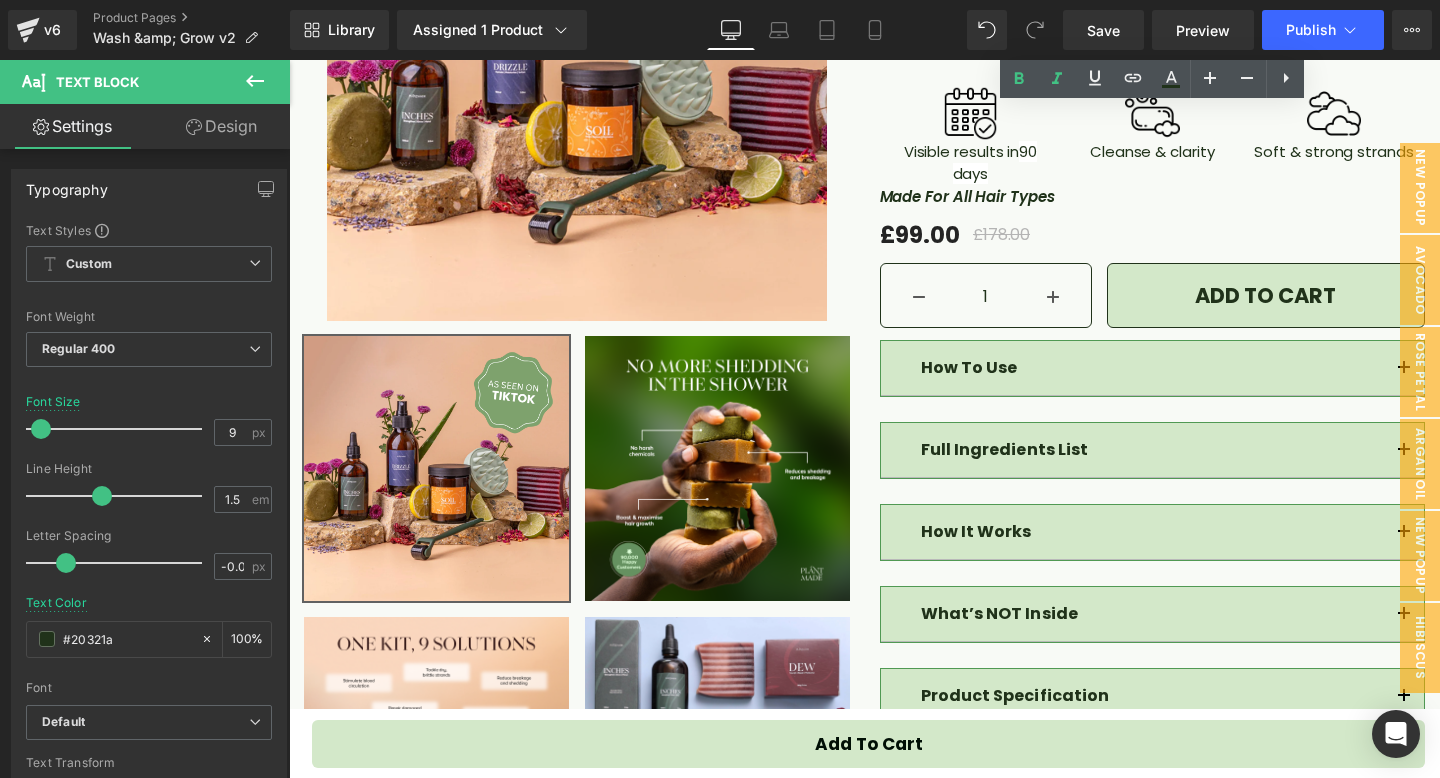 scroll, scrollTop: 453, scrollLeft: 0, axis: vertical 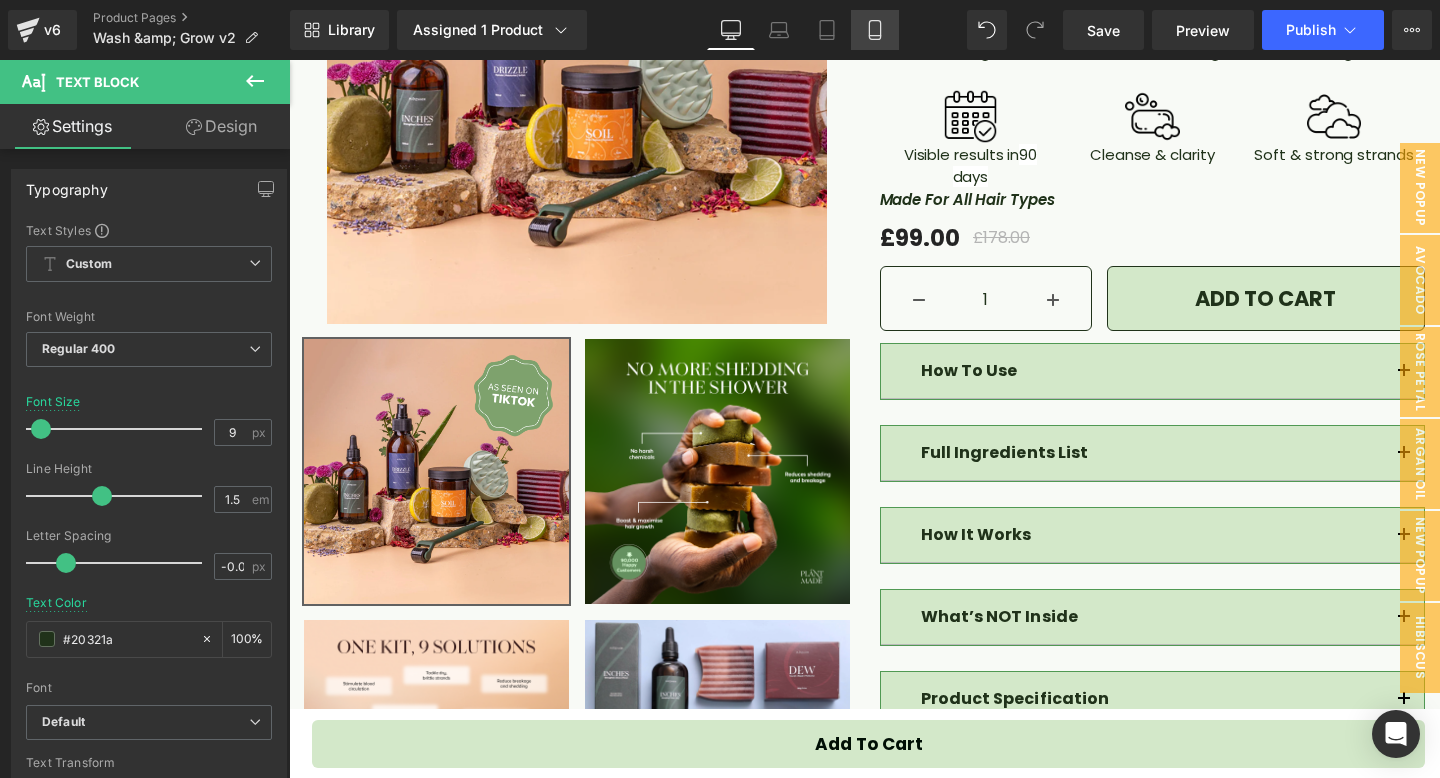 click 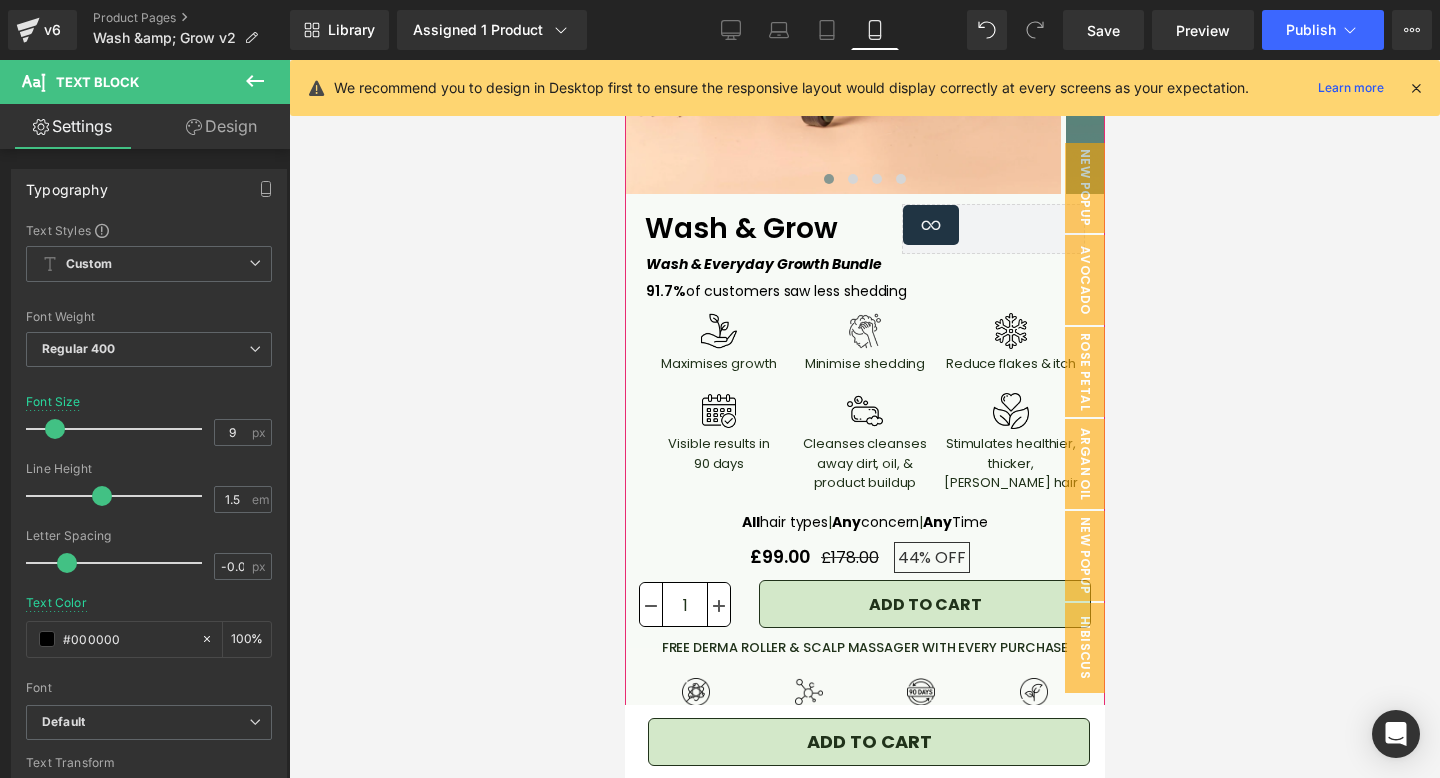 scroll, scrollTop: 507, scrollLeft: 0, axis: vertical 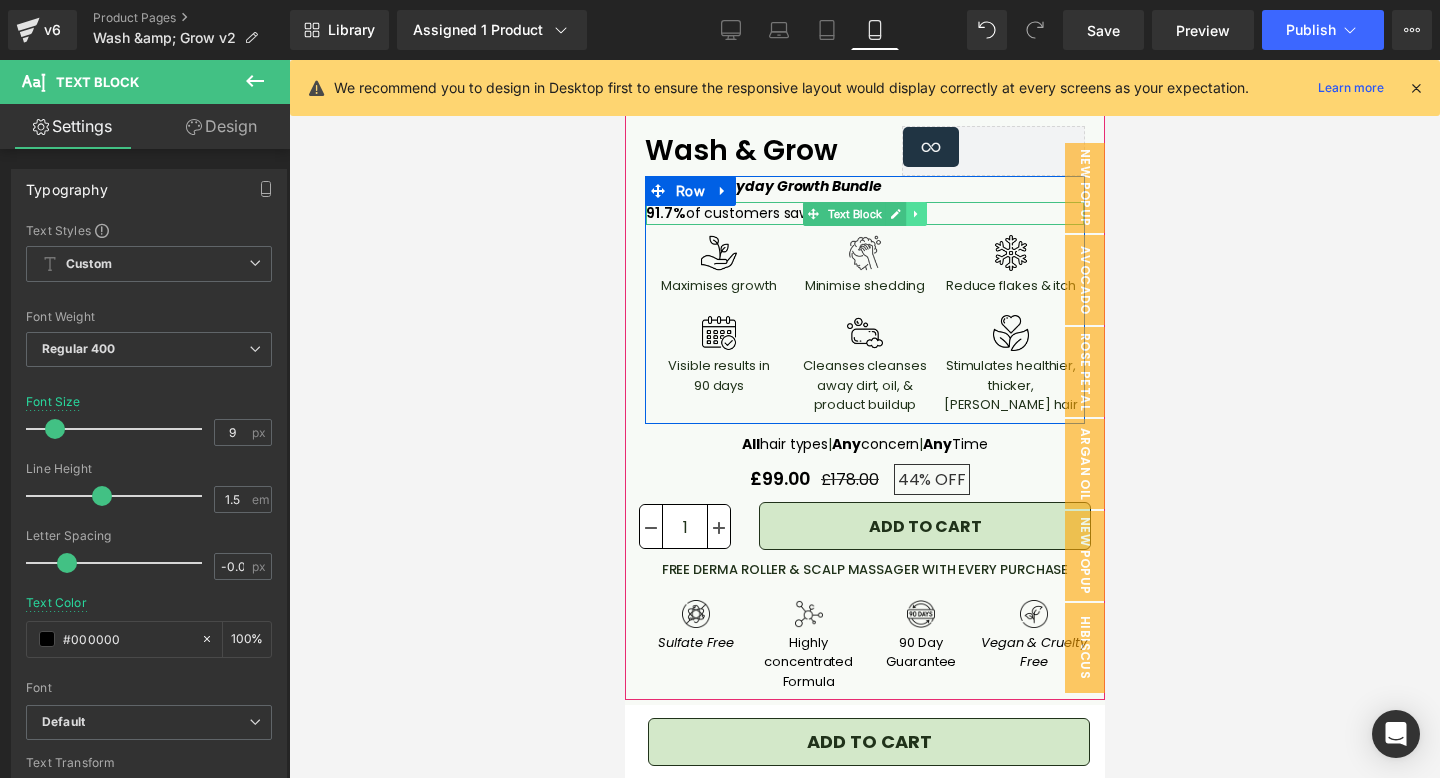 click 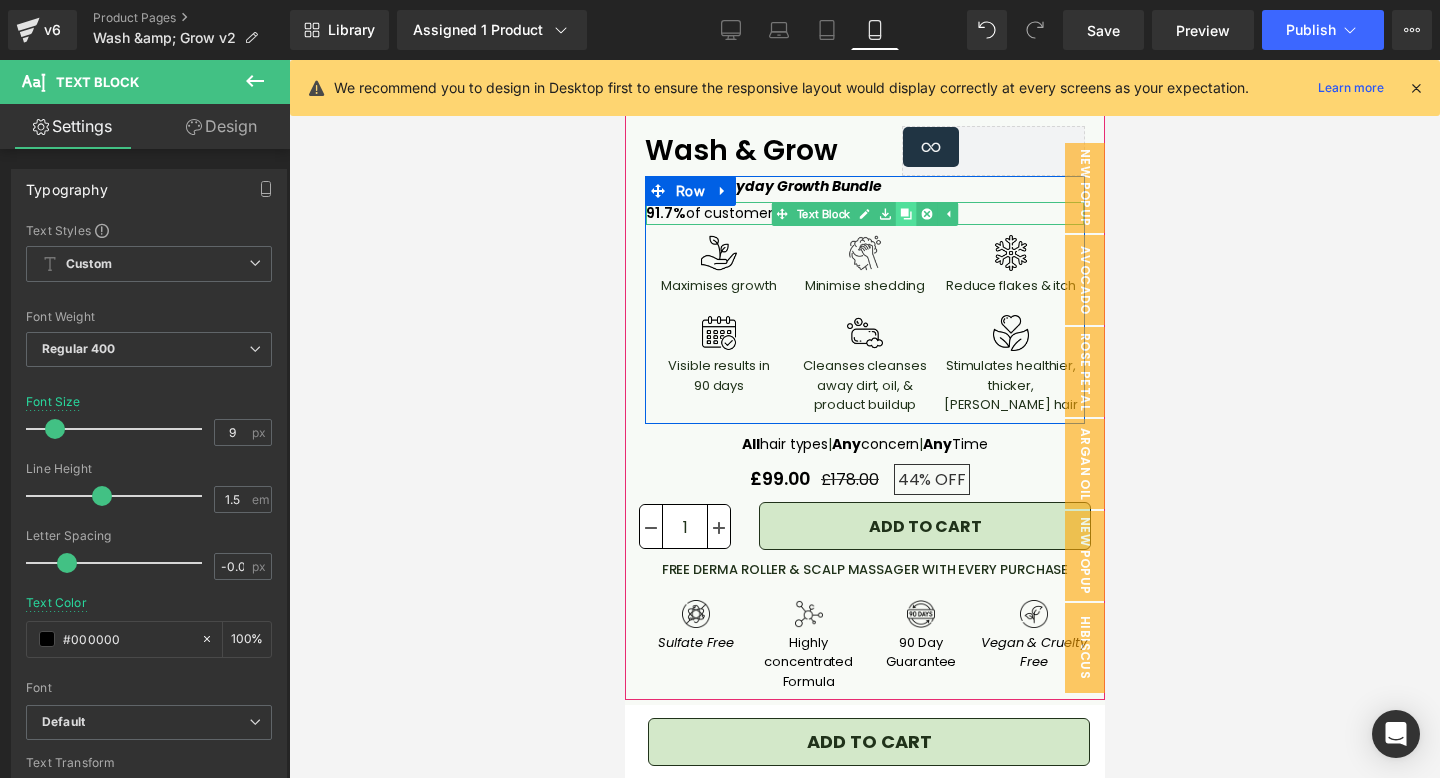 click 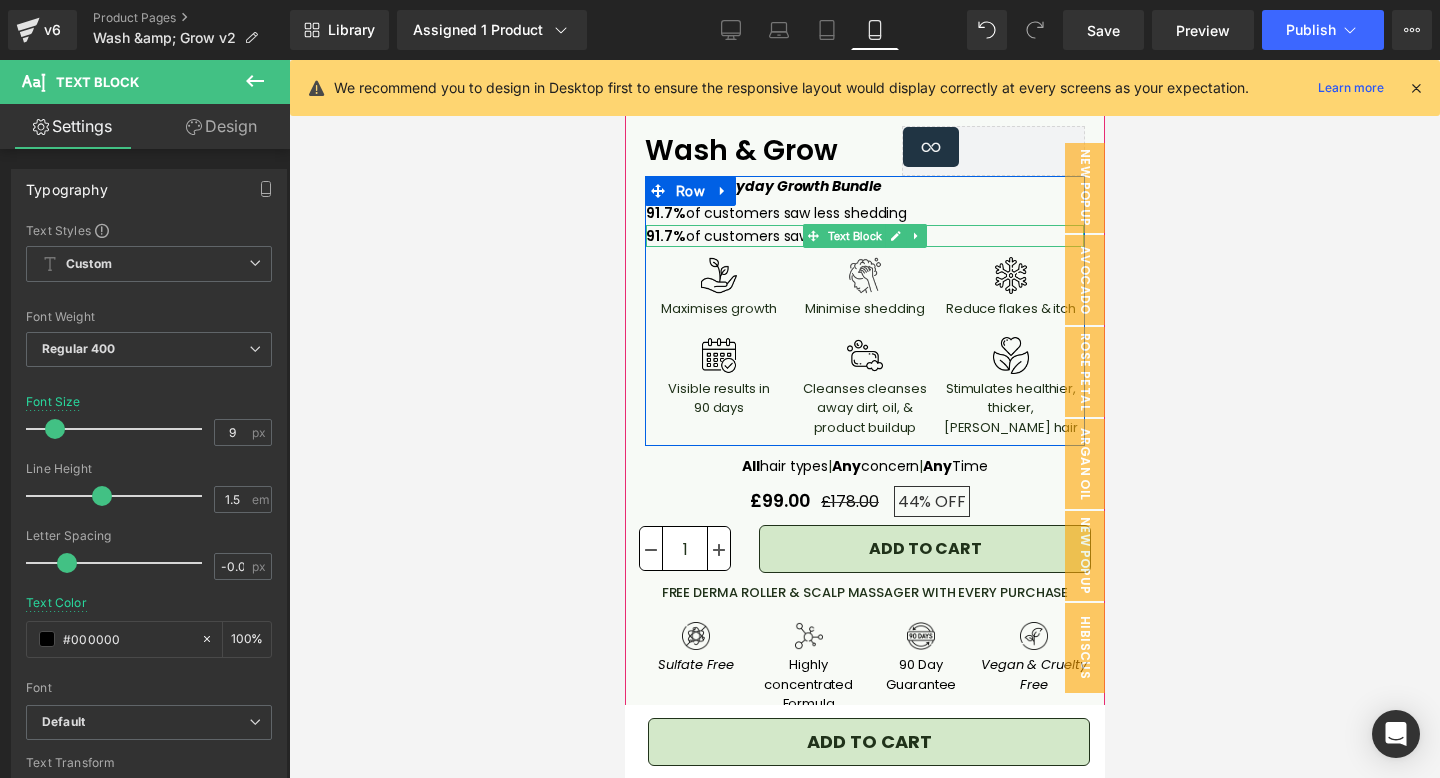 click on "of customers saw less shedding" at bounding box center [796, 236] 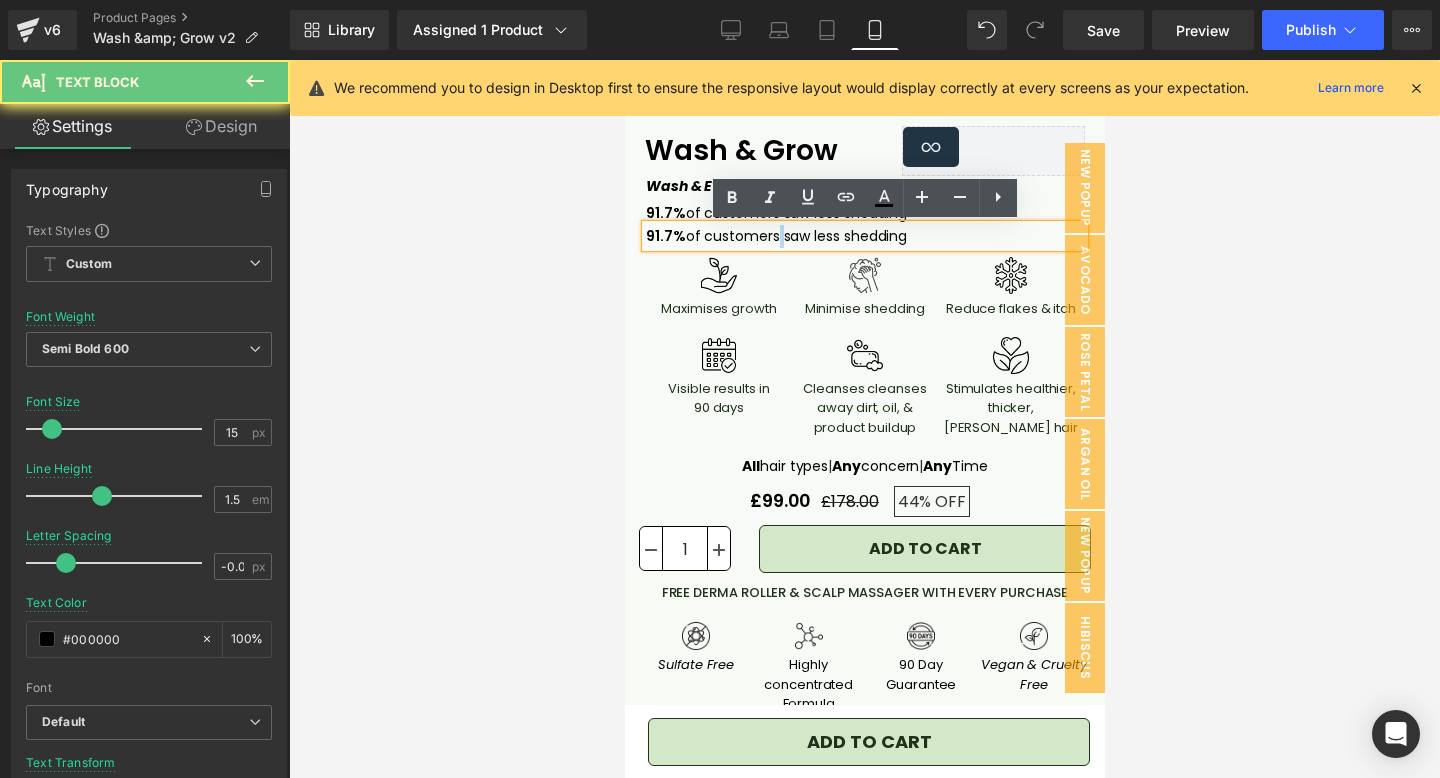 click on "of customers saw less shedding" at bounding box center (796, 236) 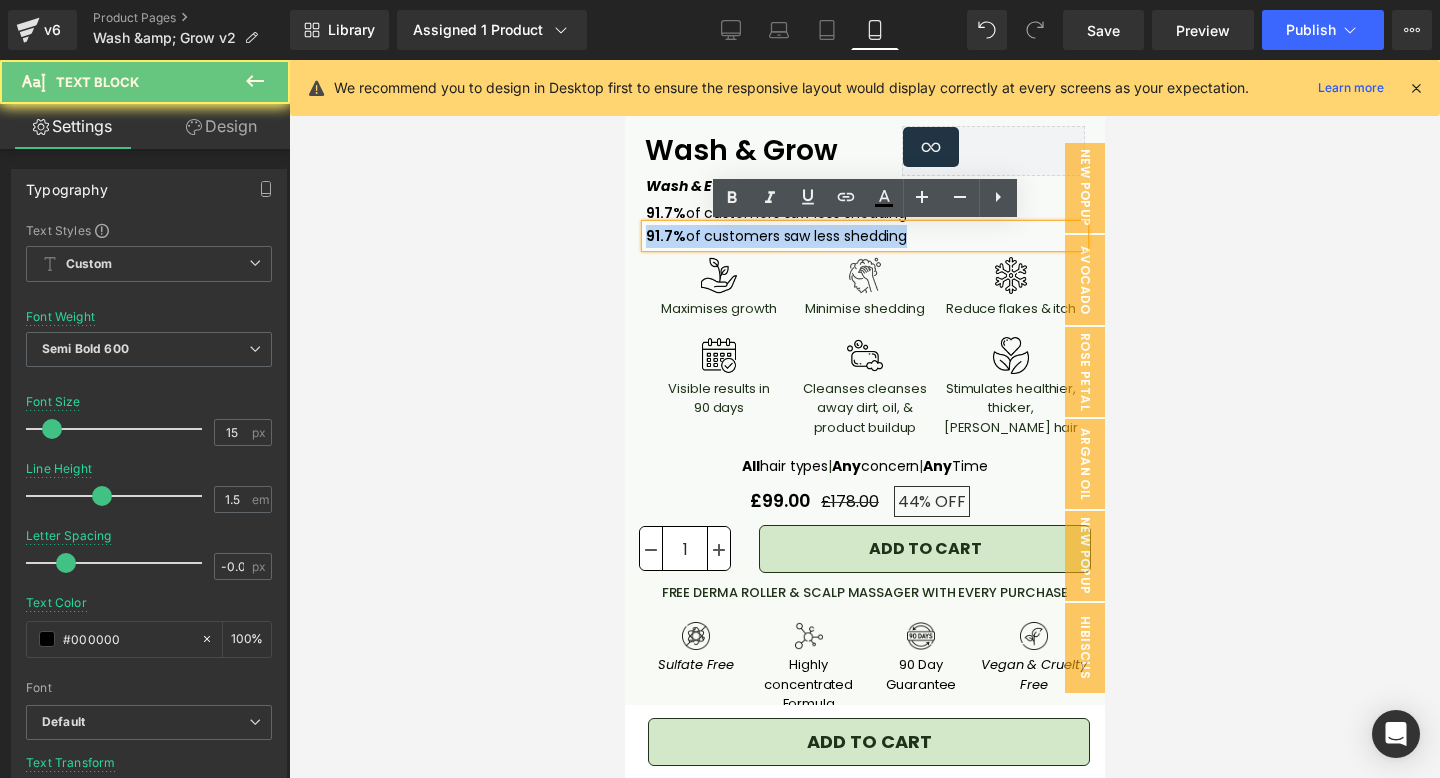 click on "of customers saw less shedding" at bounding box center (796, 236) 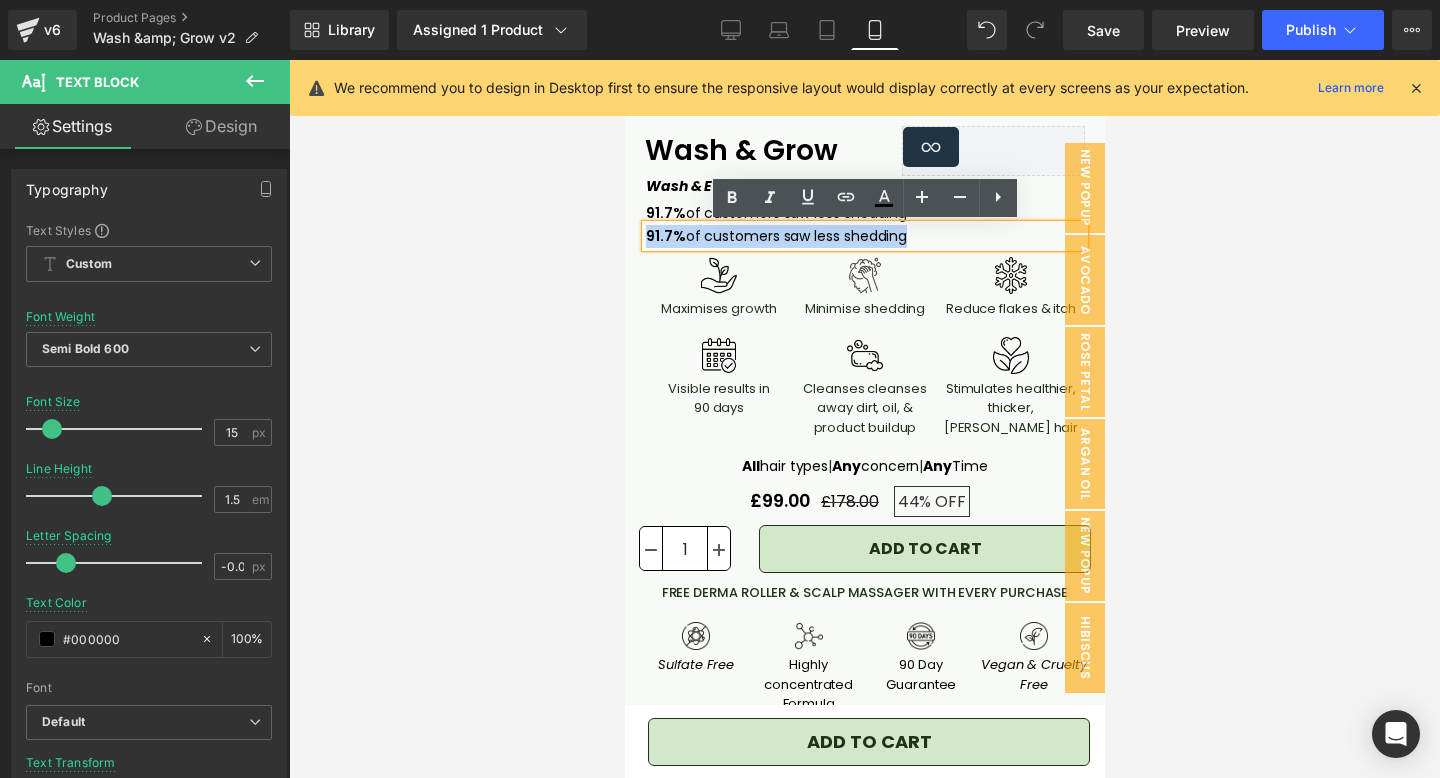 type 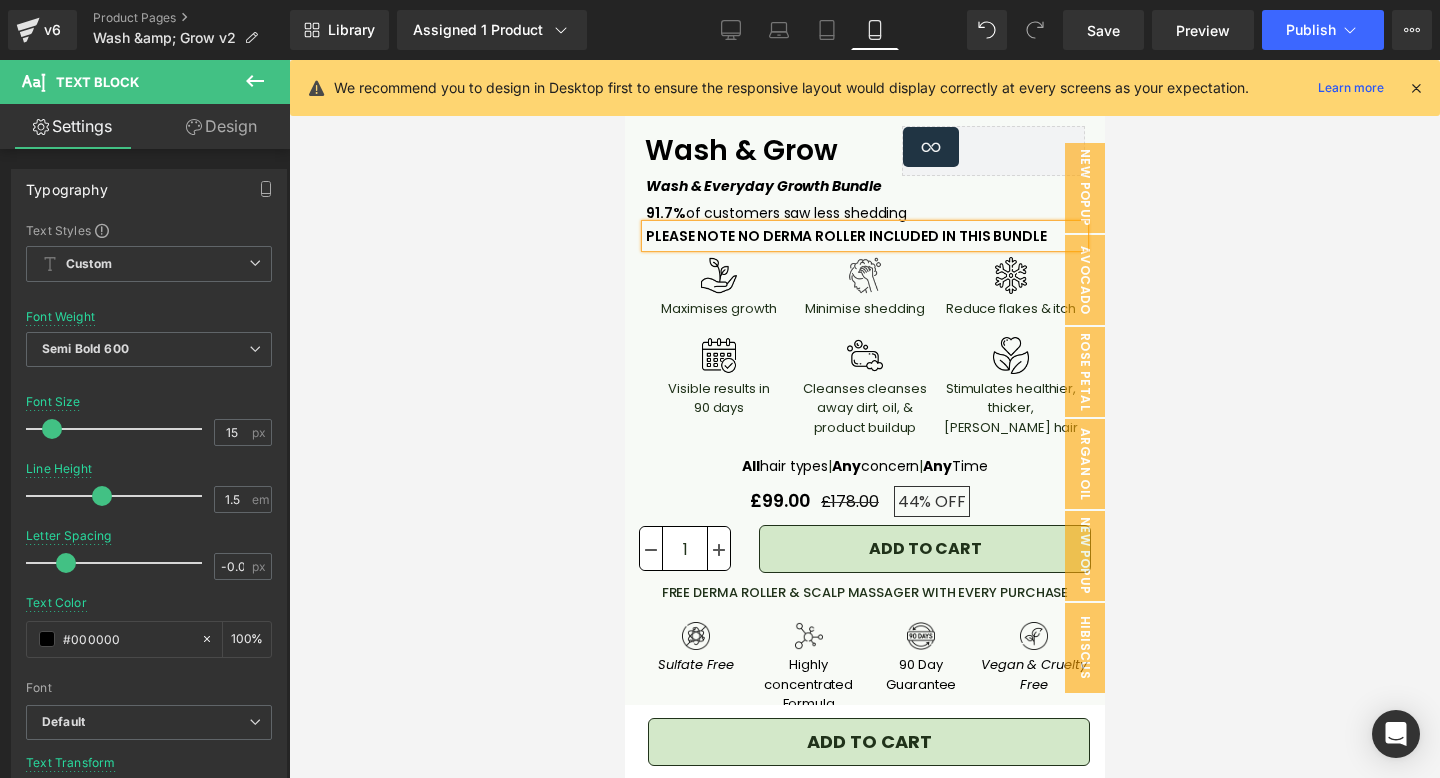 click on "PLEASE NOTE NO DERMA ROLLER INCLUDED IN THIS BUNDLE" at bounding box center (845, 236) 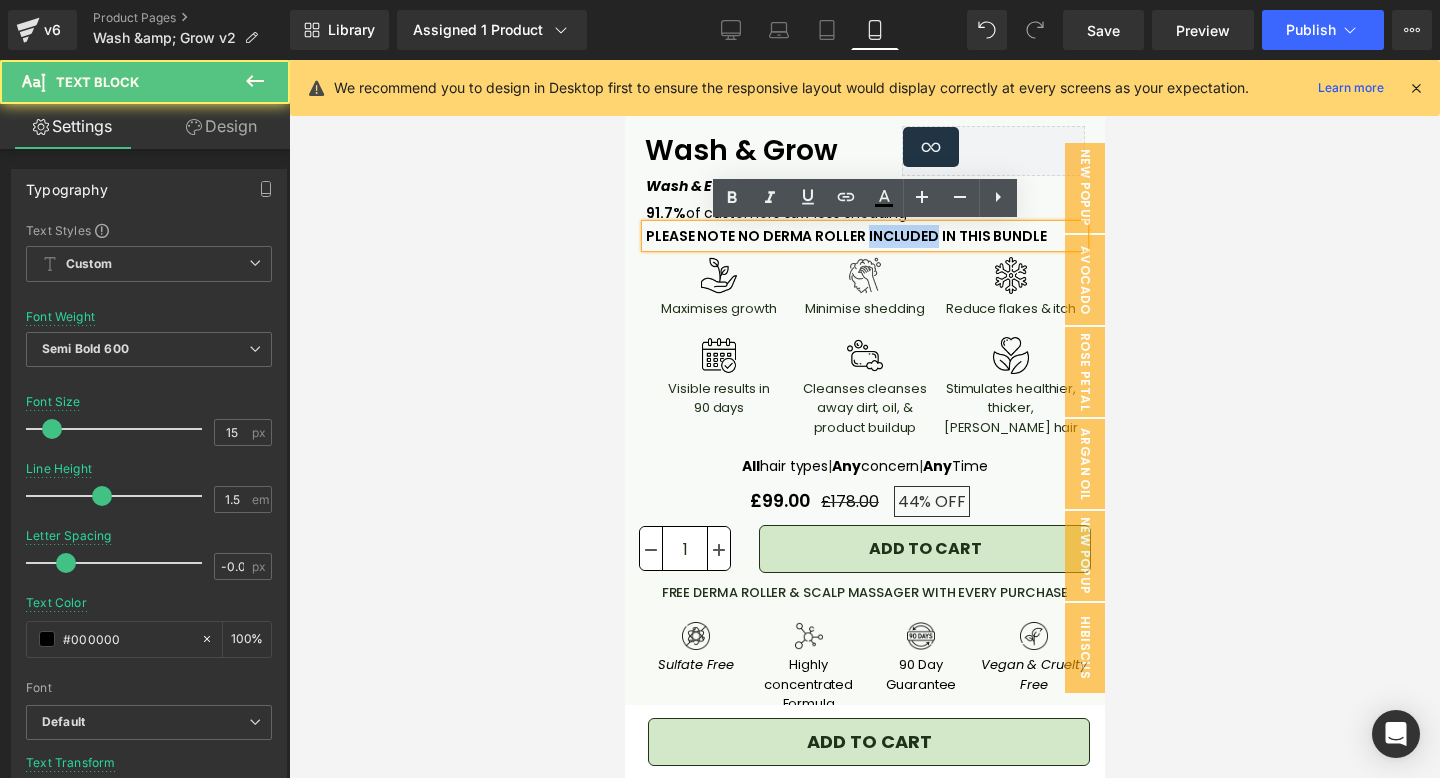 click on "PLEASE NOTE NO DERMA ROLLER INCLUDED IN THIS BUNDLE" at bounding box center [845, 236] 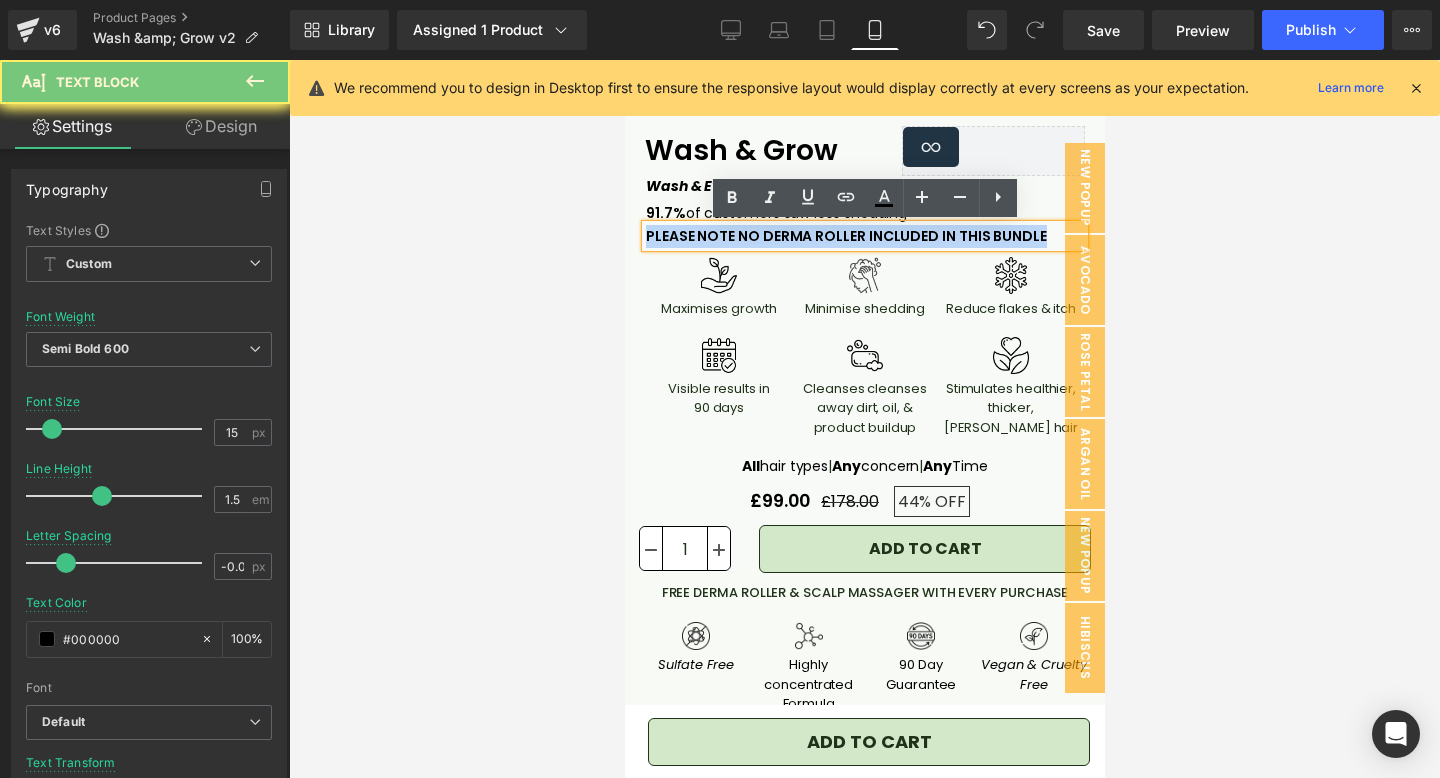 click on "PLEASE NOTE NO DERMA ROLLER INCLUDED IN THIS BUNDLE" at bounding box center [845, 236] 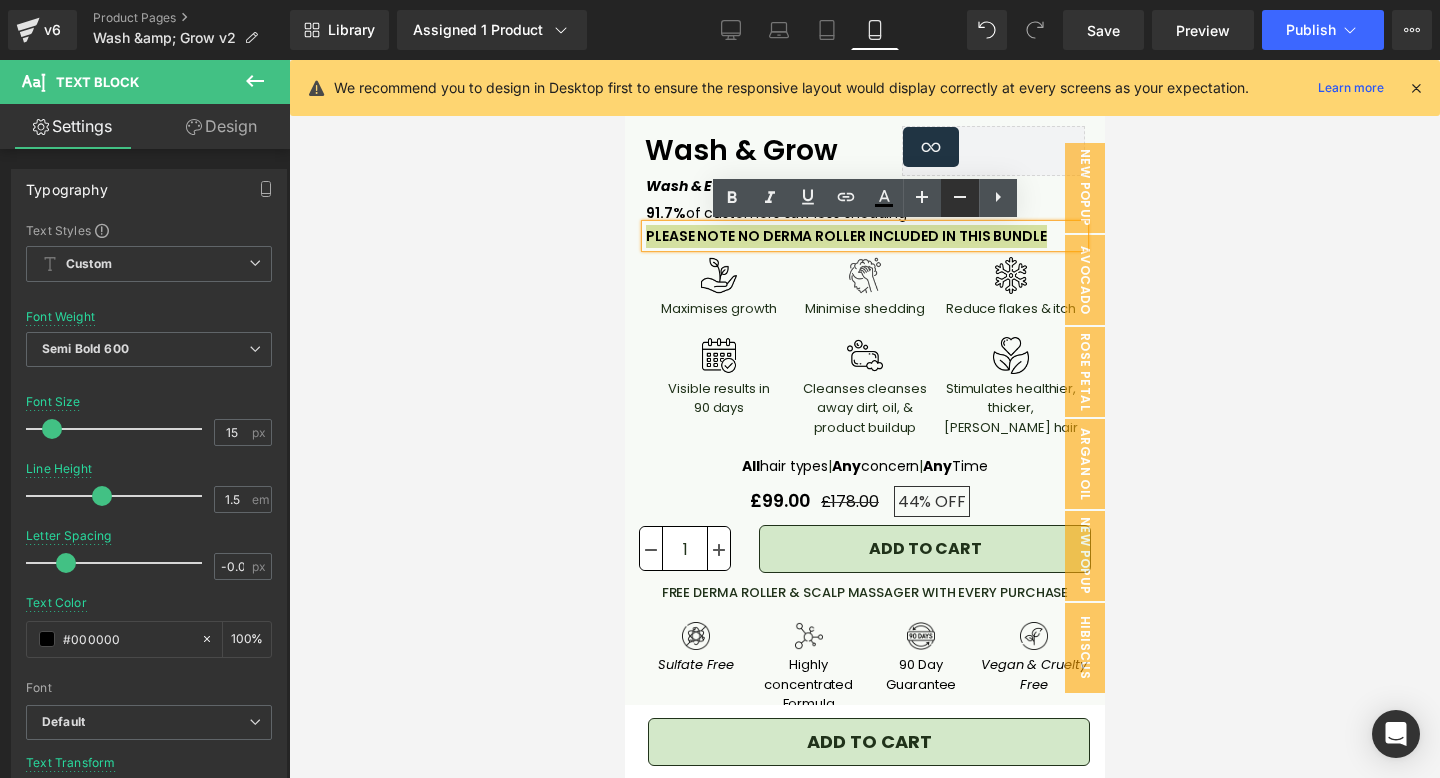 click 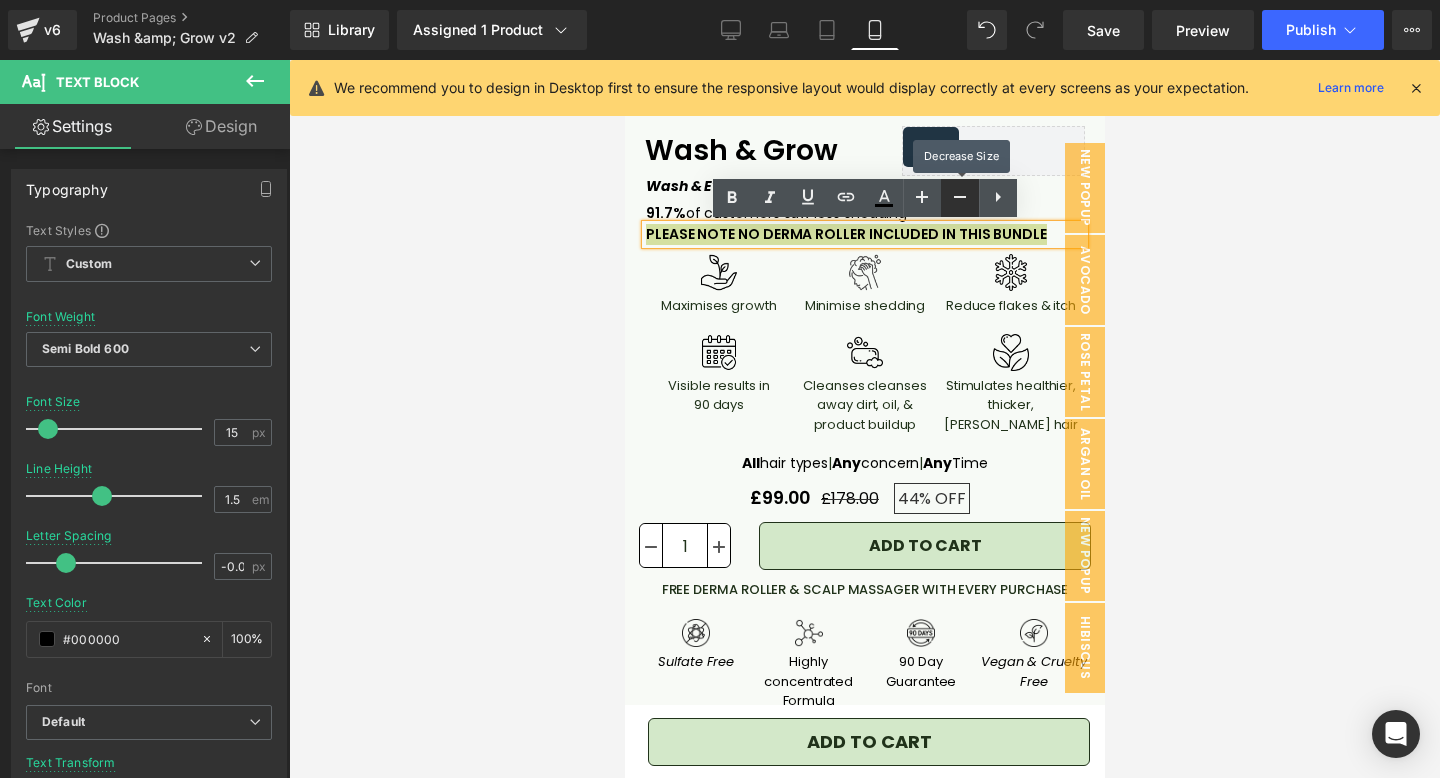 click 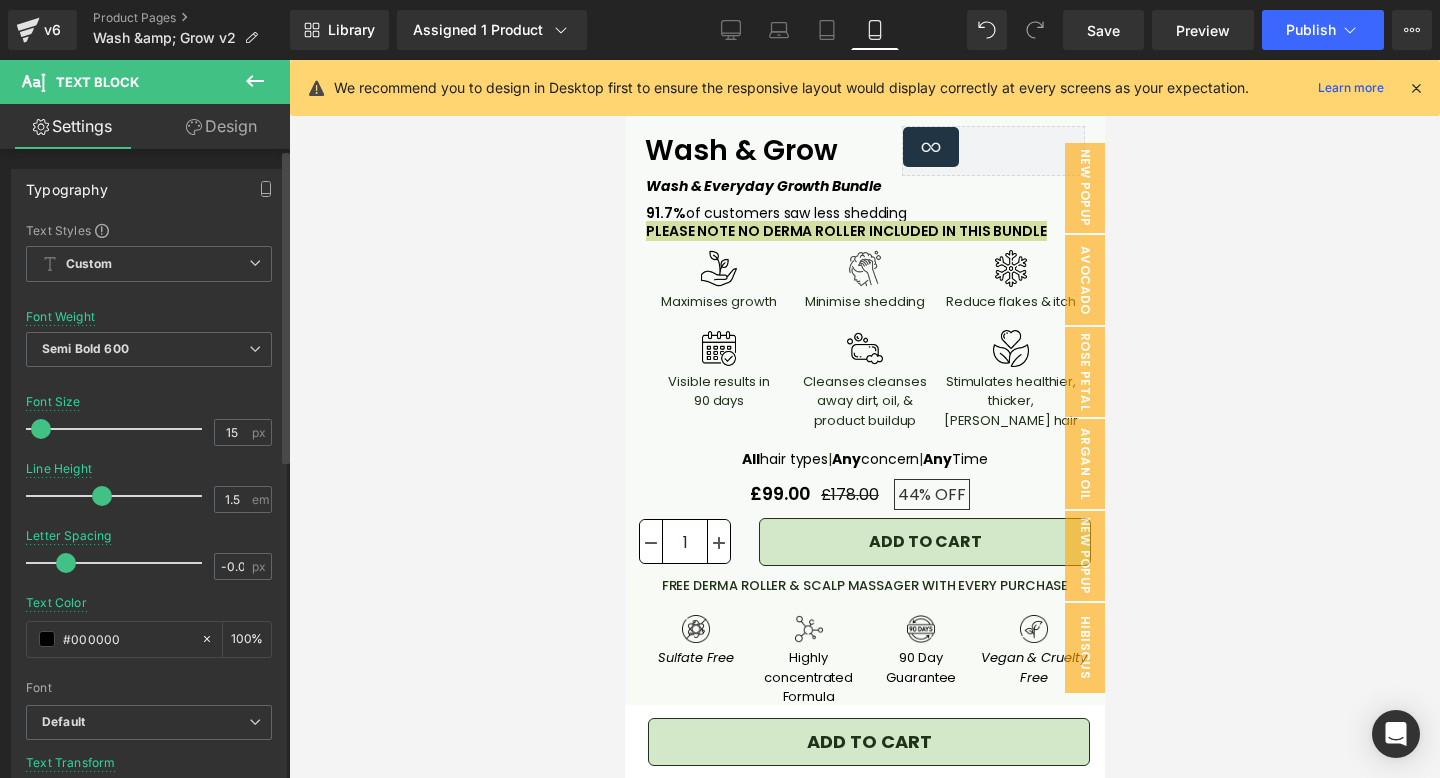 click at bounding box center (41, 429) 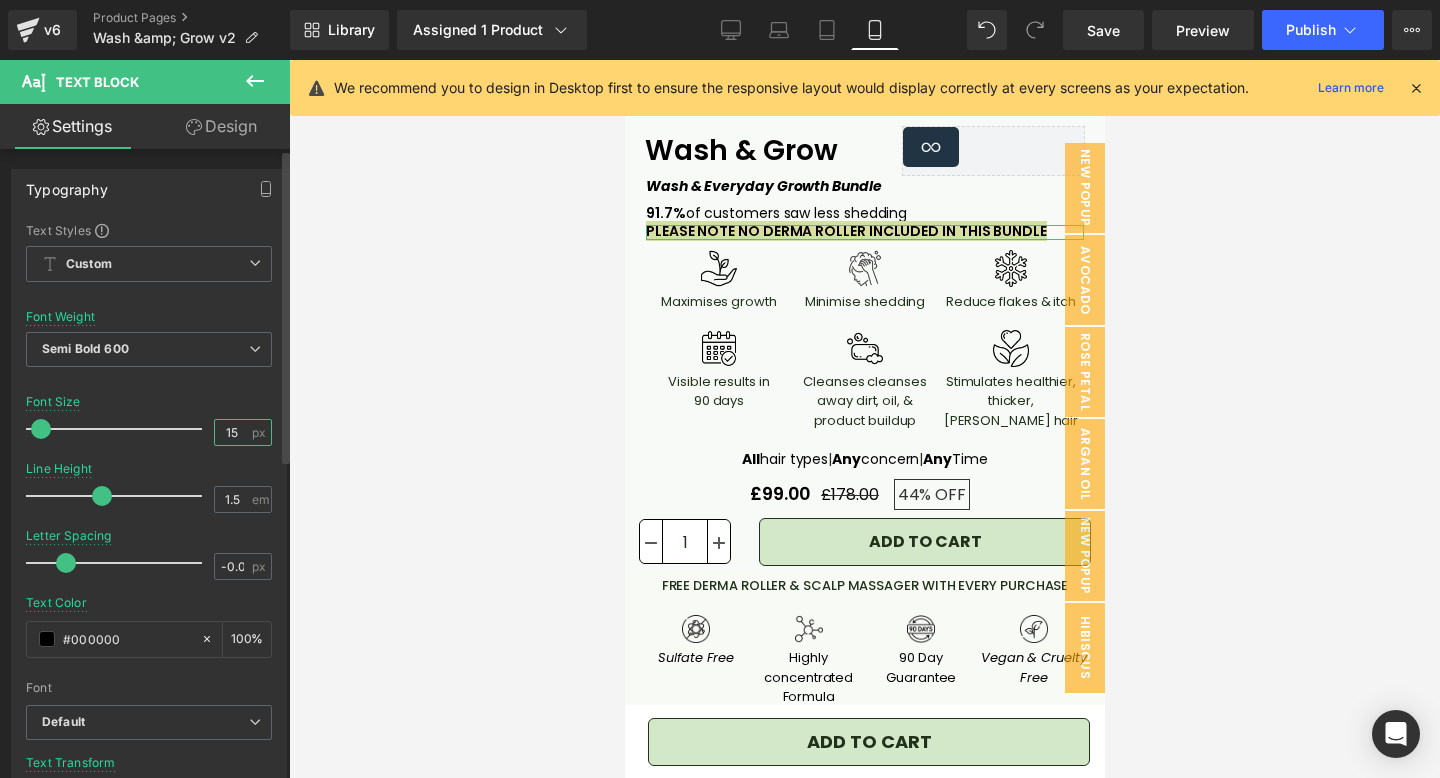 click on "15" at bounding box center (232, 432) 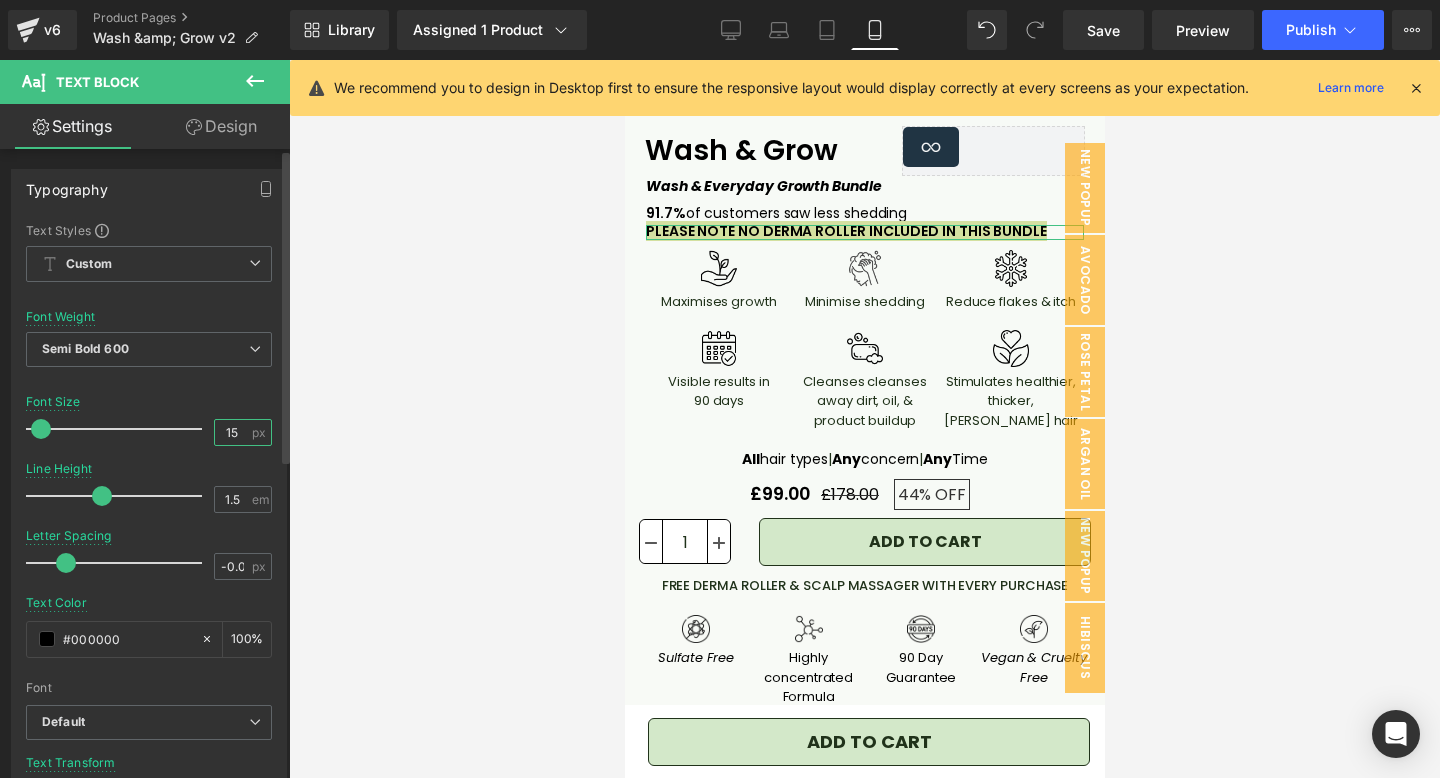 click on "15" at bounding box center [232, 432] 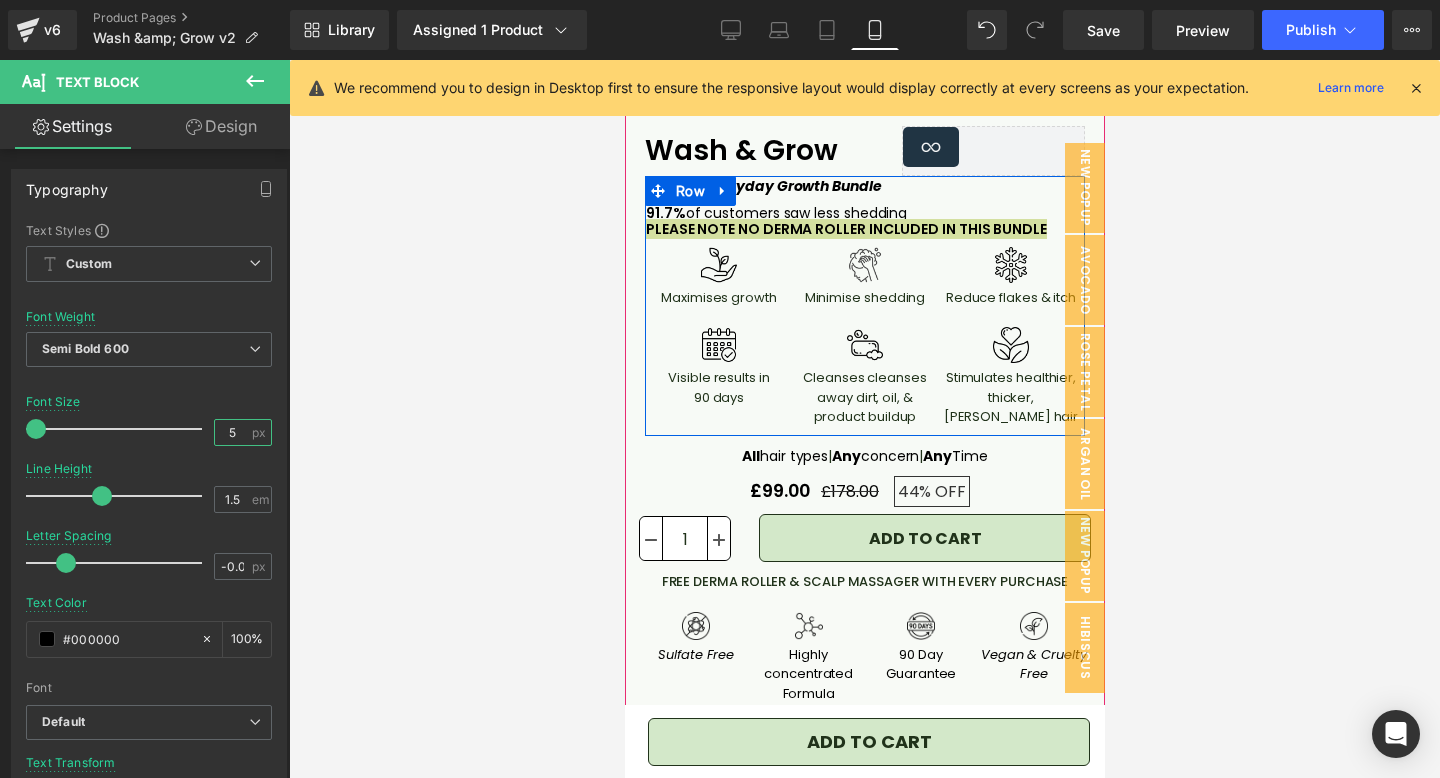 type on "6" 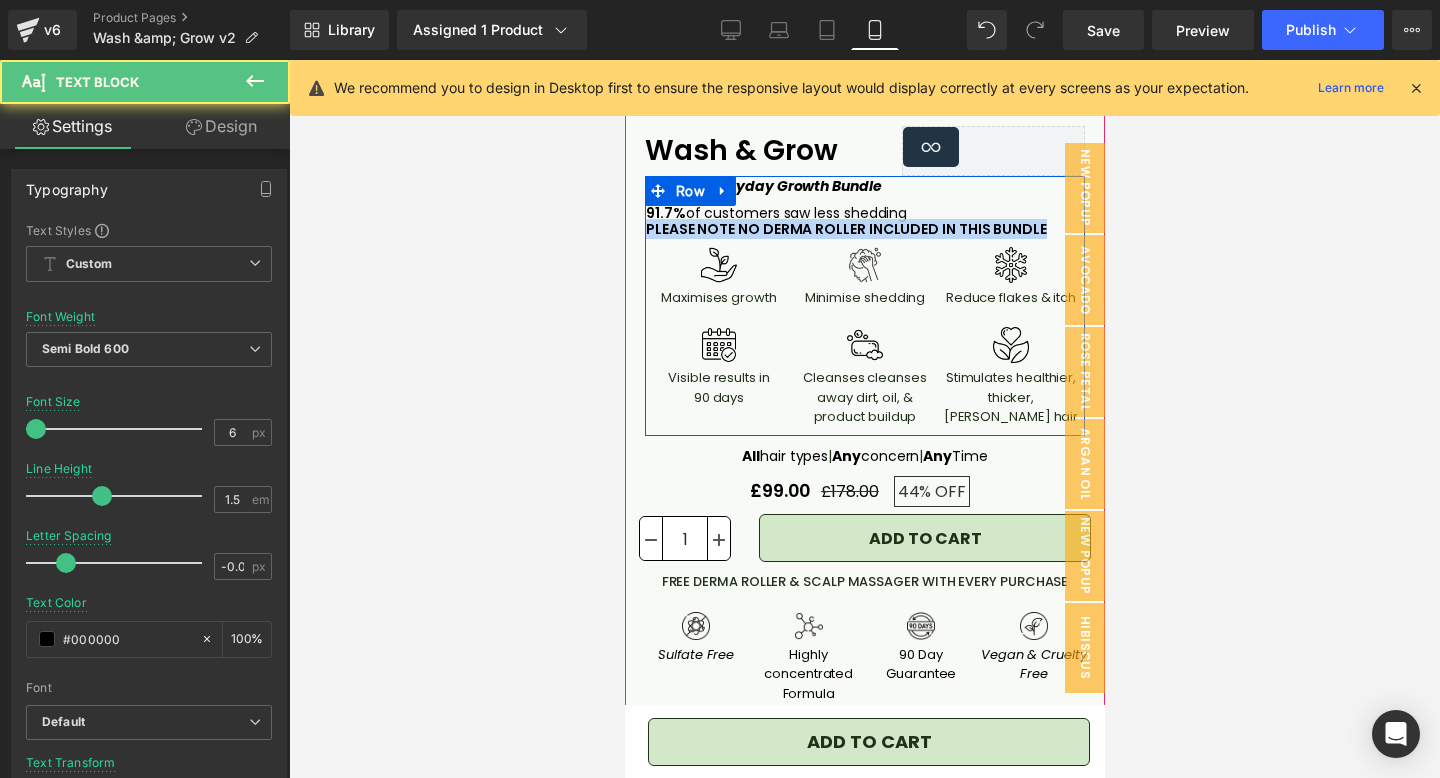 click on "PLEASE NOTE NO DERMA ROLLER INCLUDED IN THIS BUNDLE" at bounding box center [845, 229] 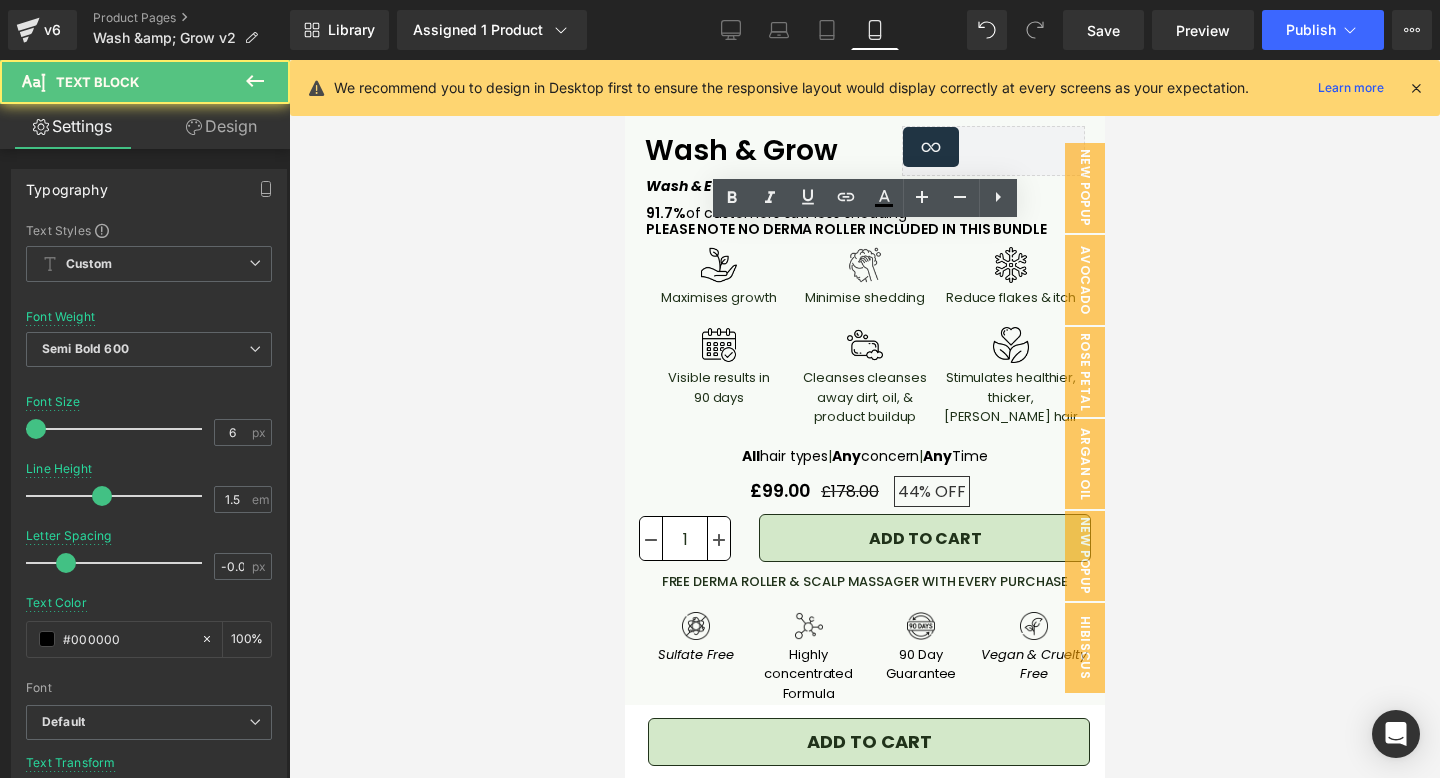 click at bounding box center [864, 419] 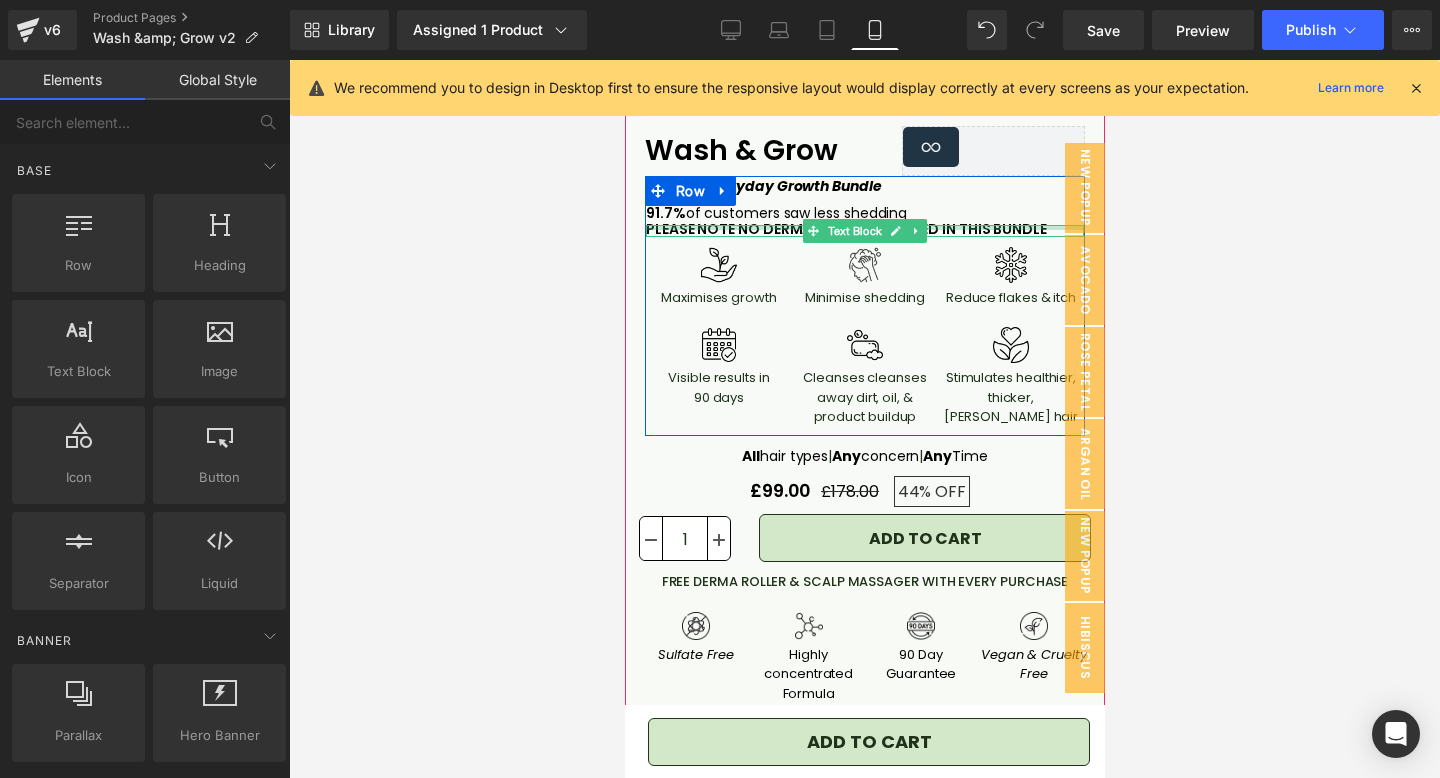 click at bounding box center (864, 227) 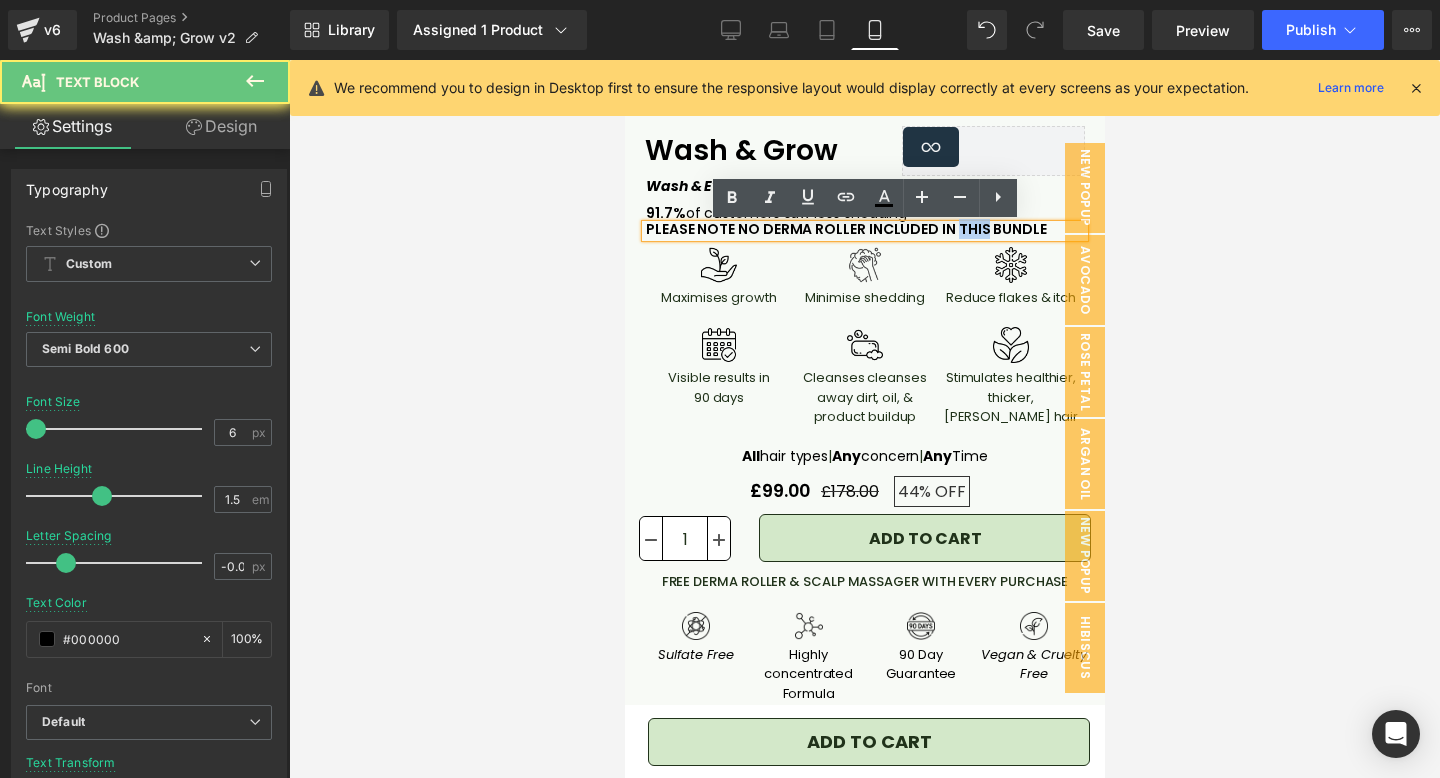 click on "PLEASE NOTE NO DERMA ROLLER INCLUDED IN THIS BUNDLE" at bounding box center [845, 229] 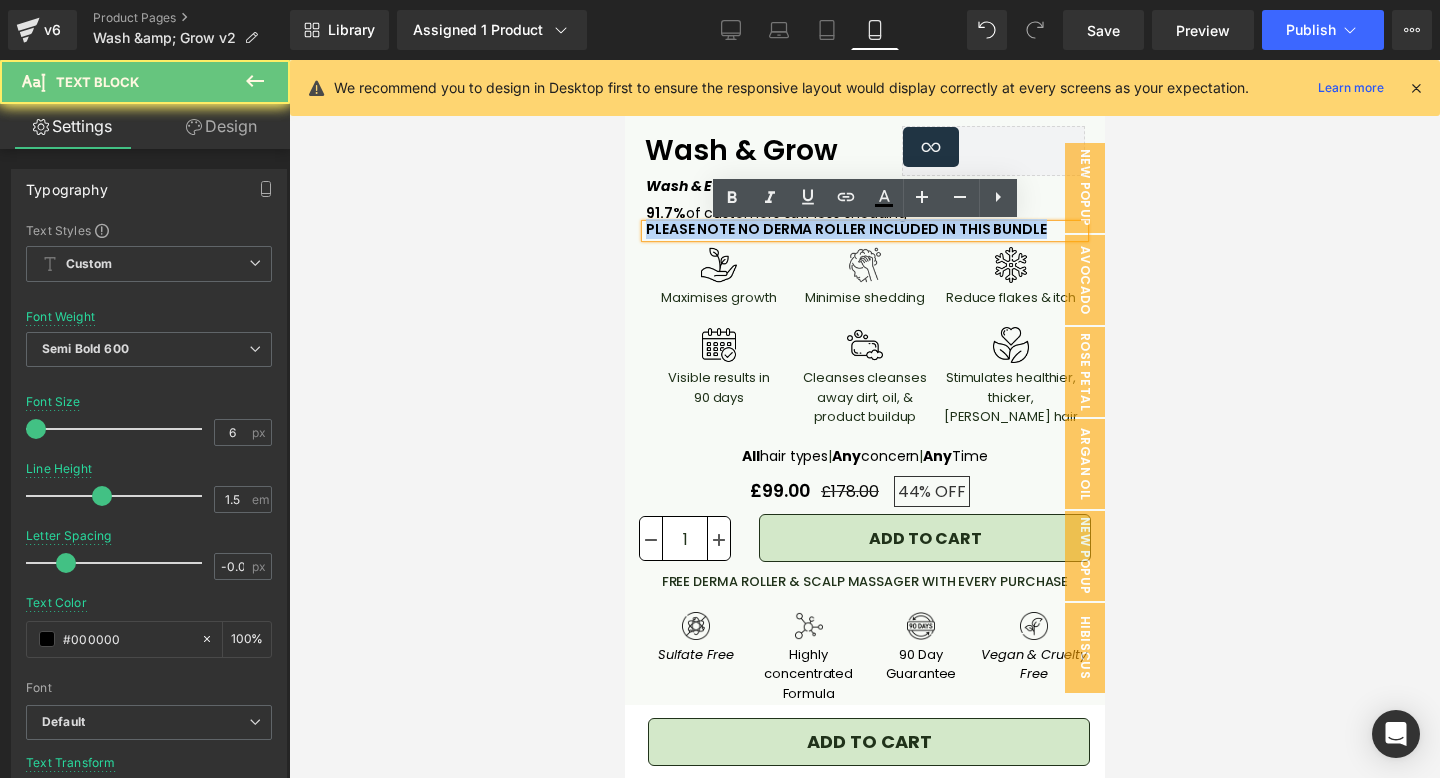 click on "PLEASE NOTE NO DERMA ROLLER INCLUDED IN THIS BUNDLE" at bounding box center [845, 229] 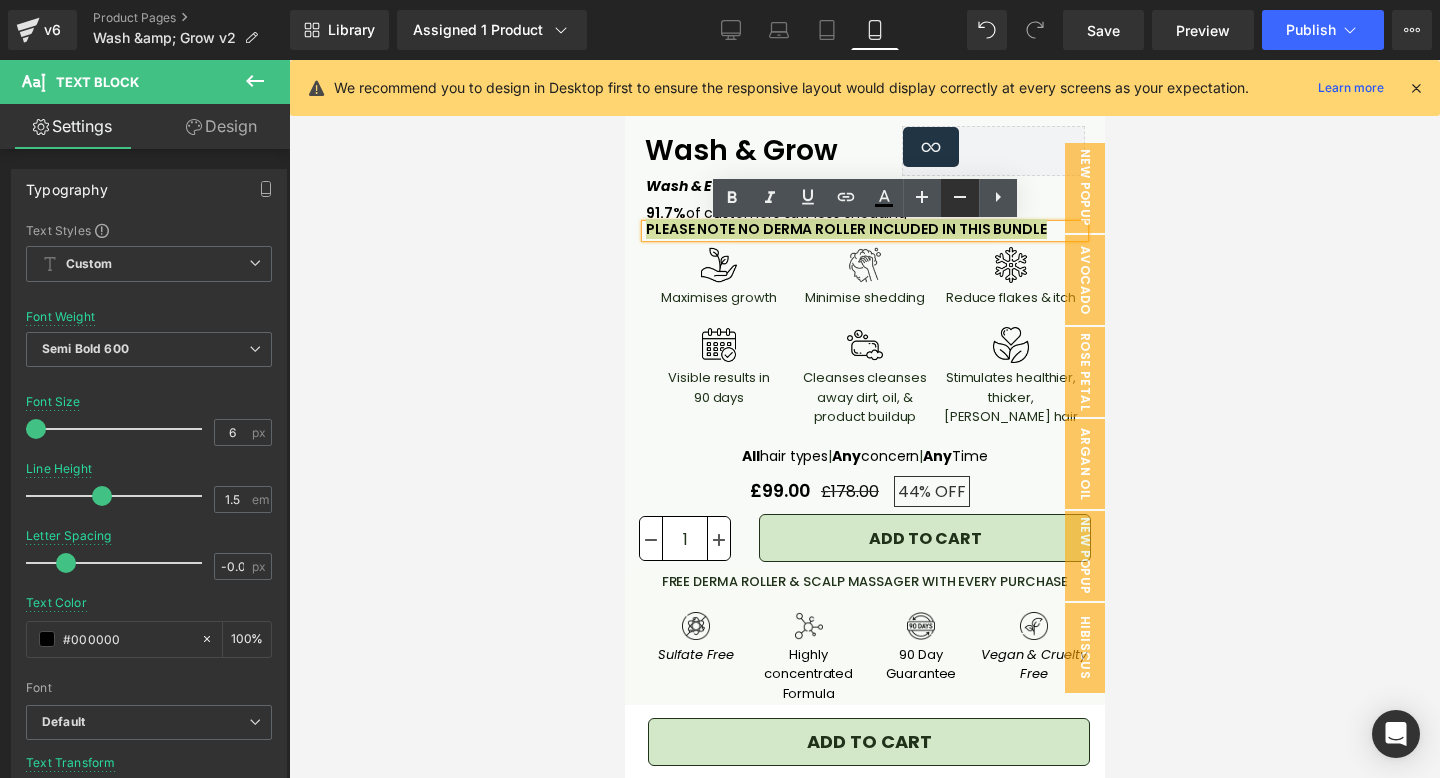 click 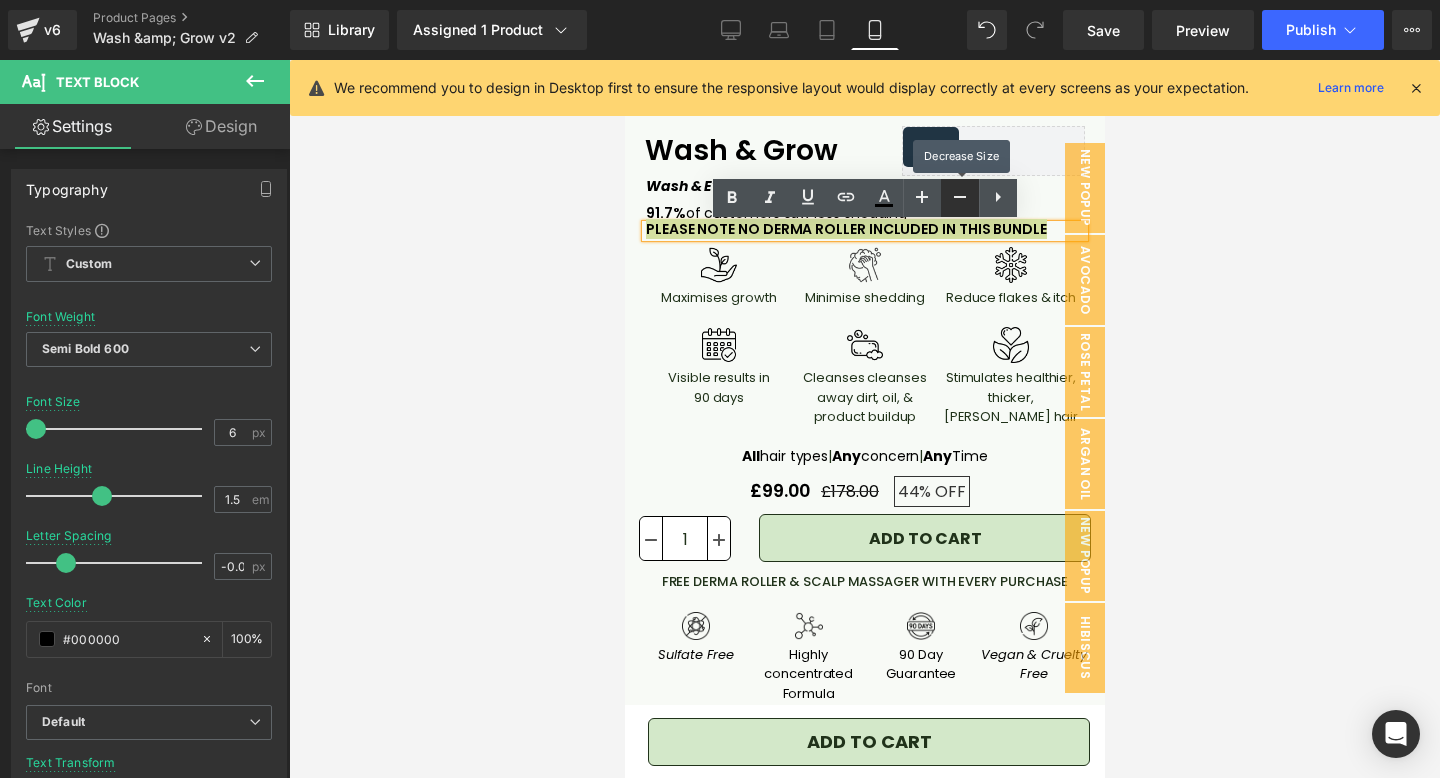 click 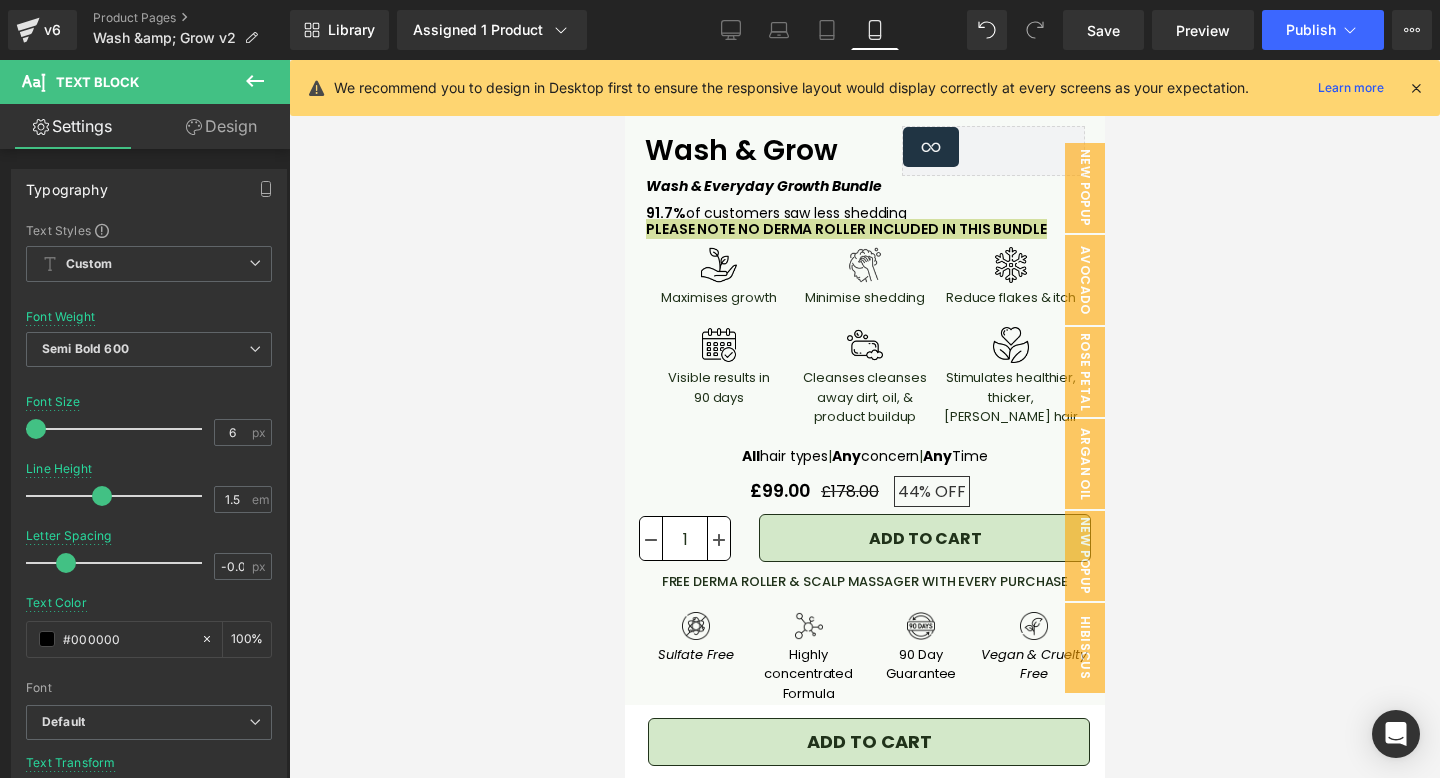 click on "Design" at bounding box center (221, 126) 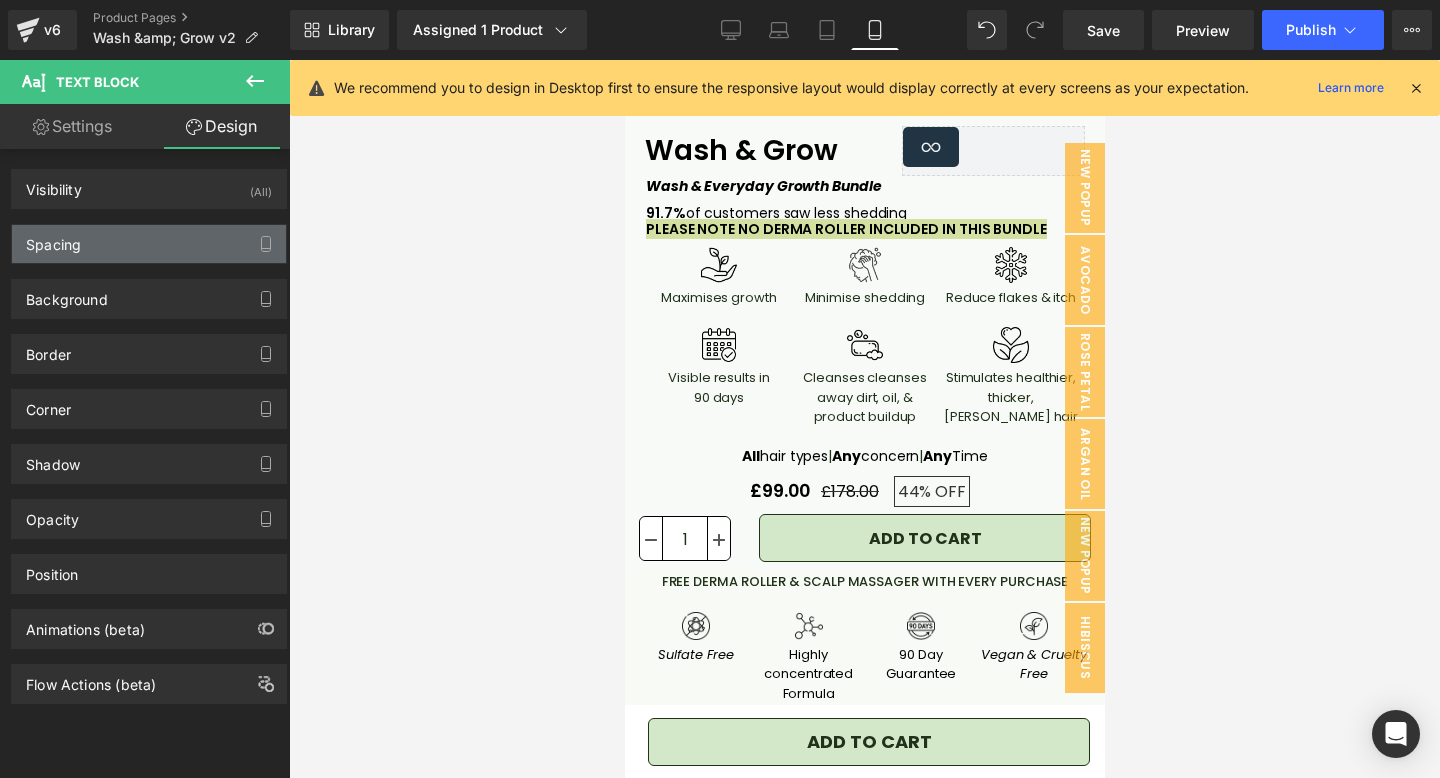 click on "Spacing" at bounding box center (149, 244) 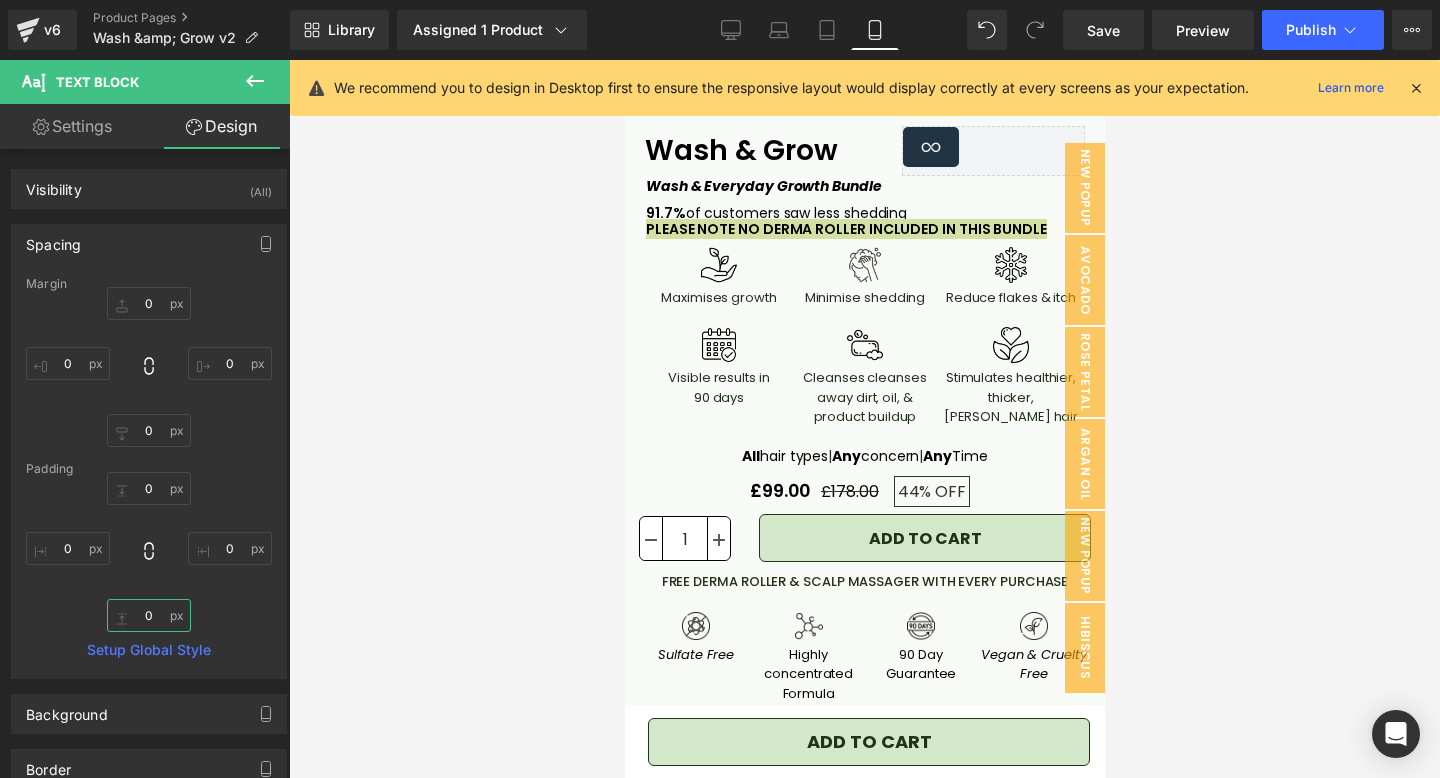 click at bounding box center [149, 615] 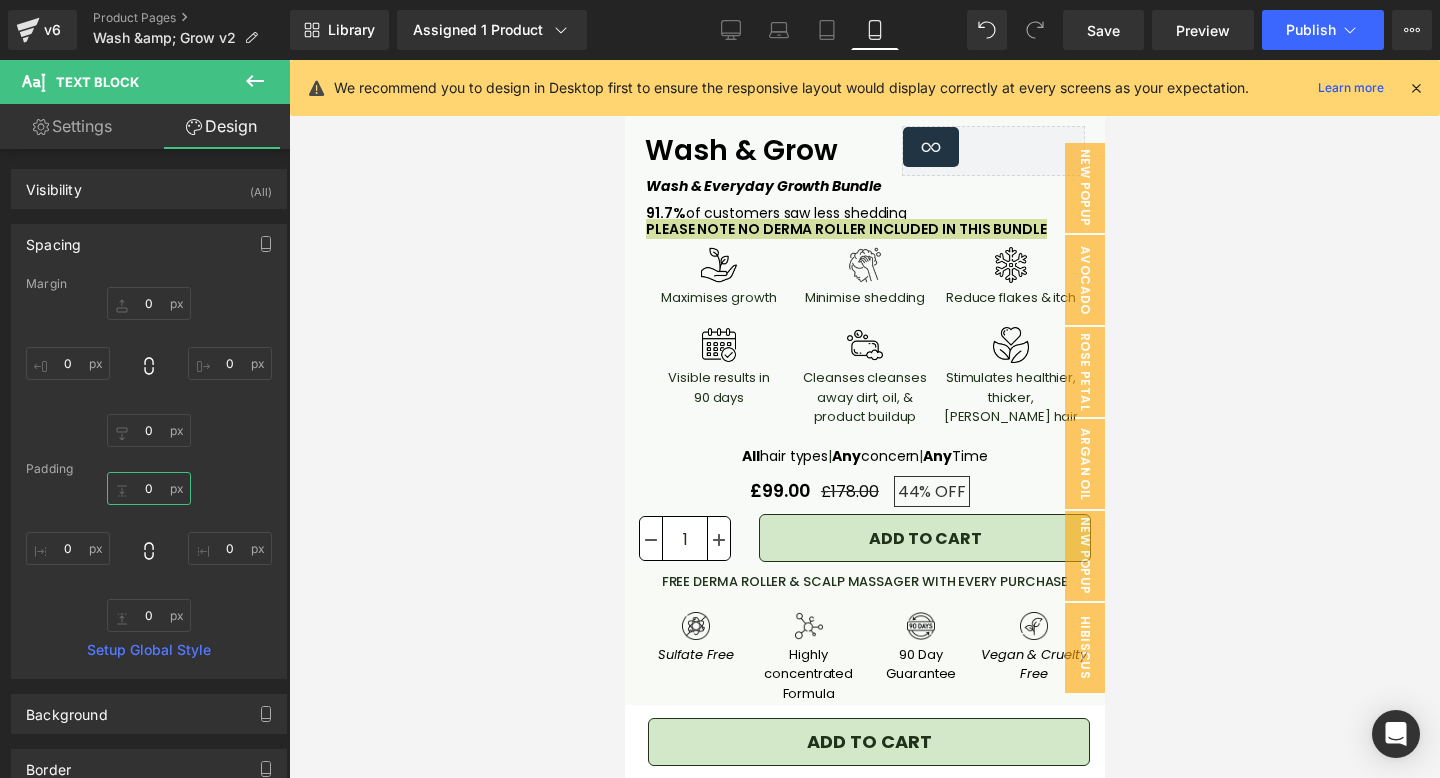 click at bounding box center (149, 488) 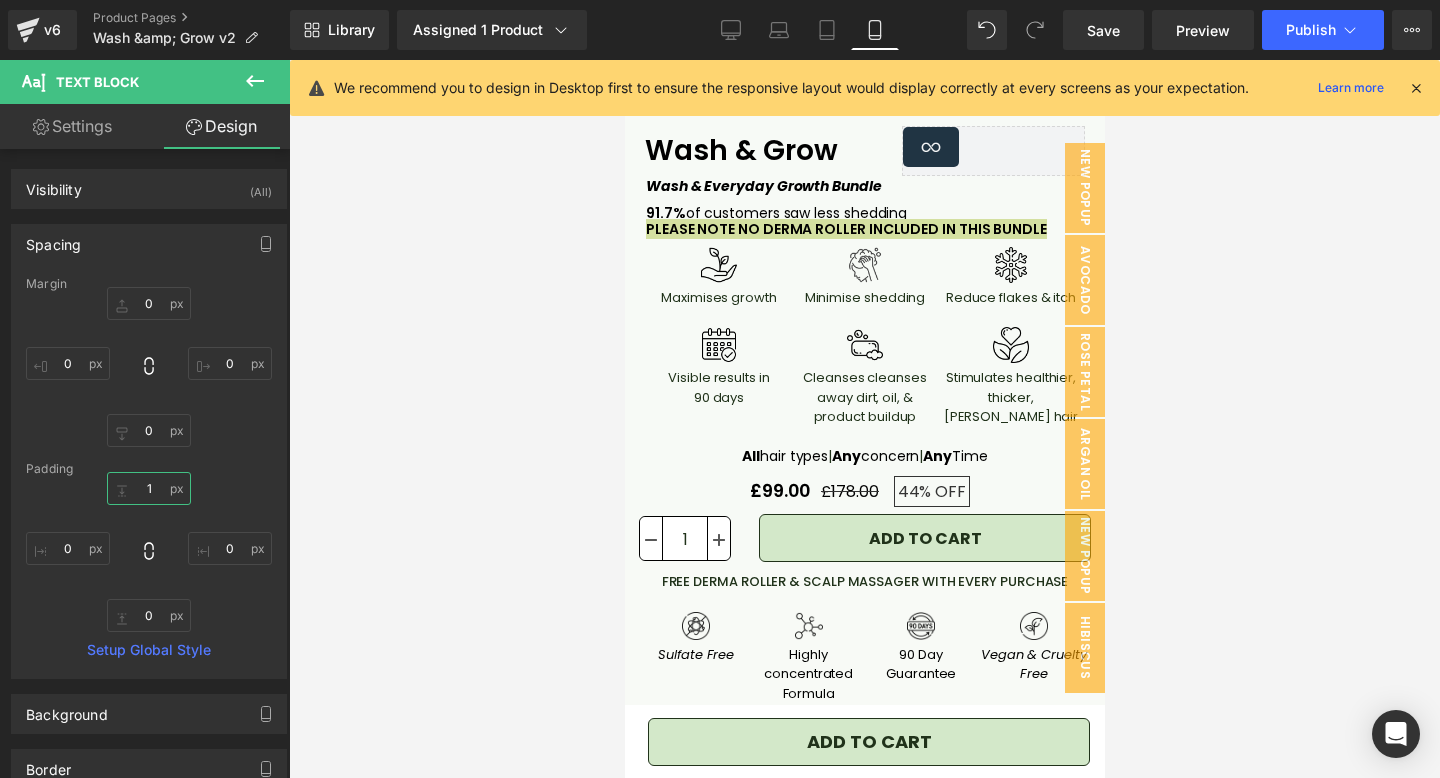 type on "10" 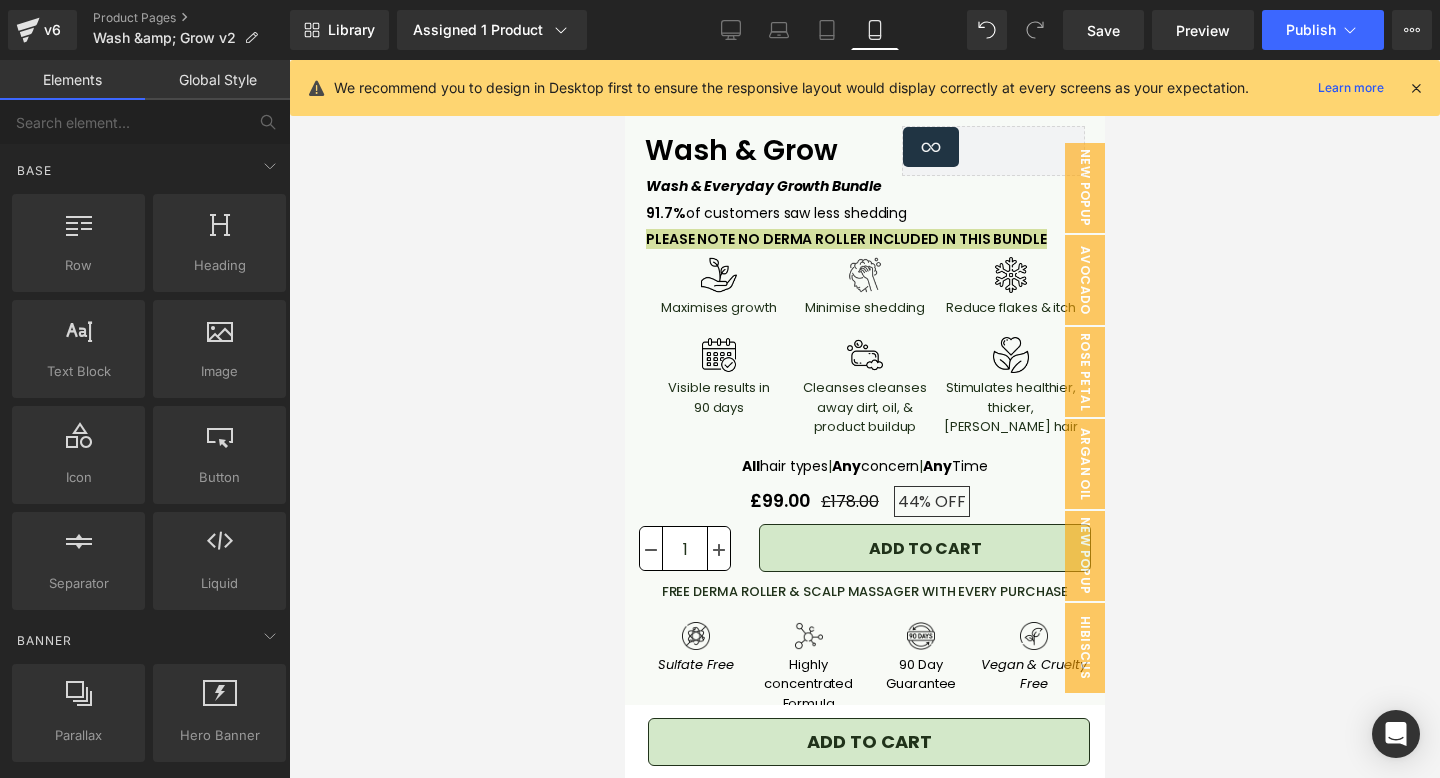 click at bounding box center (864, 419) 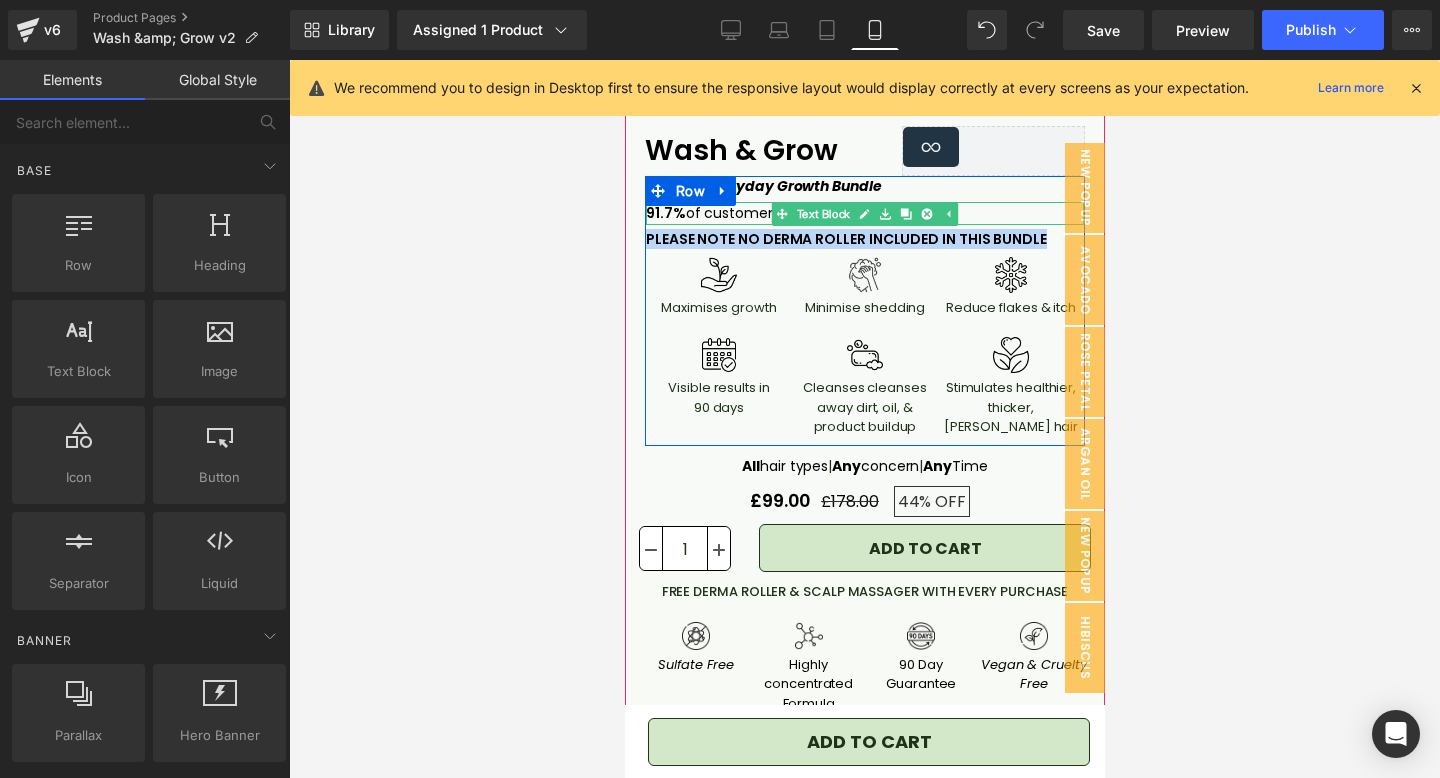 click on "91.7%  of customers saw less shedding" at bounding box center (864, 213) 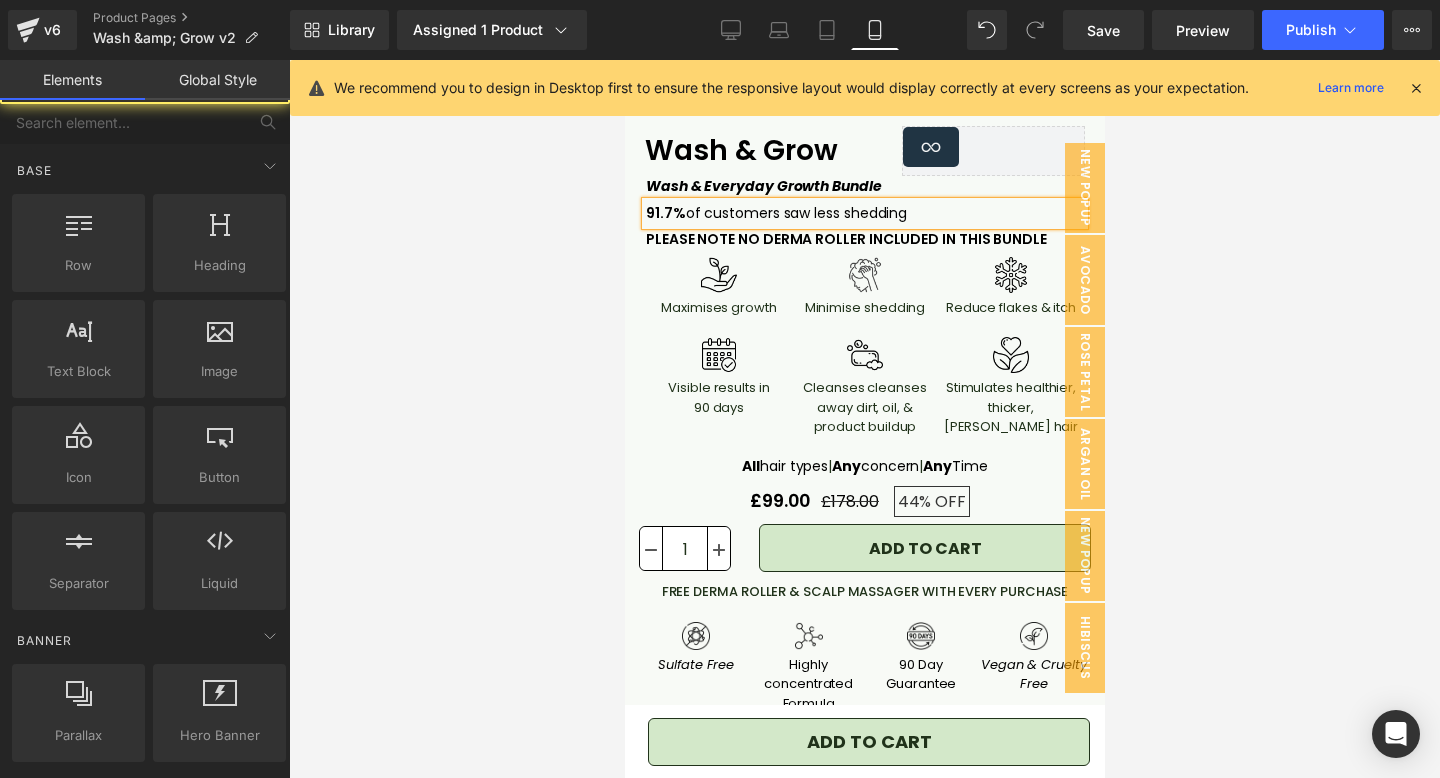 click at bounding box center [864, 419] 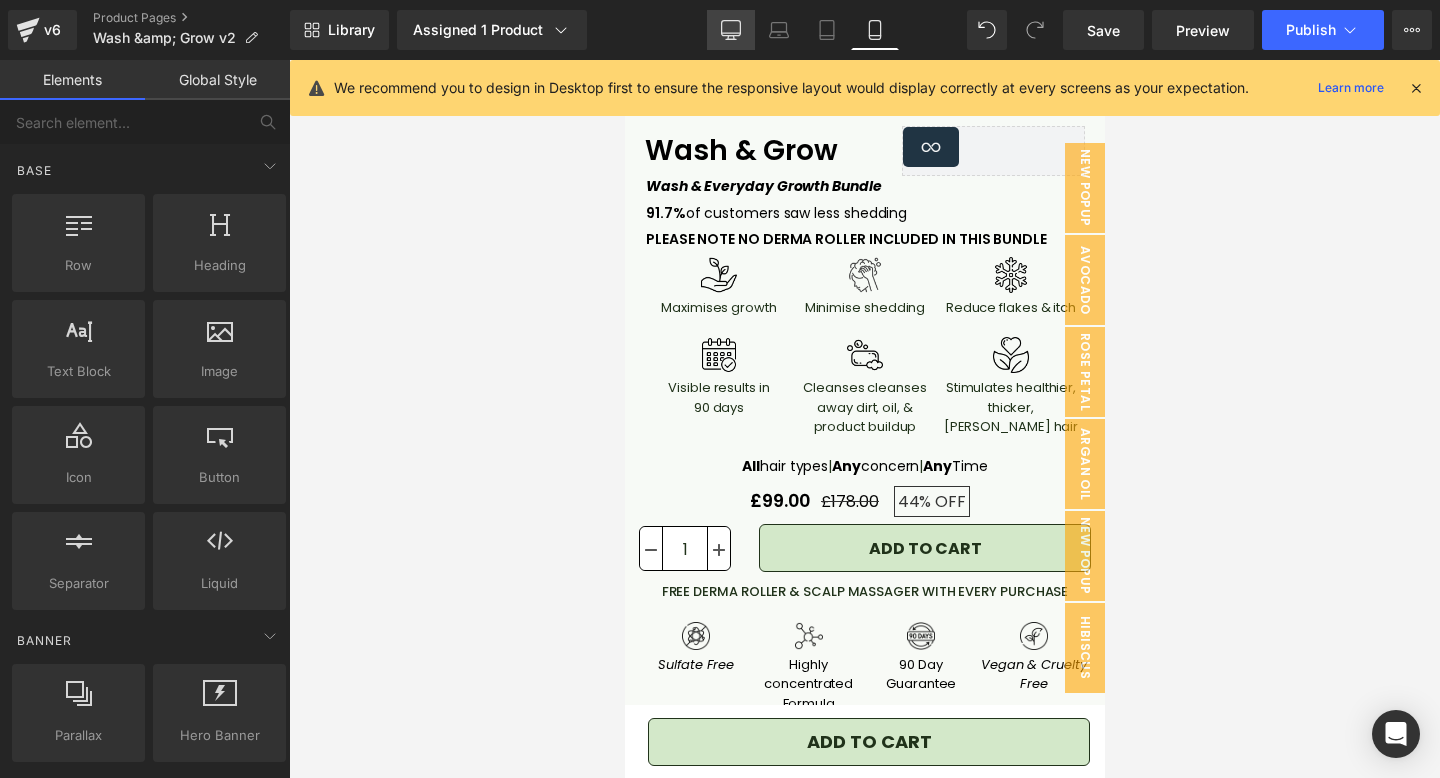 click on "Desktop" at bounding box center [731, 30] 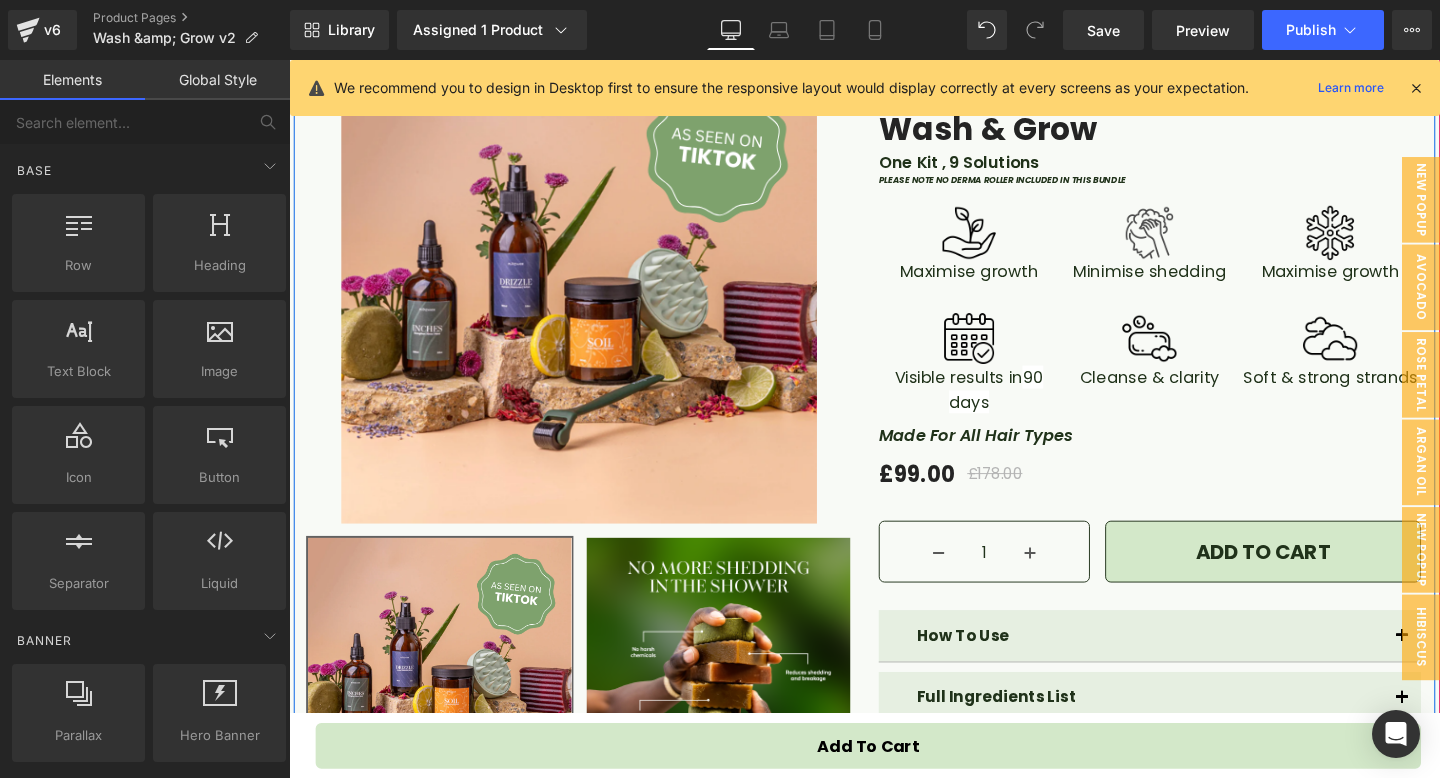 scroll, scrollTop: 198, scrollLeft: 0, axis: vertical 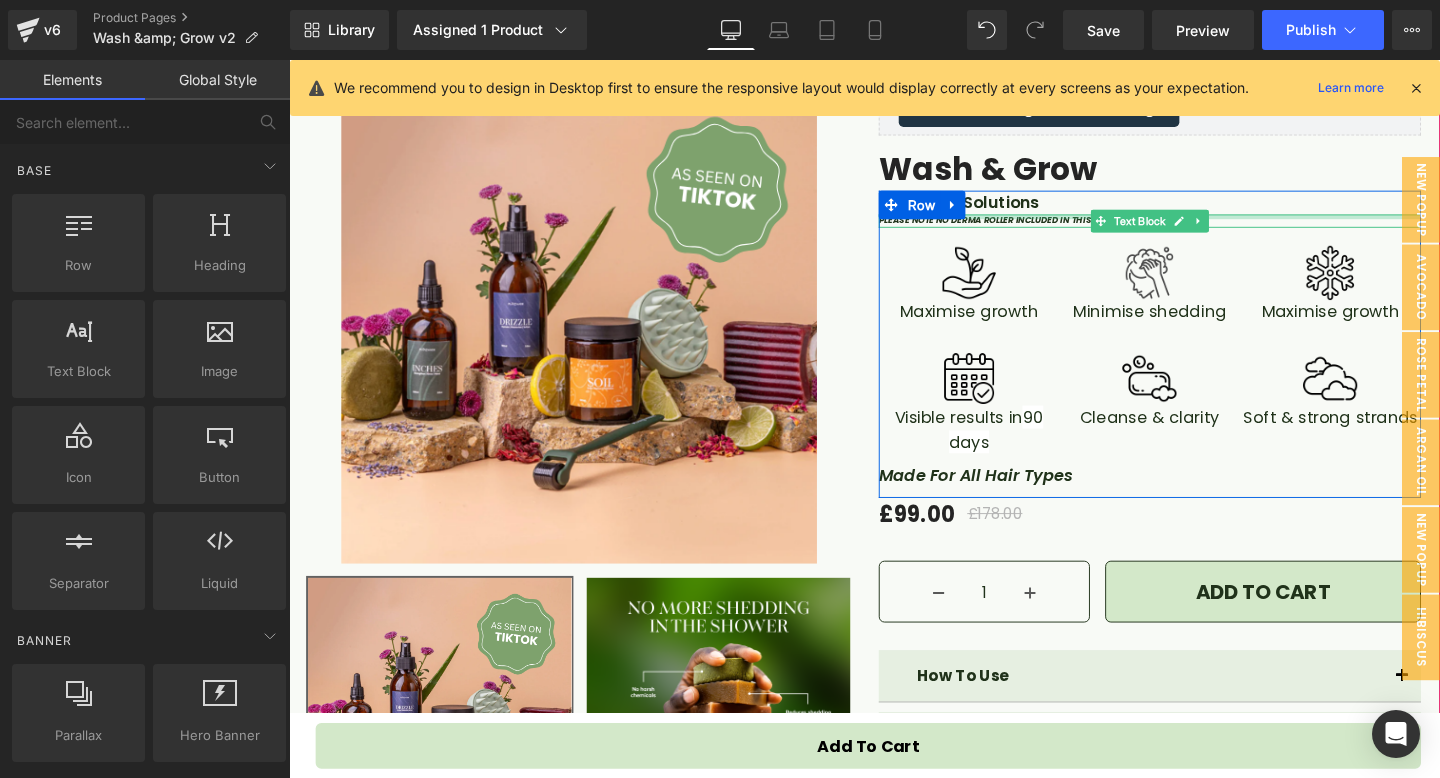 click on "PLEASE NOTE NO DERMA ROLLER INCLUDED IN THIS BUNDLE" at bounding box center (1039, 228) 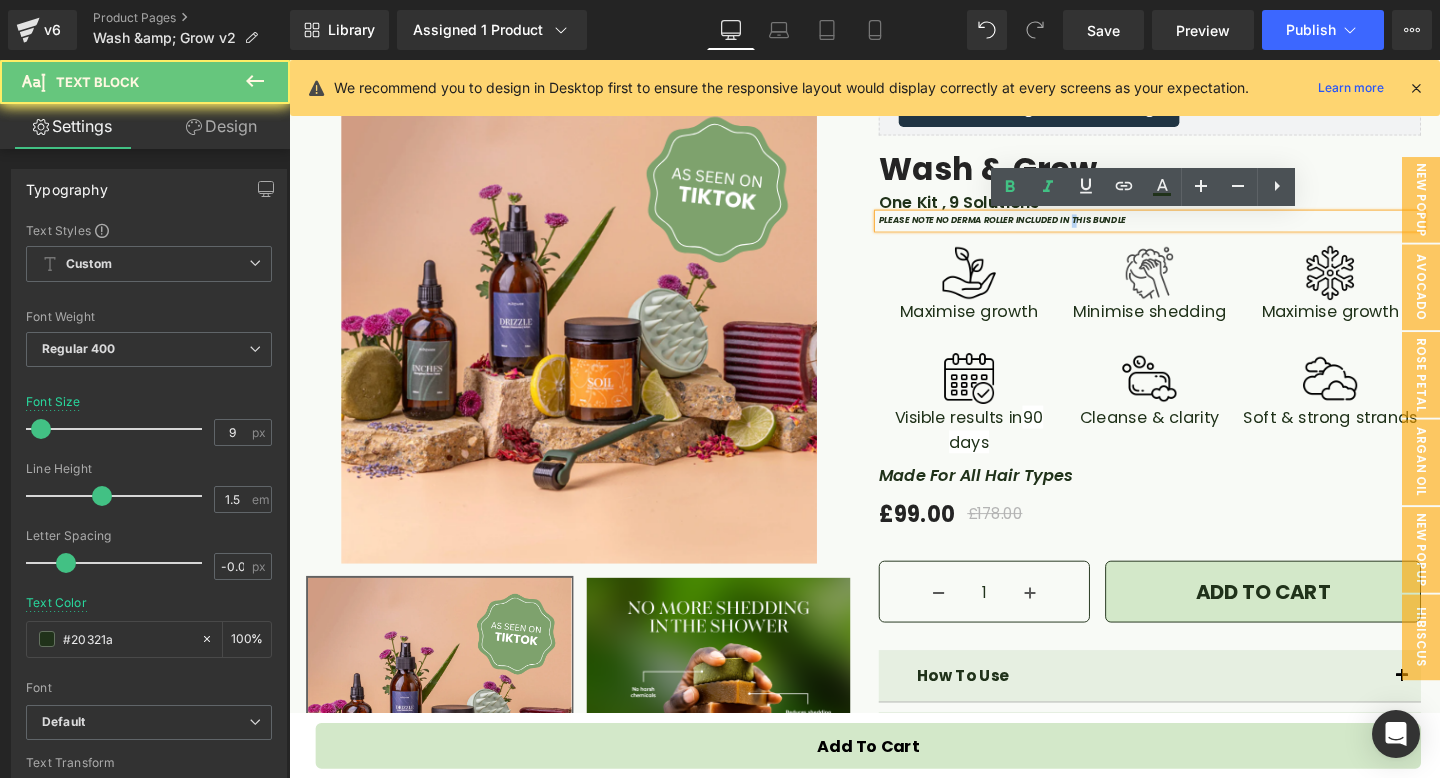 click on "PLEASE NOTE NO DERMA ROLLER INCLUDED IN THIS BUNDLE" at bounding box center [1039, 228] 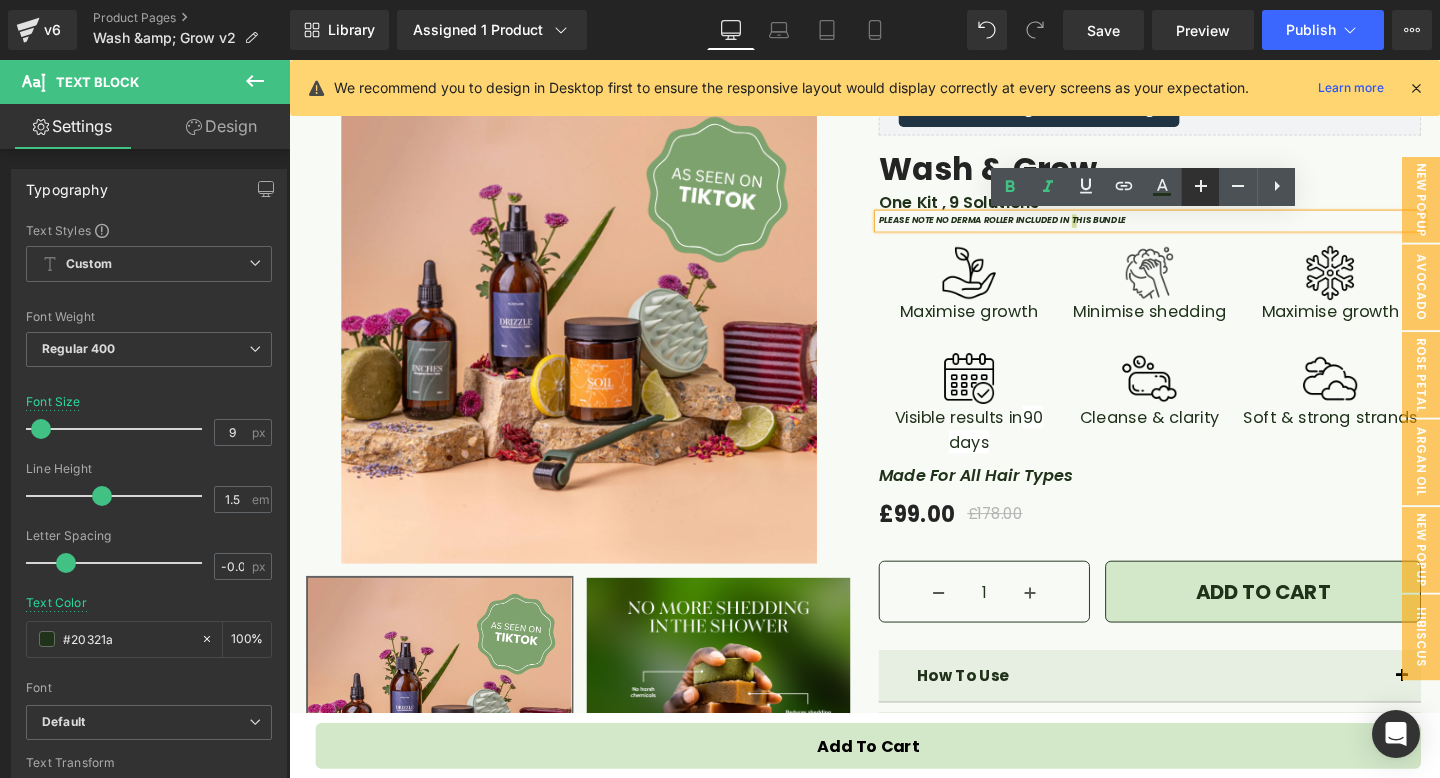 click 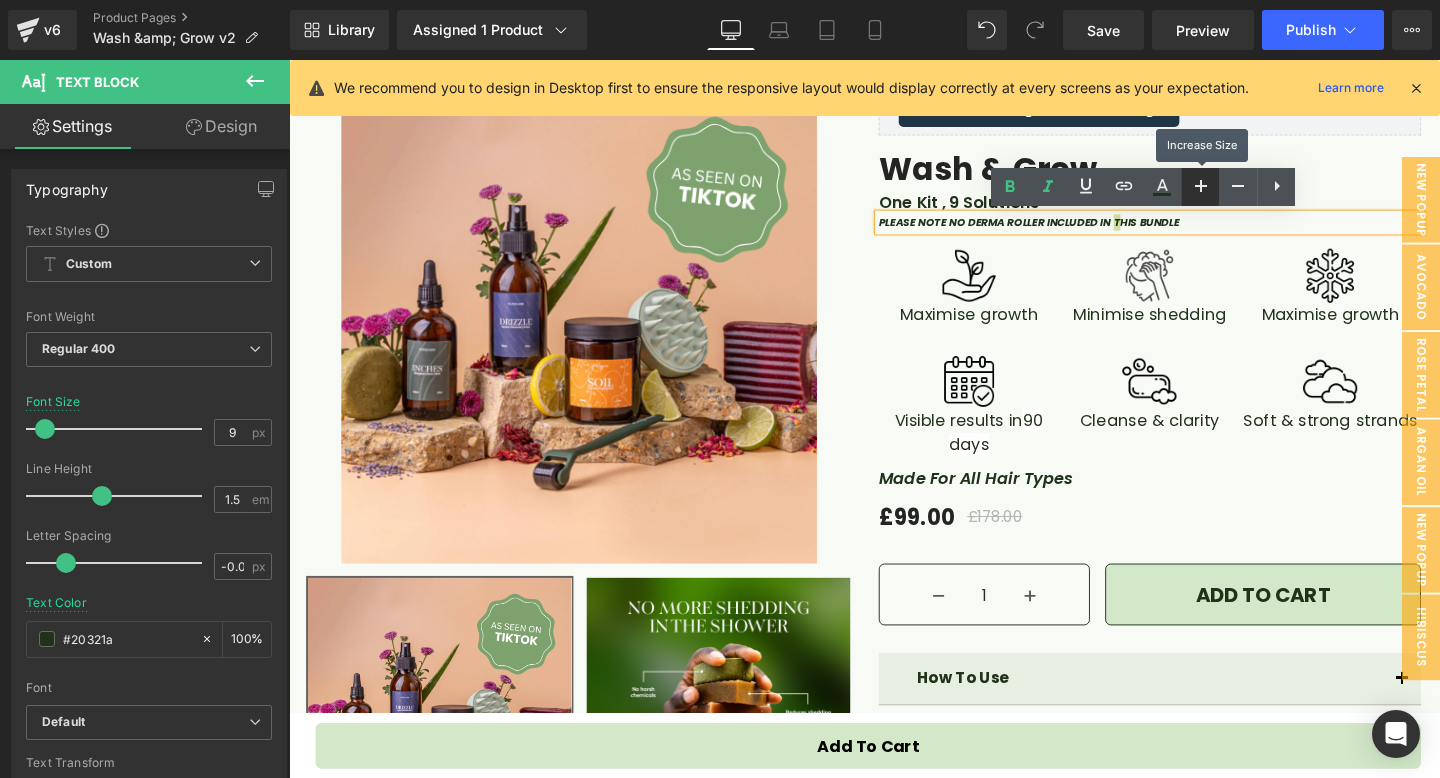 click 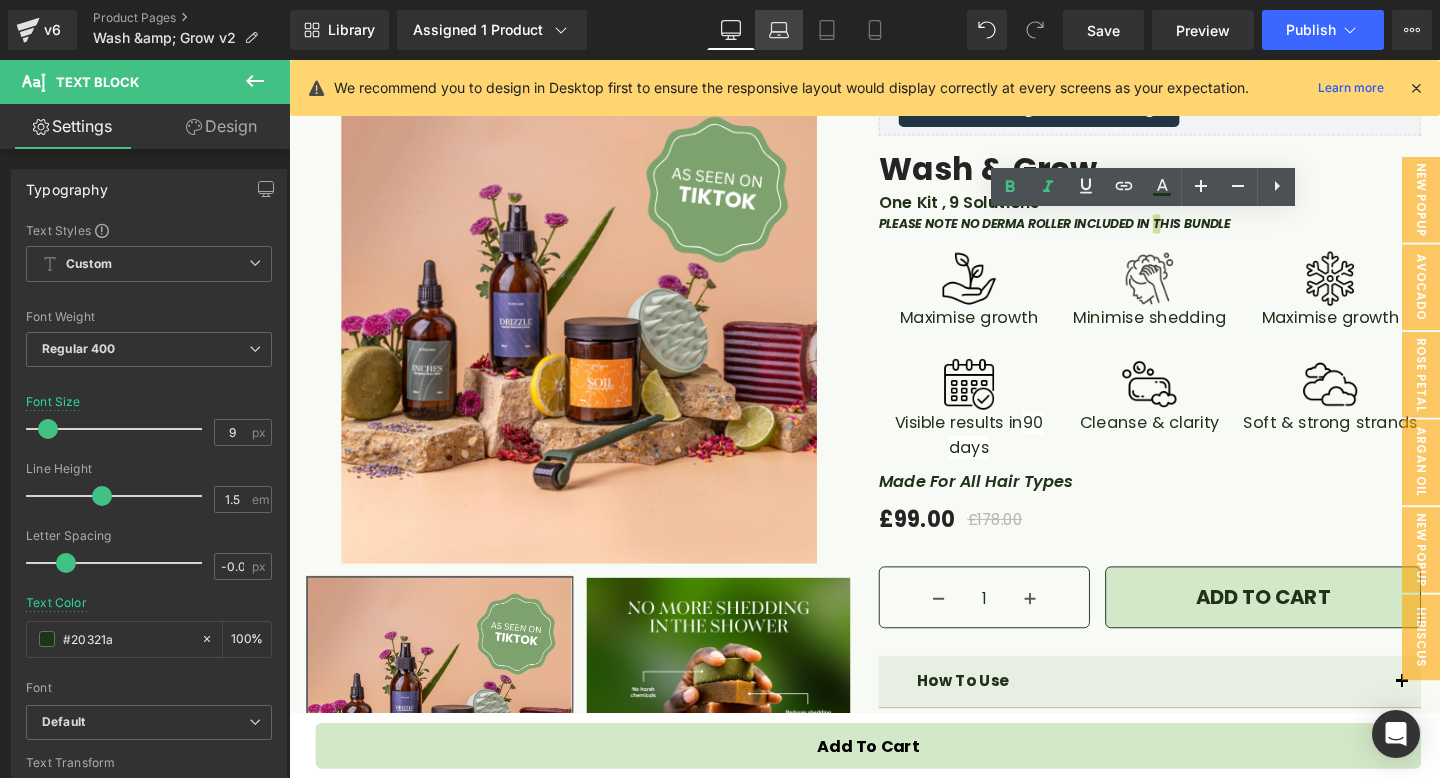 click 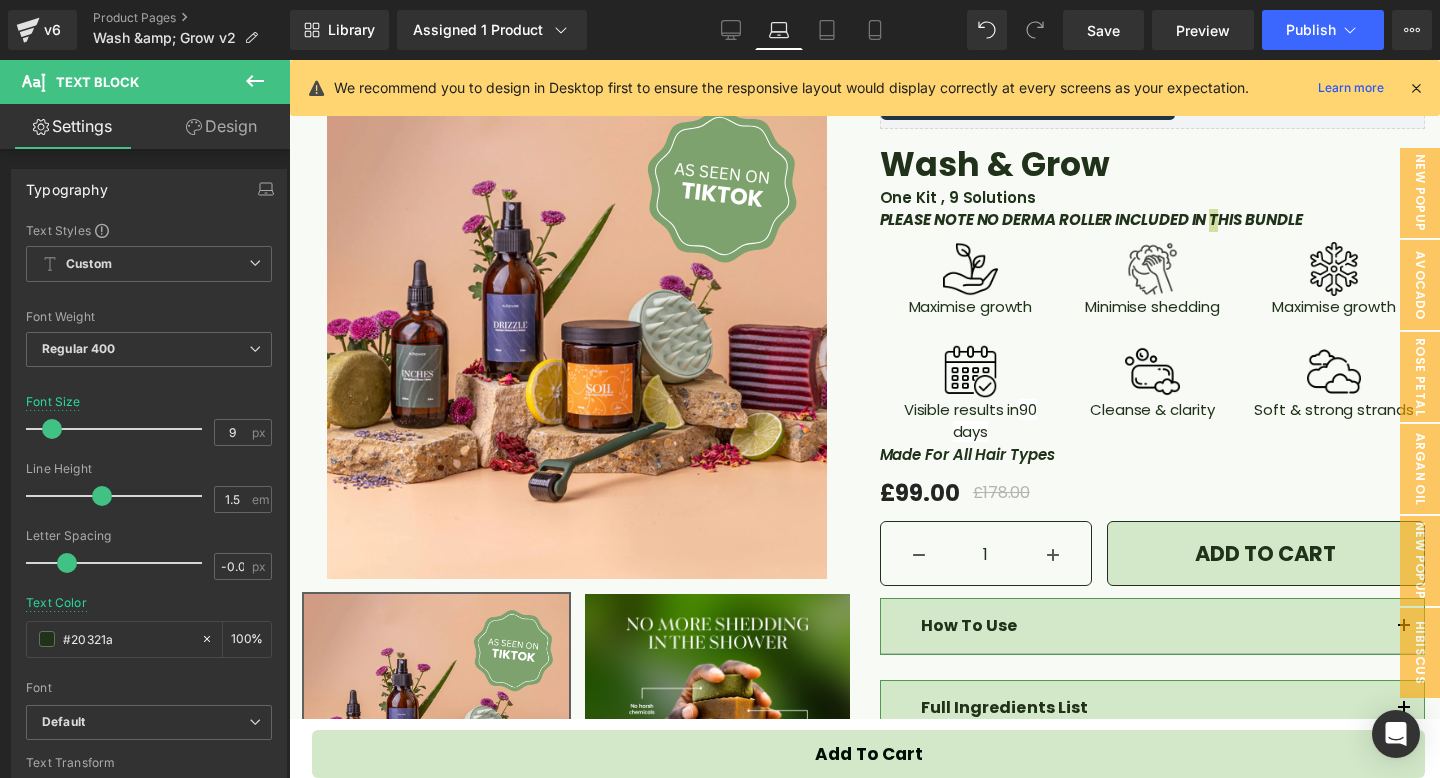 scroll, scrollTop: 185, scrollLeft: 0, axis: vertical 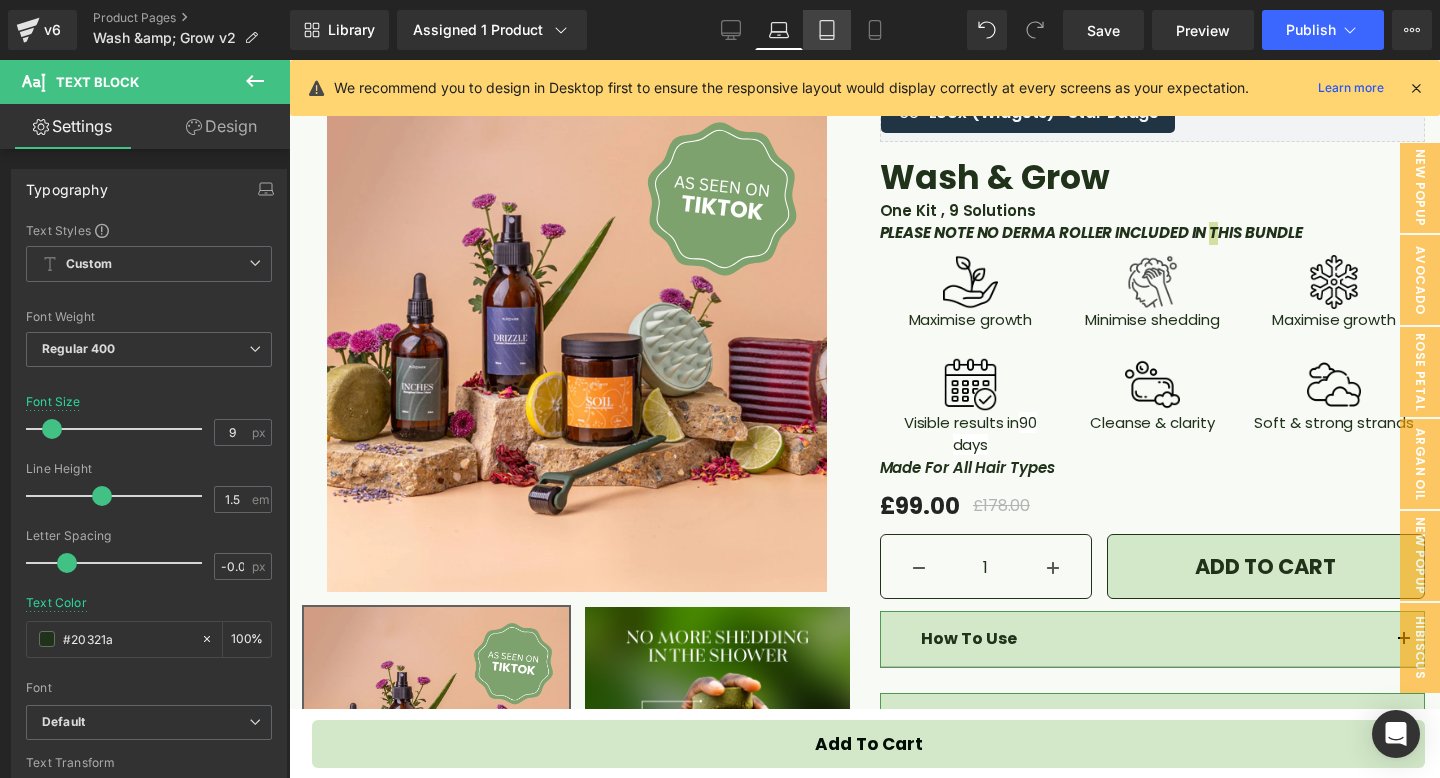 click 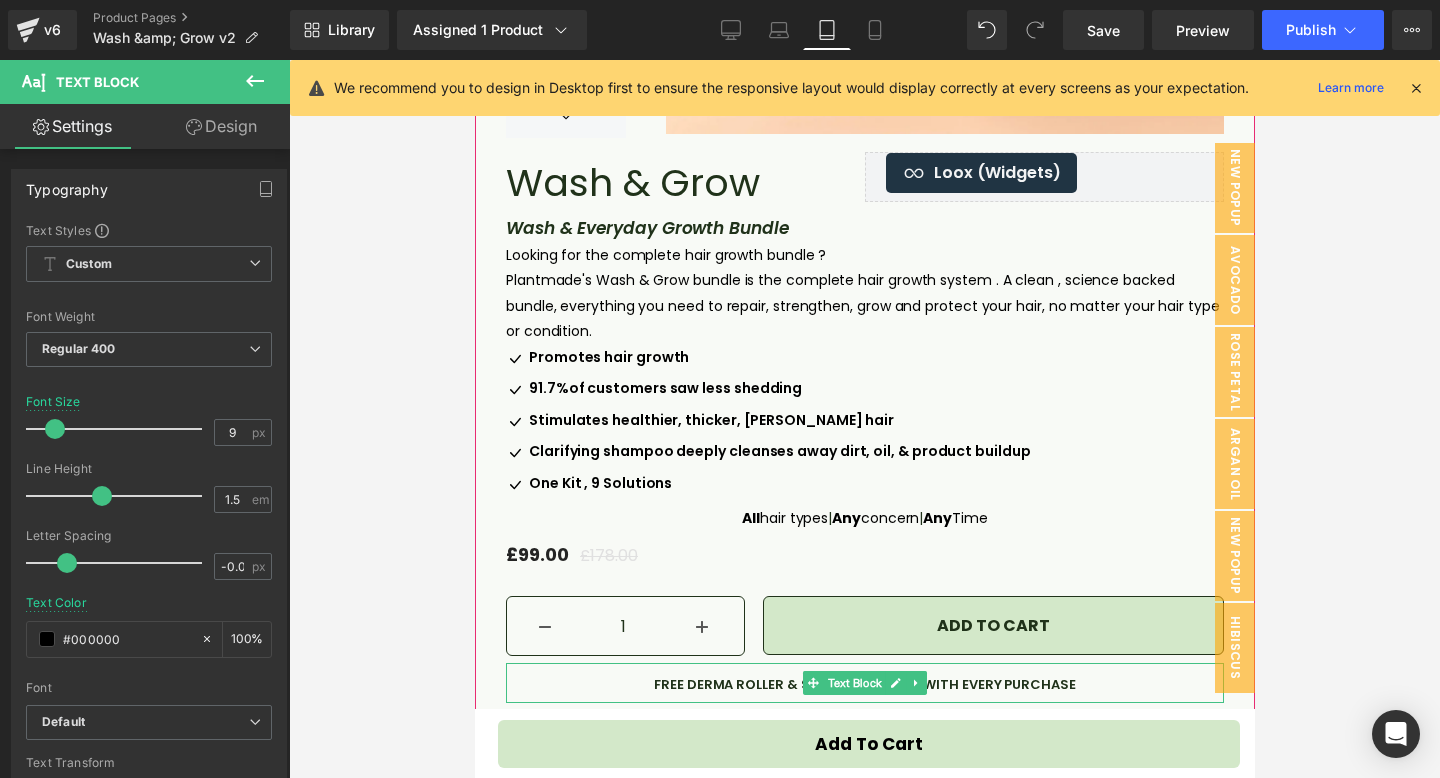scroll, scrollTop: 653, scrollLeft: 0, axis: vertical 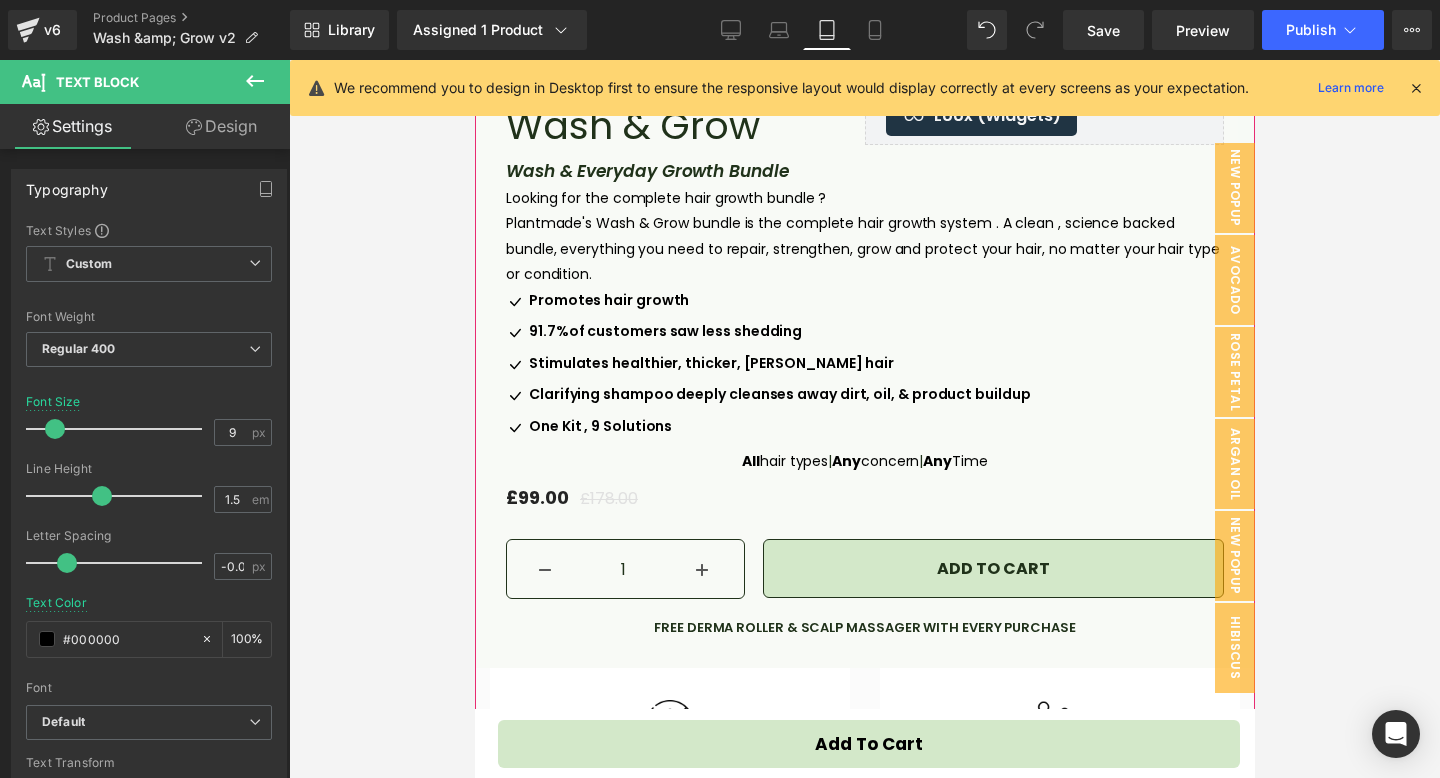 click on "FREE DERMA ROLLER & SCALP MASSAGER WITH EVERY PURCHASE" at bounding box center [864, 627] 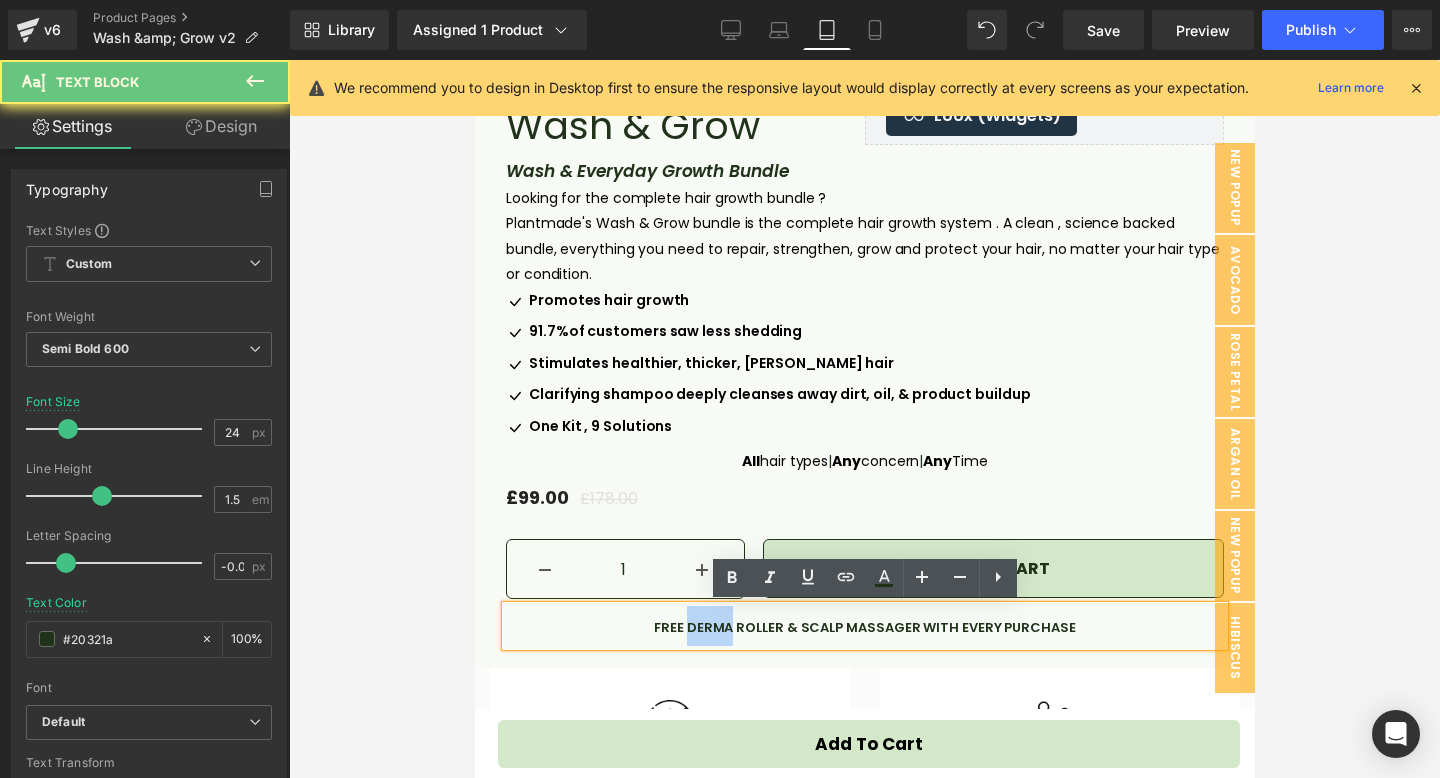 click on "FREE DERMA ROLLER & SCALP MASSAGER WITH EVERY PURCHASE" at bounding box center [864, 627] 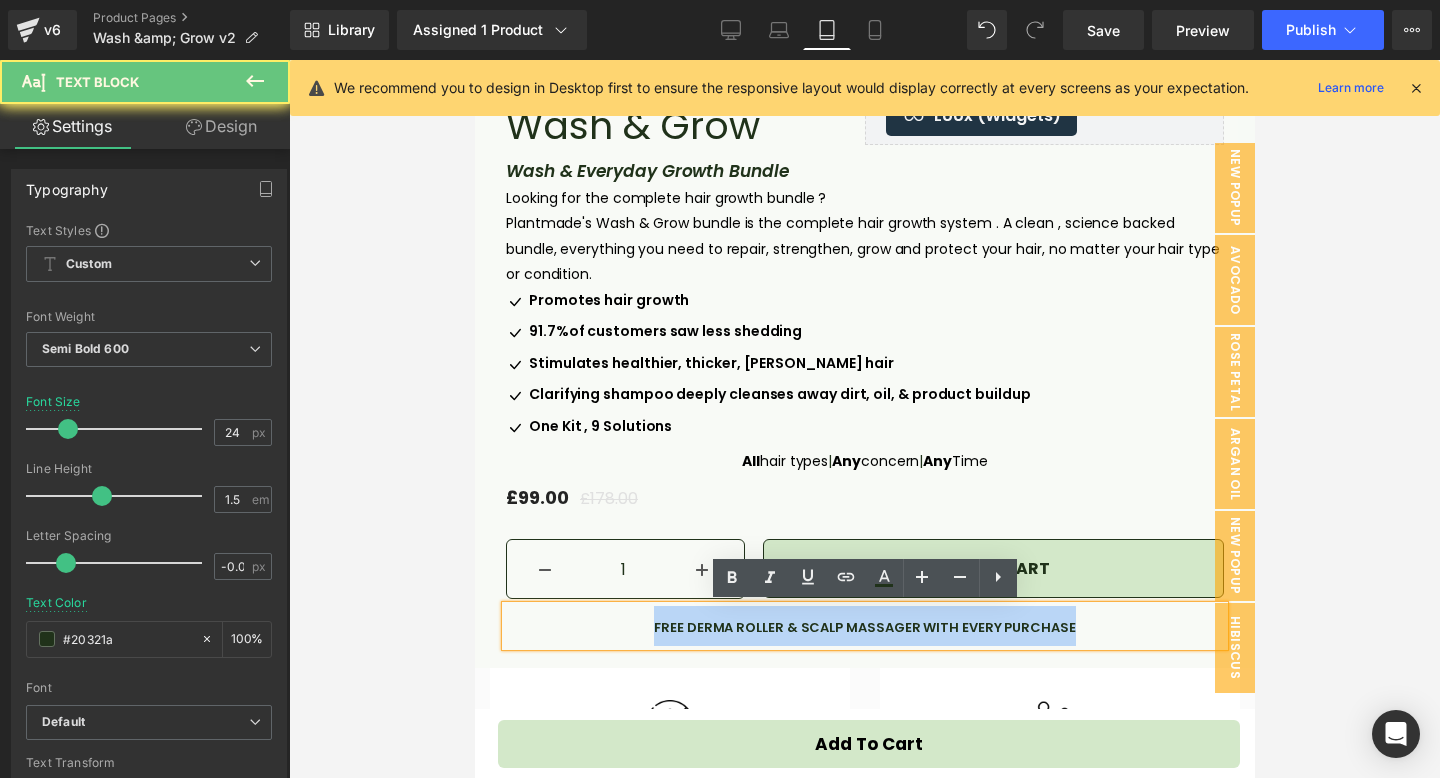 click on "FREE DERMA ROLLER & SCALP MASSAGER WITH EVERY PURCHASE" at bounding box center [864, 627] 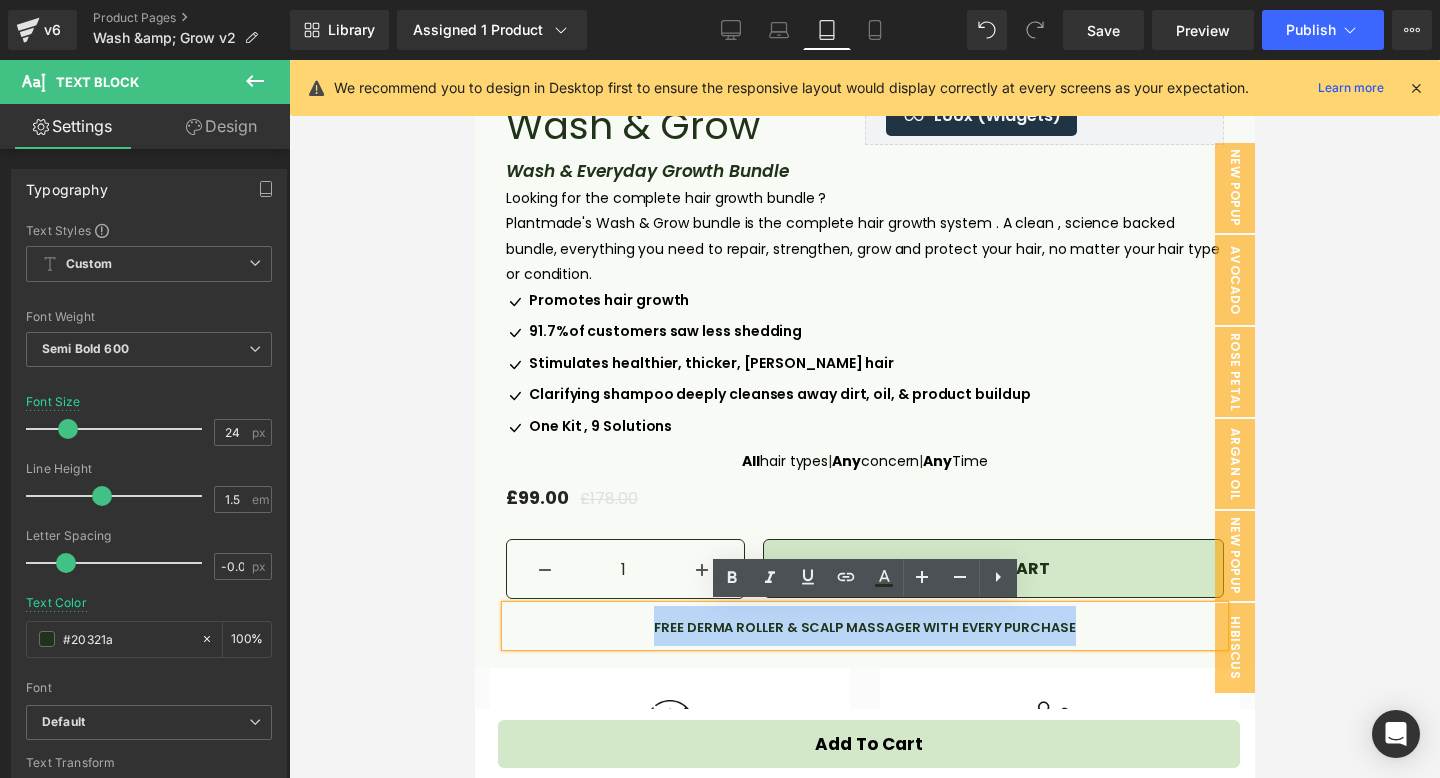 type 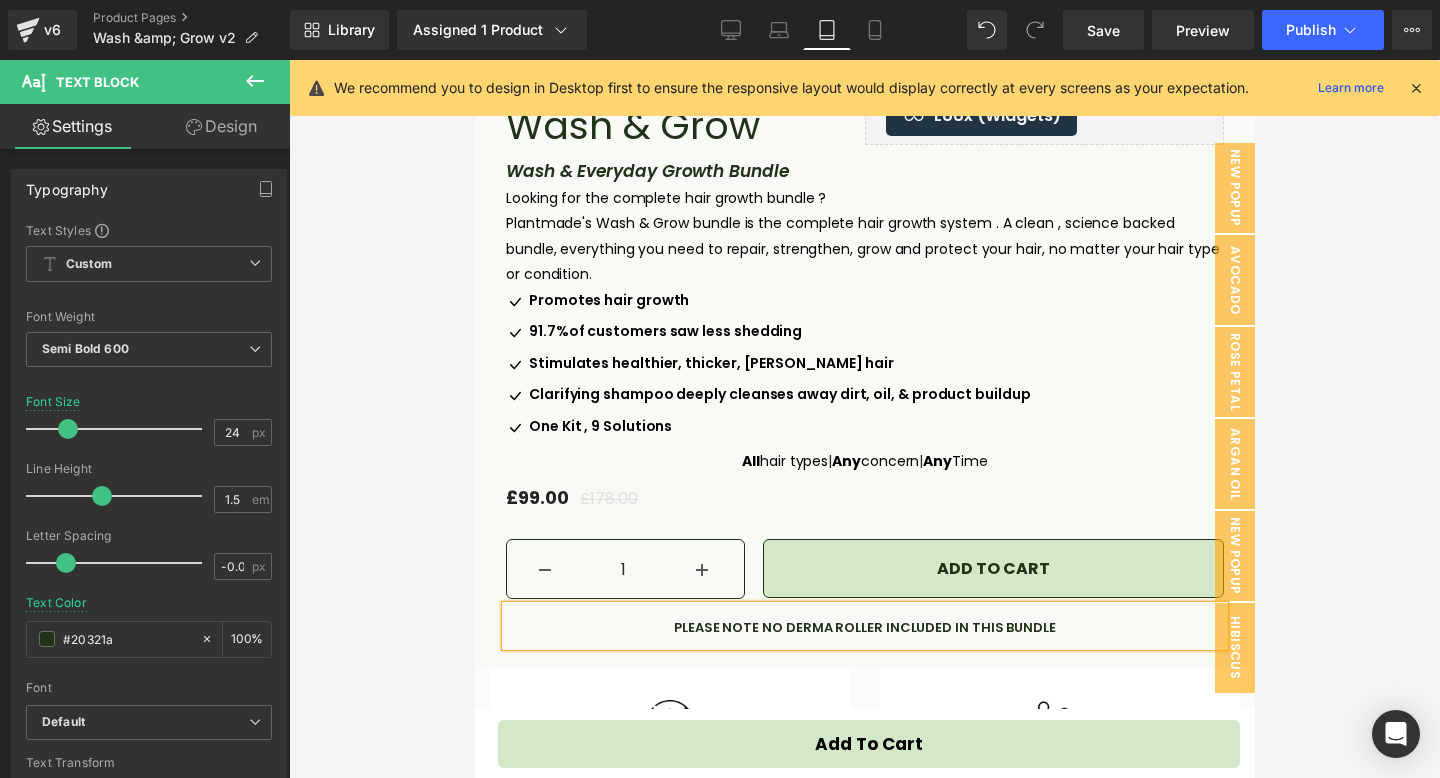 click at bounding box center (864, 419) 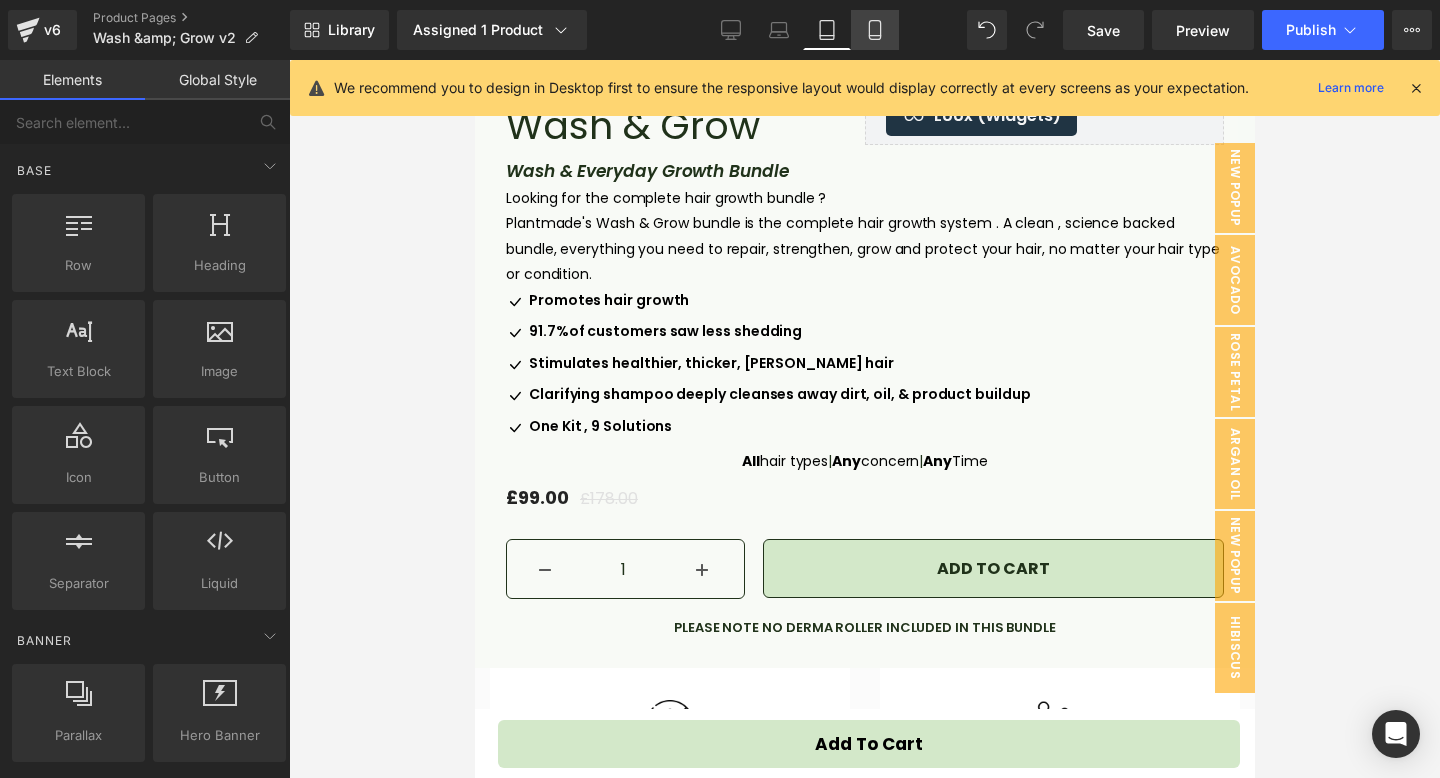 click 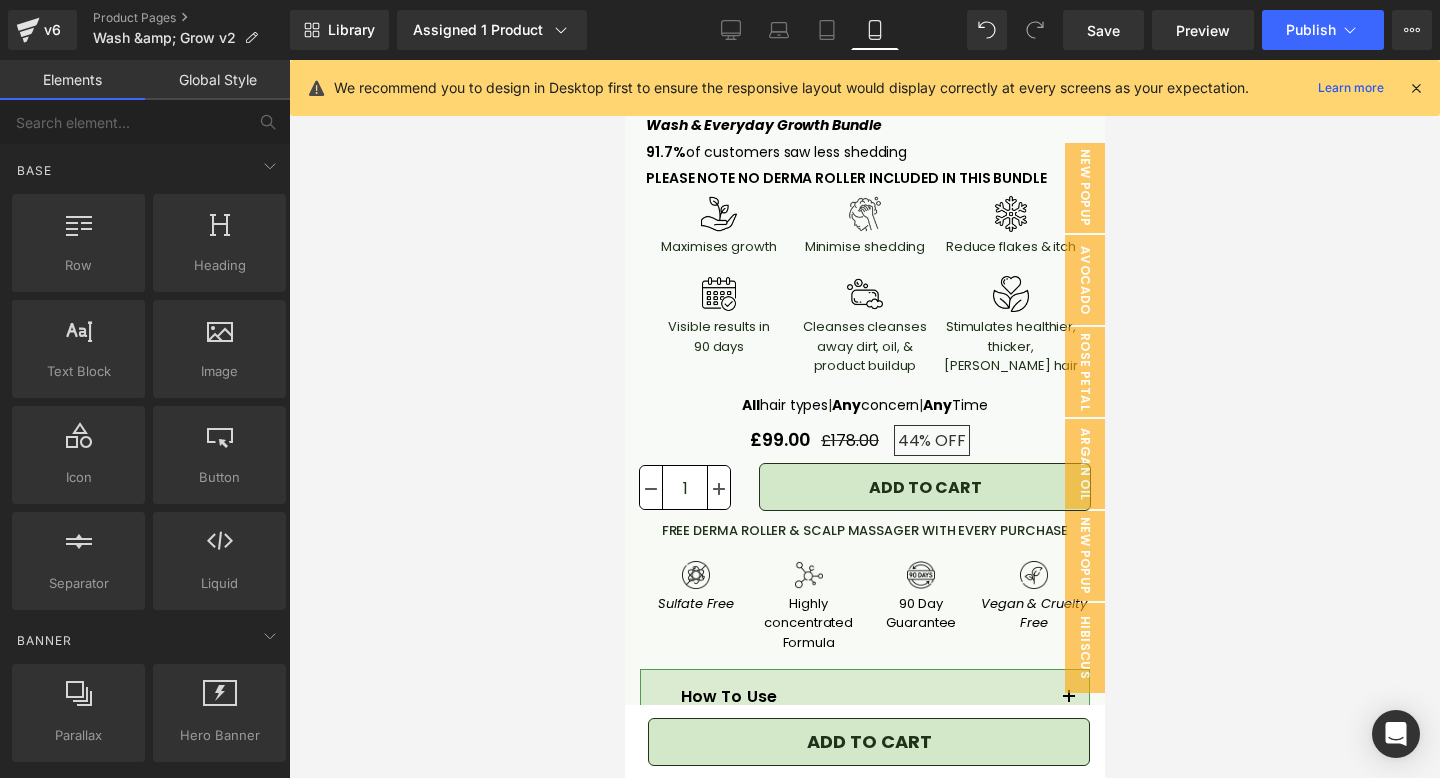scroll, scrollTop: 547, scrollLeft: 0, axis: vertical 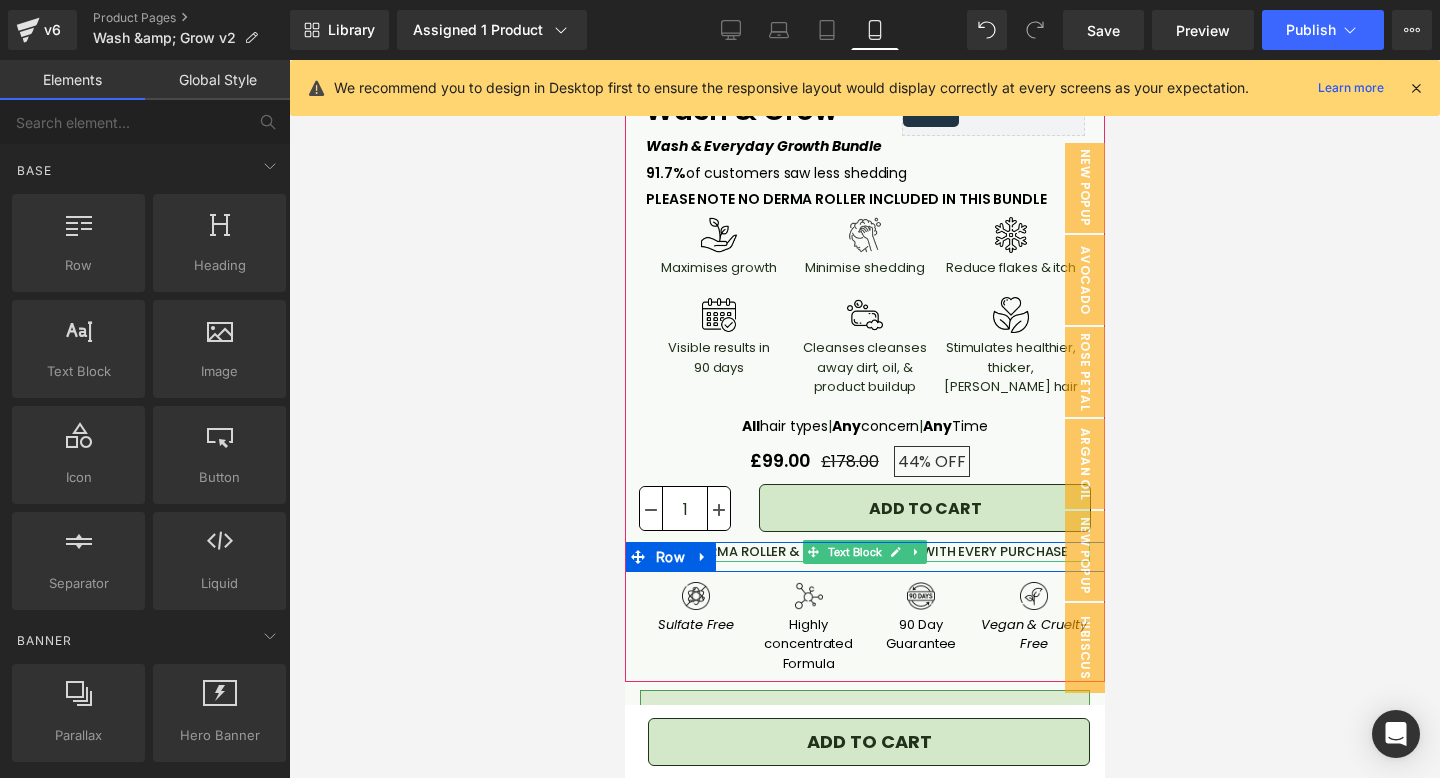 click on "FREE DERMA ROLLER & SCALP MASSAGER WITH EVERY PURCHASE" at bounding box center (864, 552) 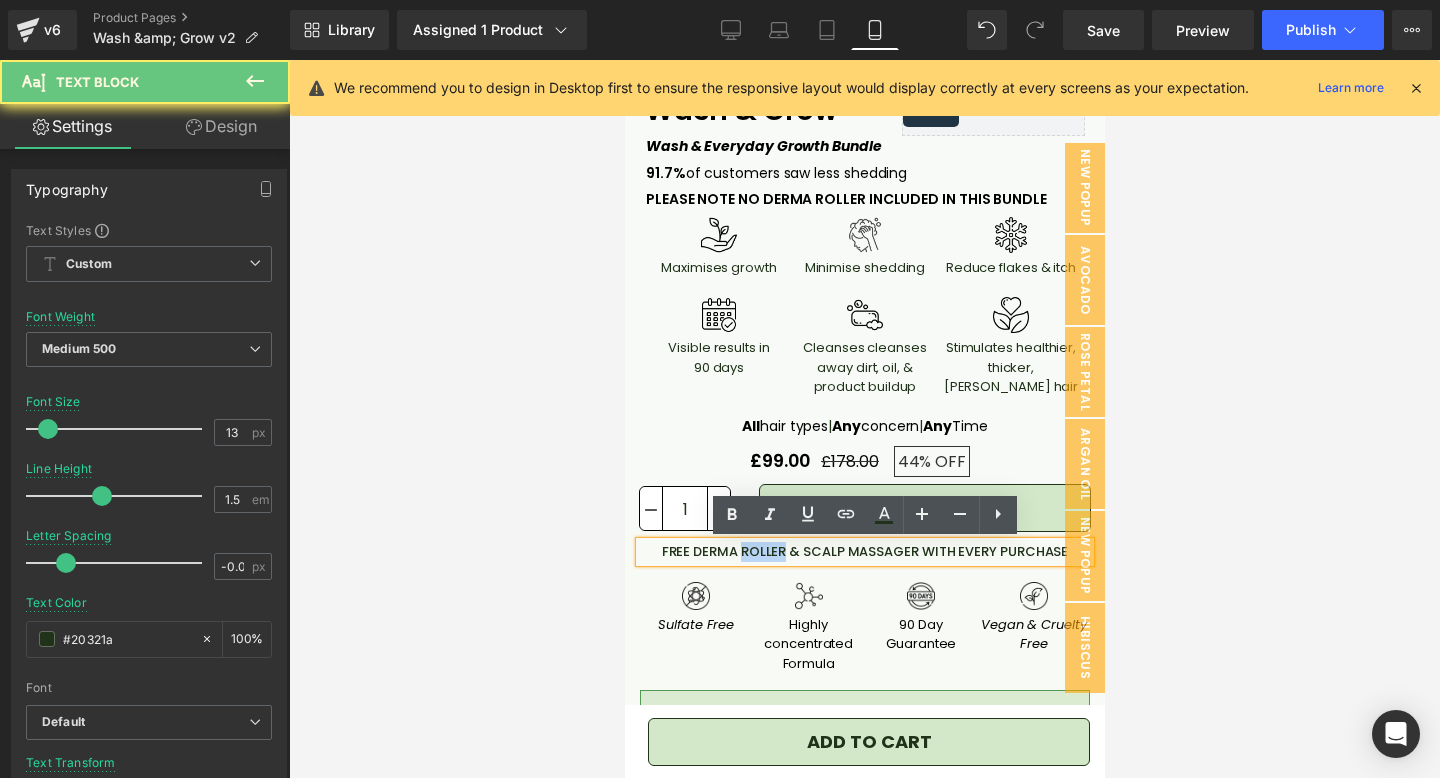 click on "FREE DERMA ROLLER & SCALP MASSAGER WITH EVERY PURCHASE" at bounding box center (864, 552) 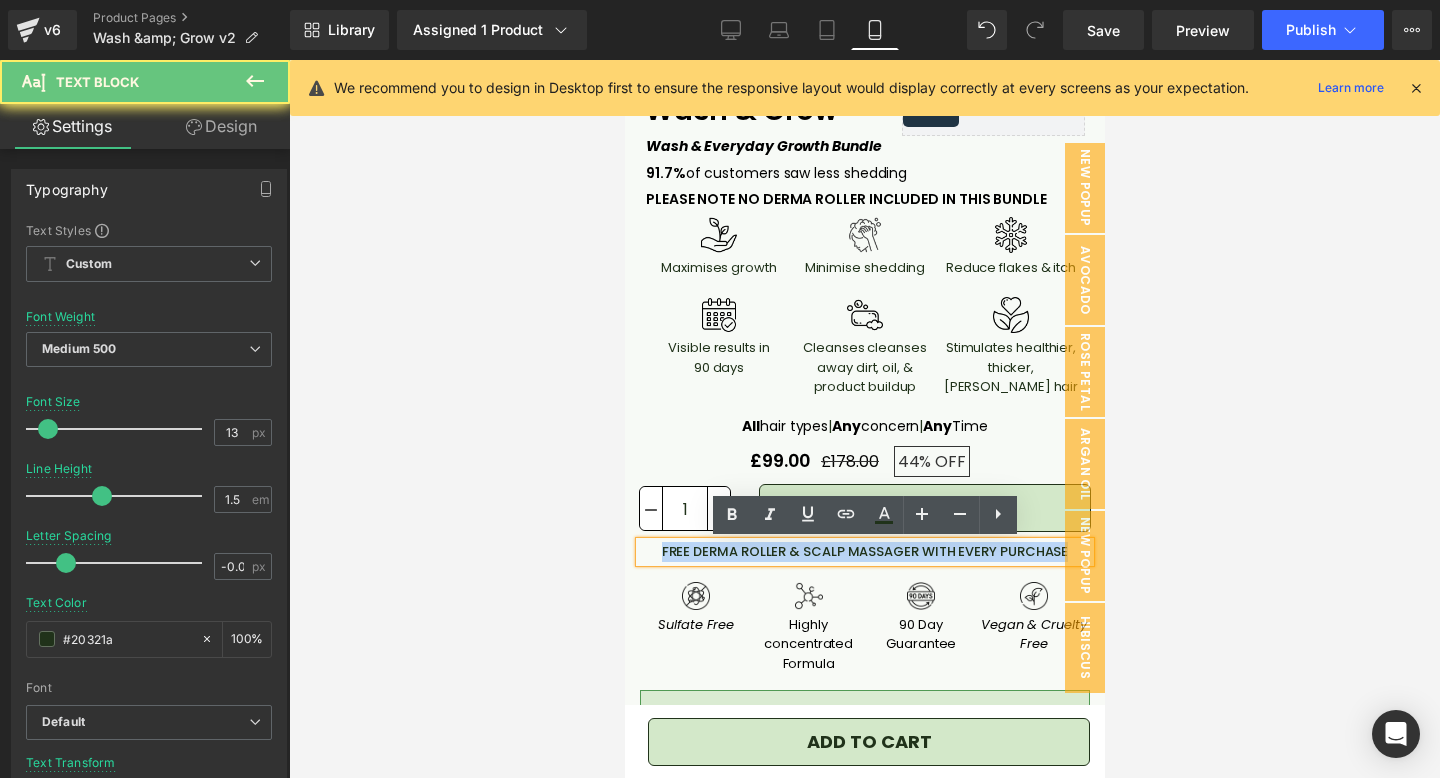 click on "FREE DERMA ROLLER & SCALP MASSAGER WITH EVERY PURCHASE" at bounding box center [864, 552] 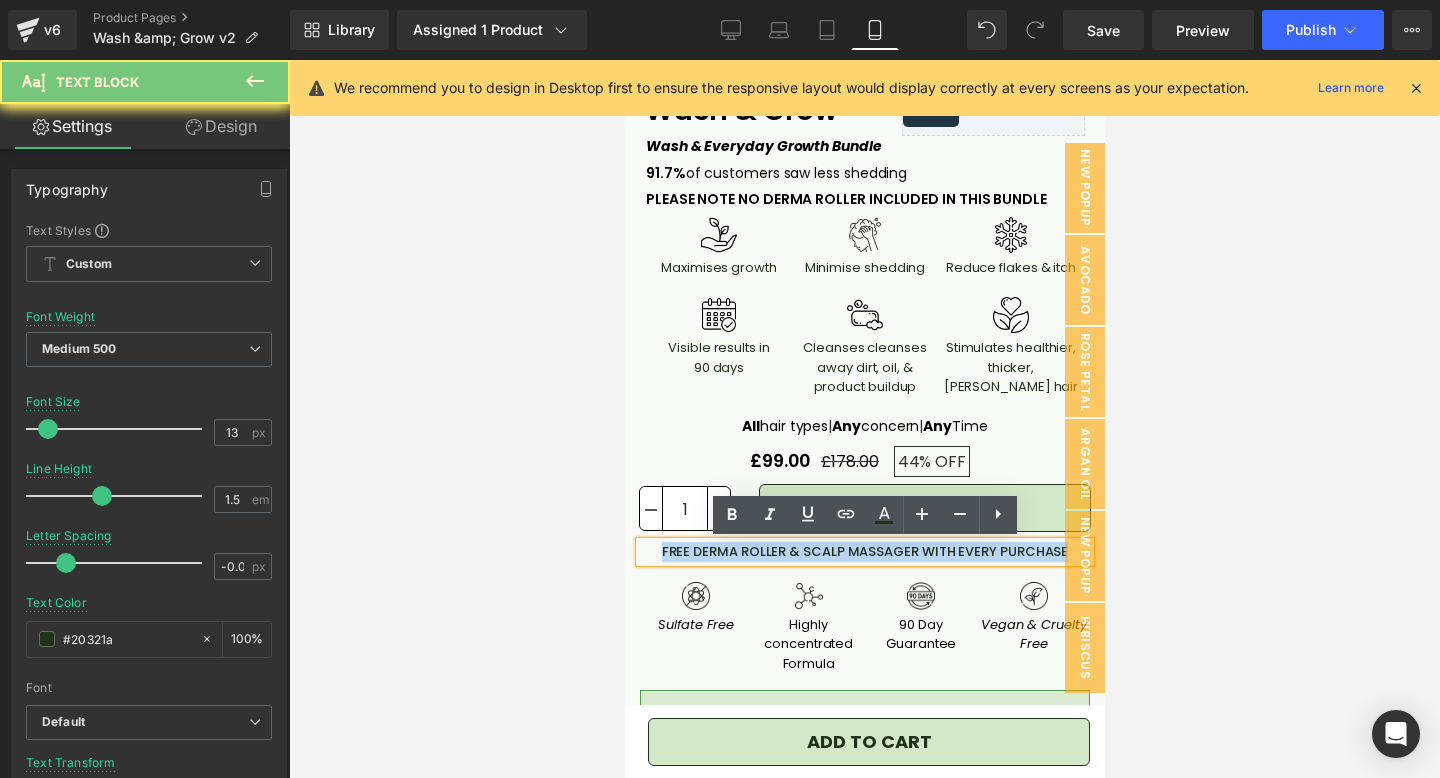 click on "FREE DERMA ROLLER & SCALP MASSAGER WITH EVERY PURCHASE" at bounding box center (864, 552) 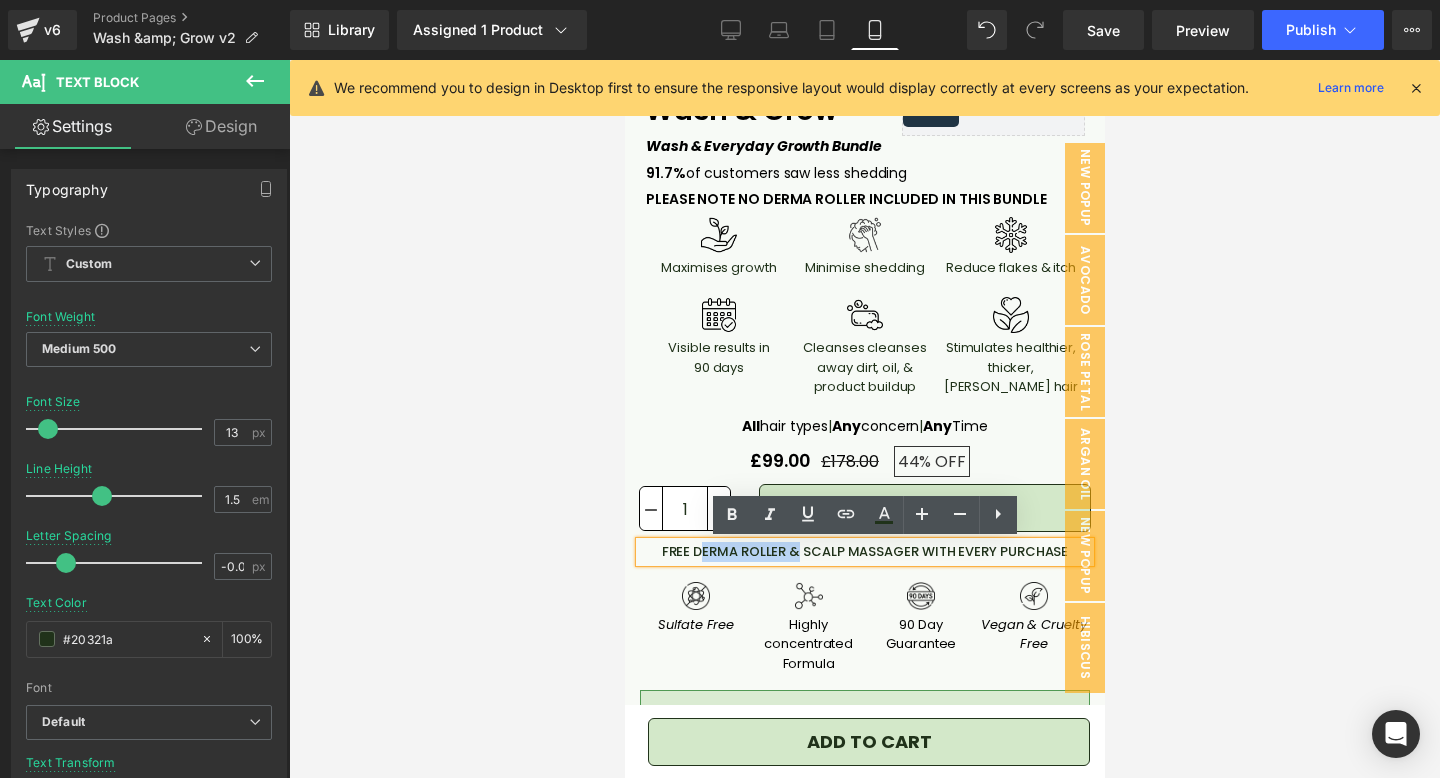 drag, startPoint x: 800, startPoint y: 553, endPoint x: 702, endPoint y: 551, distance: 98.02041 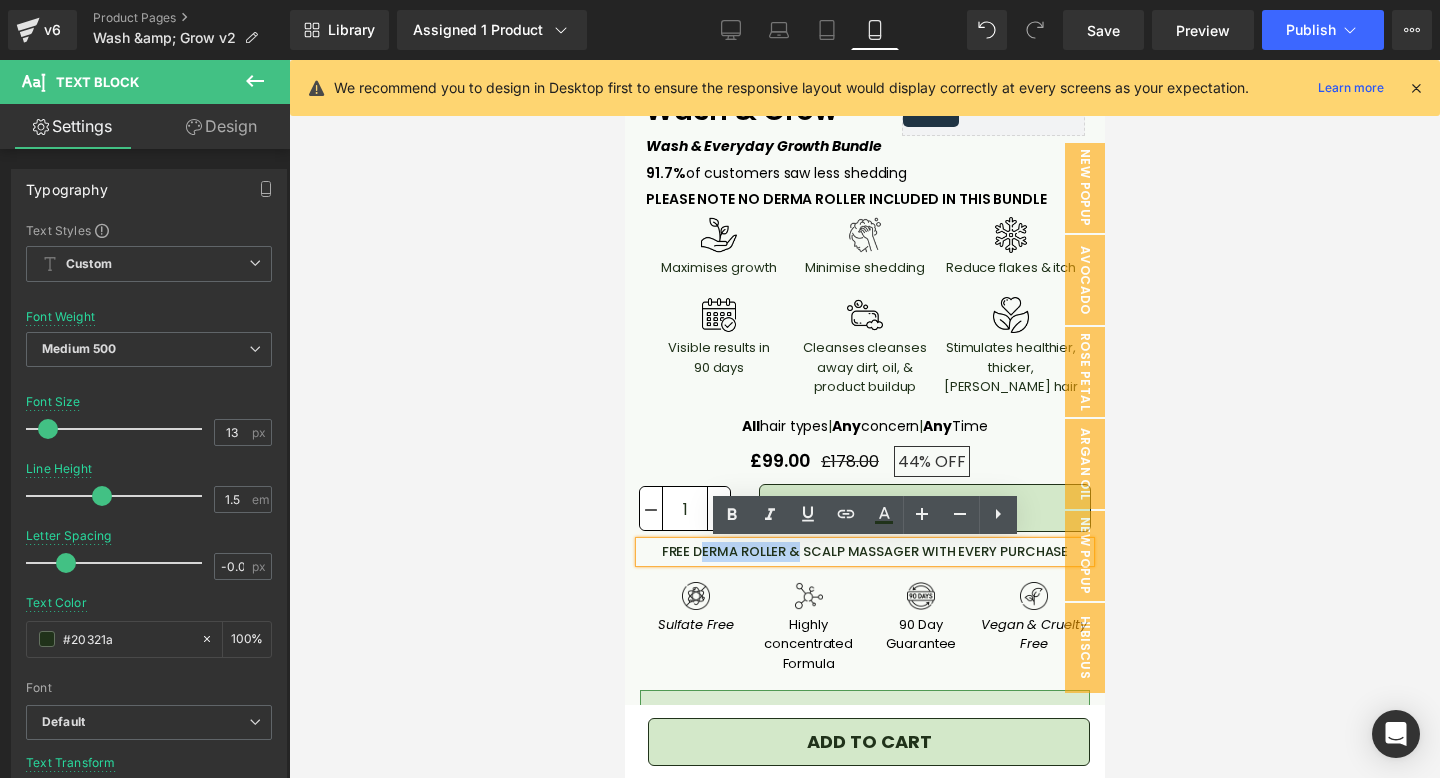 click on "FREE DERMA ROLLER & SCALP MASSAGER WITH EVERY PURCHASE" at bounding box center [864, 552] 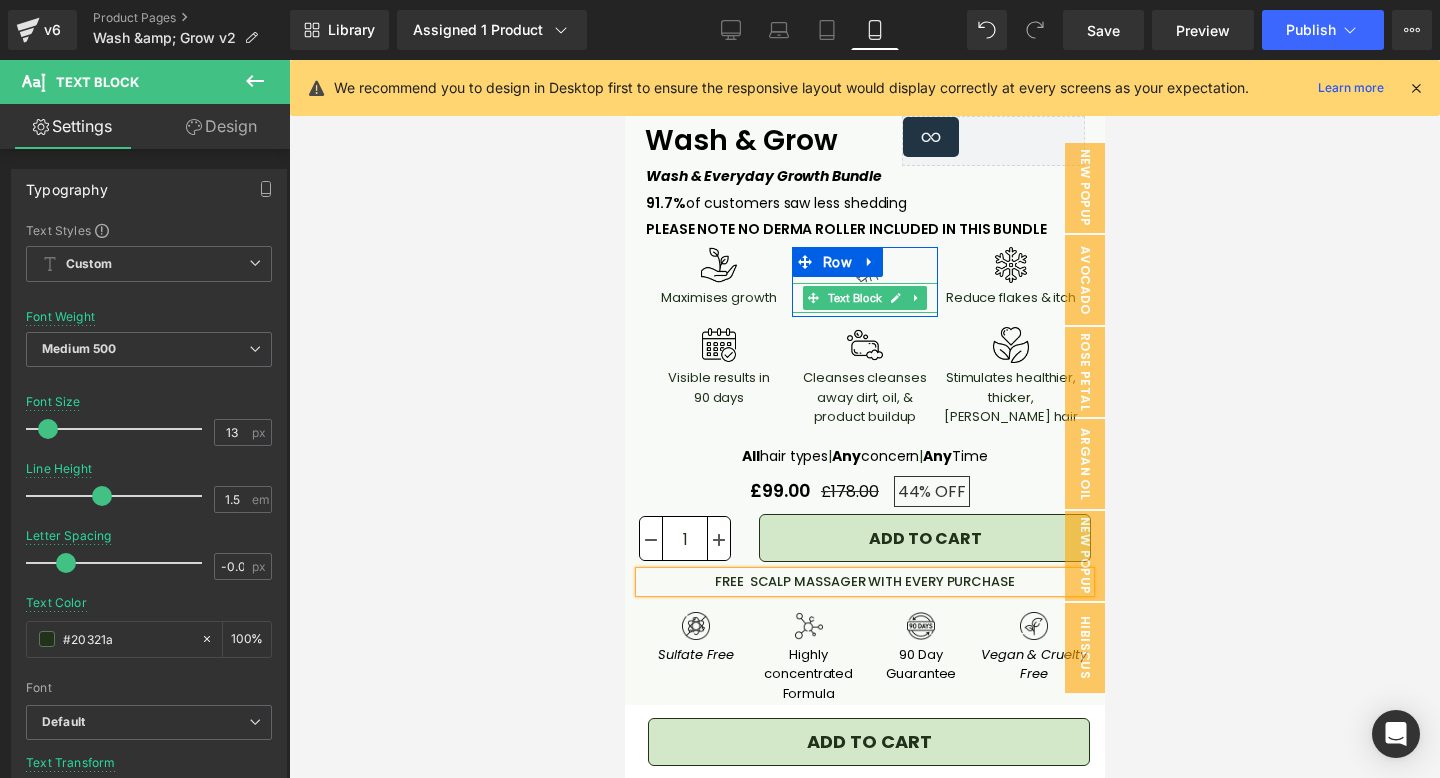 scroll, scrollTop: 514, scrollLeft: 0, axis: vertical 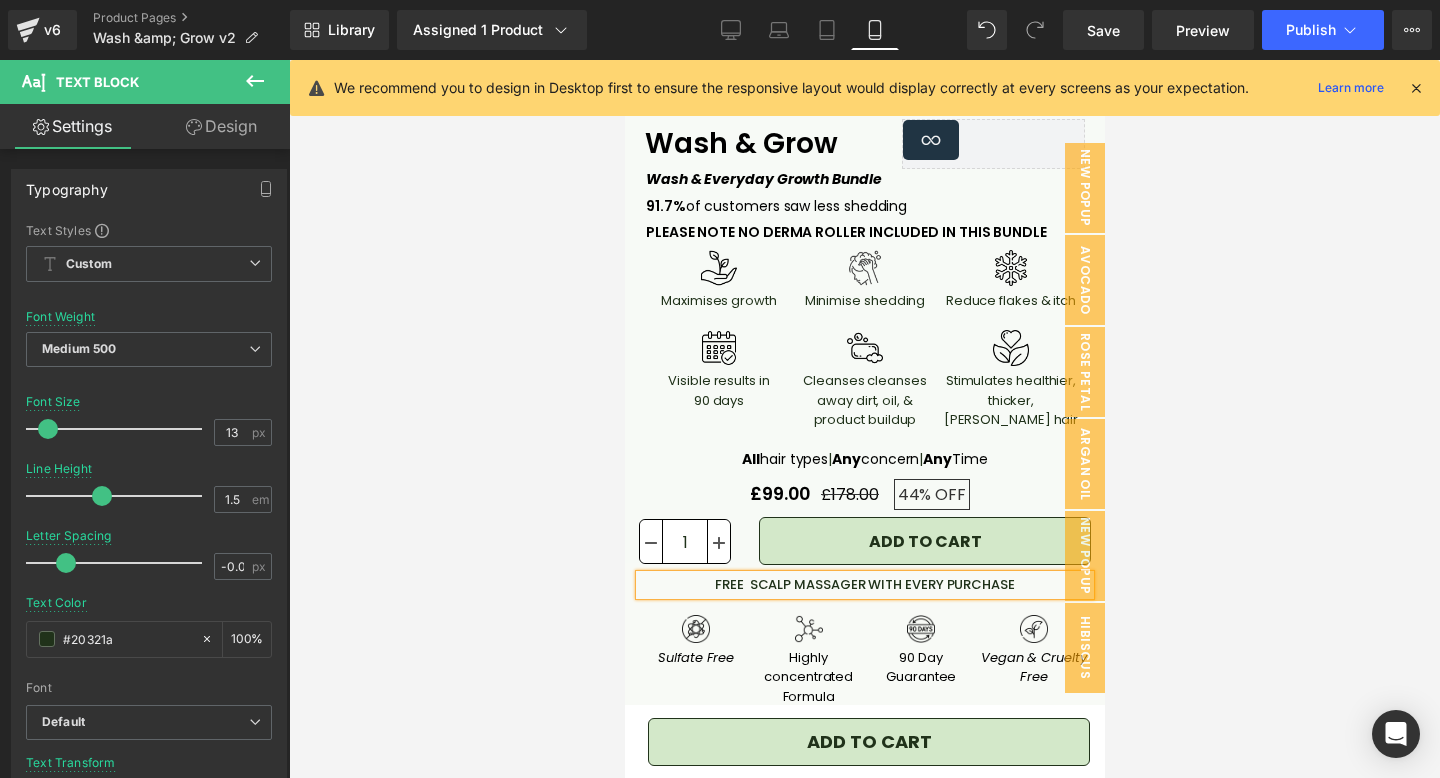 click at bounding box center [864, 419] 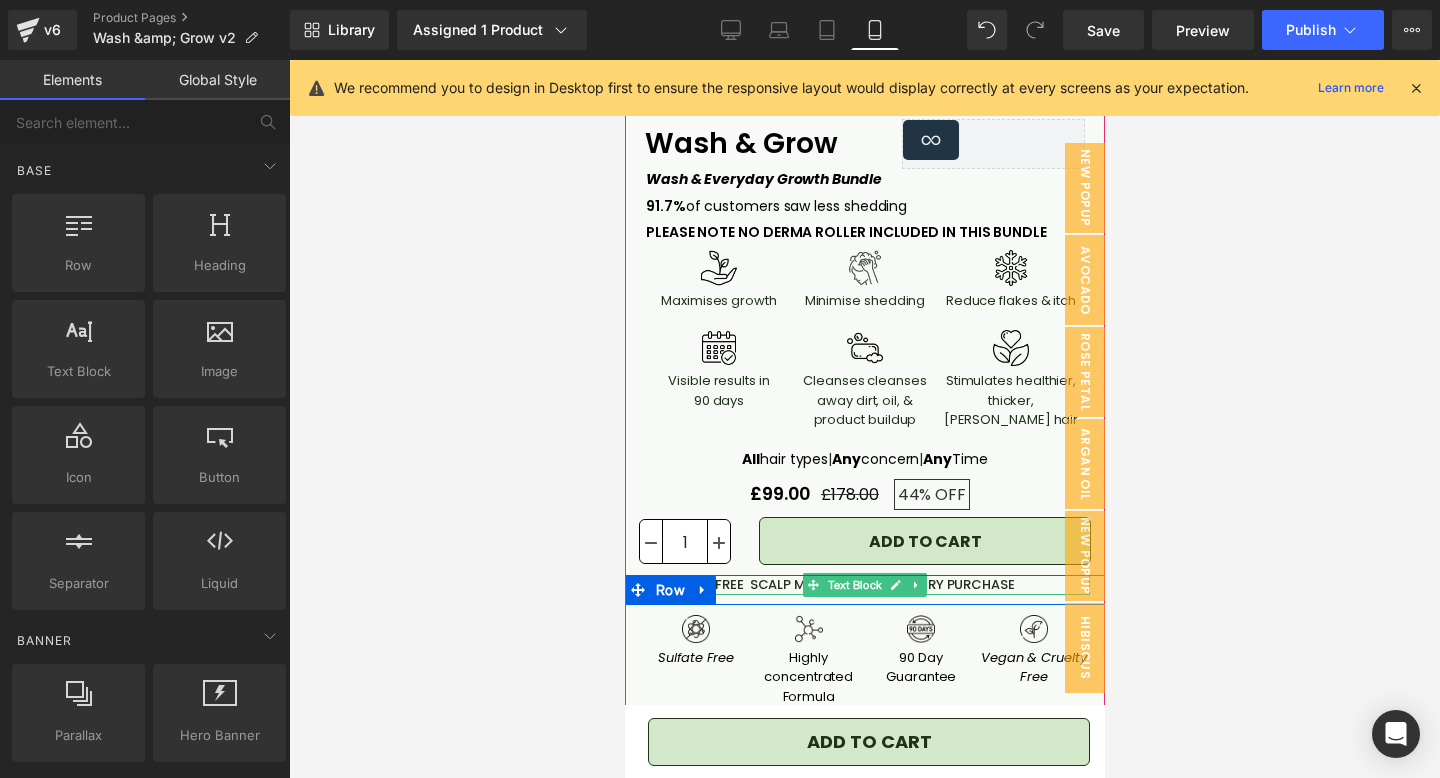 click on "FREE  SCALP MASSAGER WITH EVERY PURCHASE" at bounding box center [864, 585] 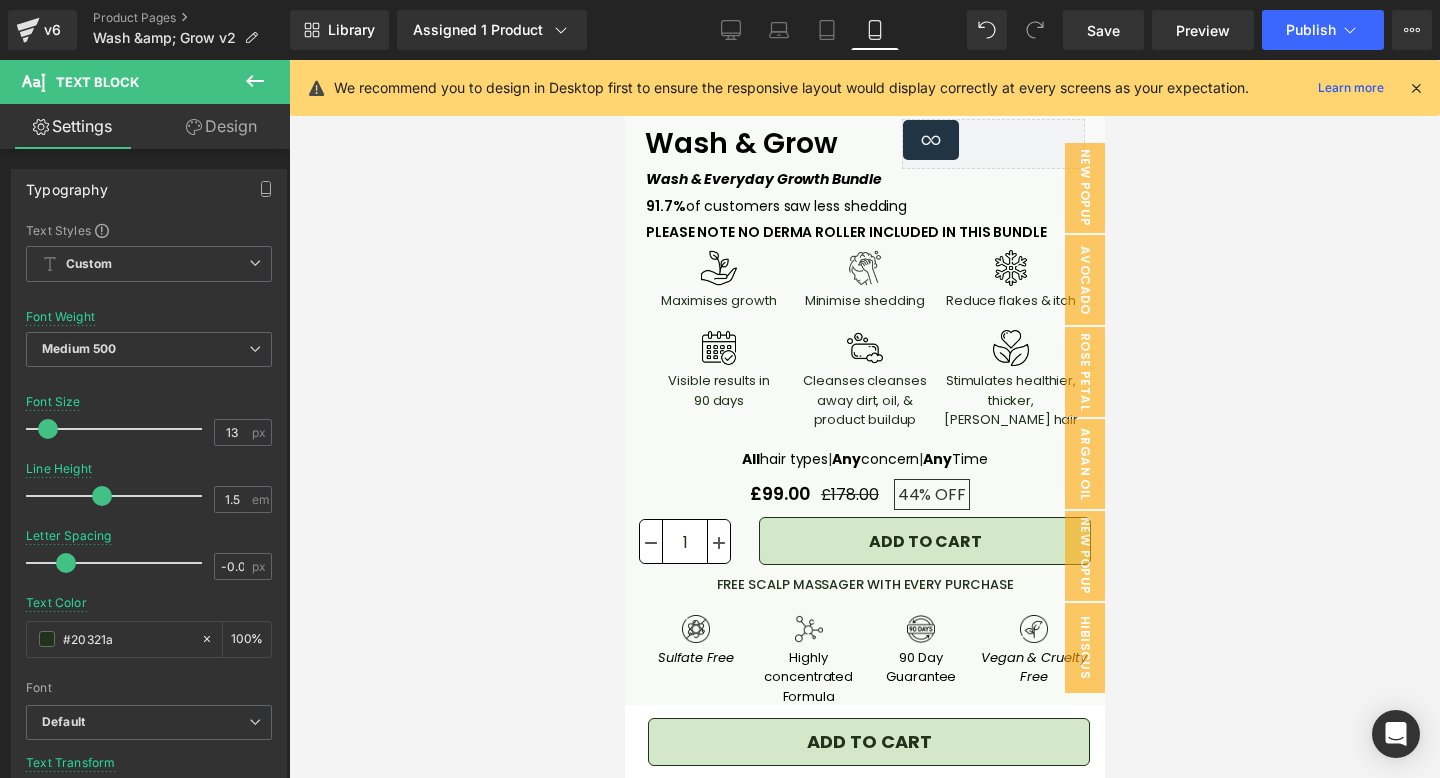 click at bounding box center [864, 419] 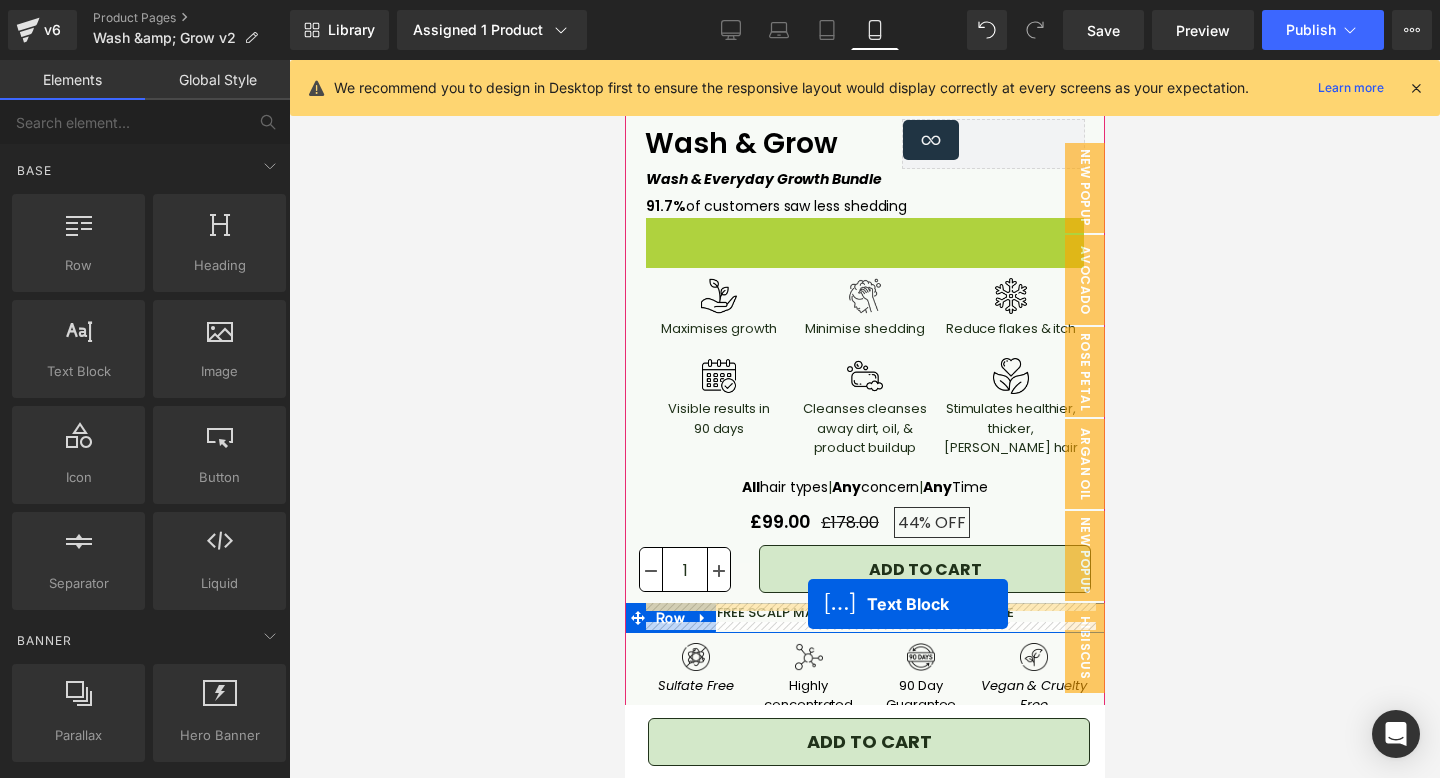 drag, startPoint x: 809, startPoint y: 228, endPoint x: 807, endPoint y: 604, distance: 376.0053 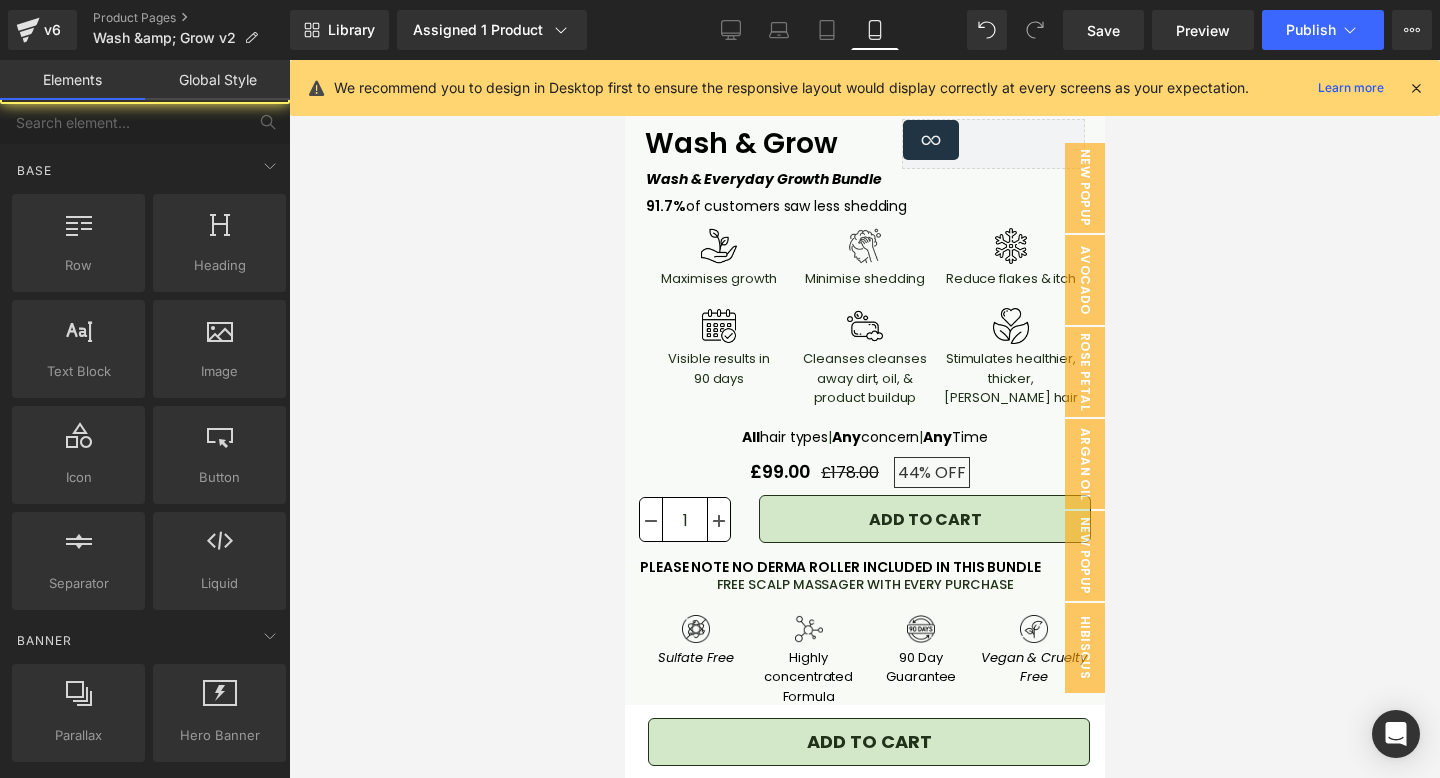 click at bounding box center (864, 419) 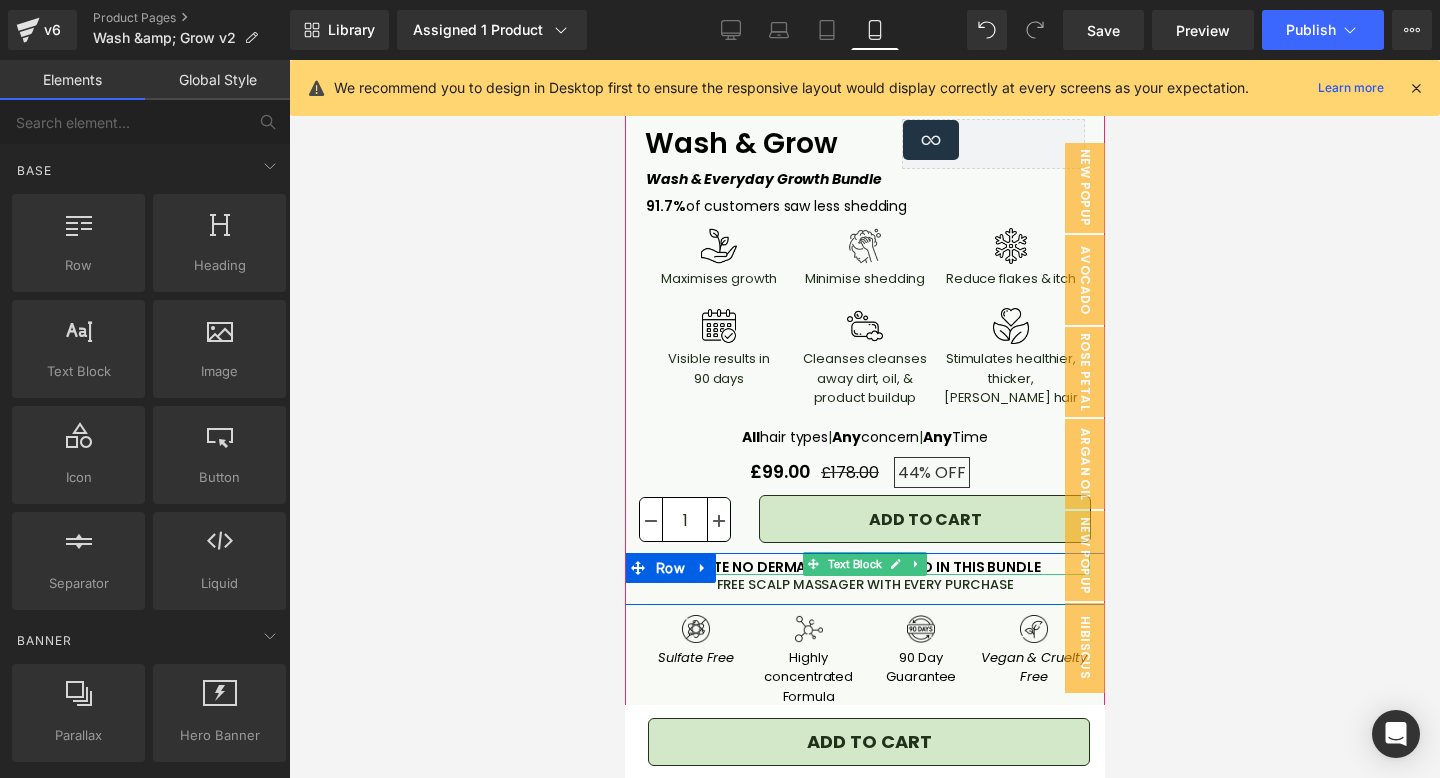 click on "PLEASE NOTE NO DERMA ROLLER INCLUDED IN THIS BUNDLE" at bounding box center (864, 569) 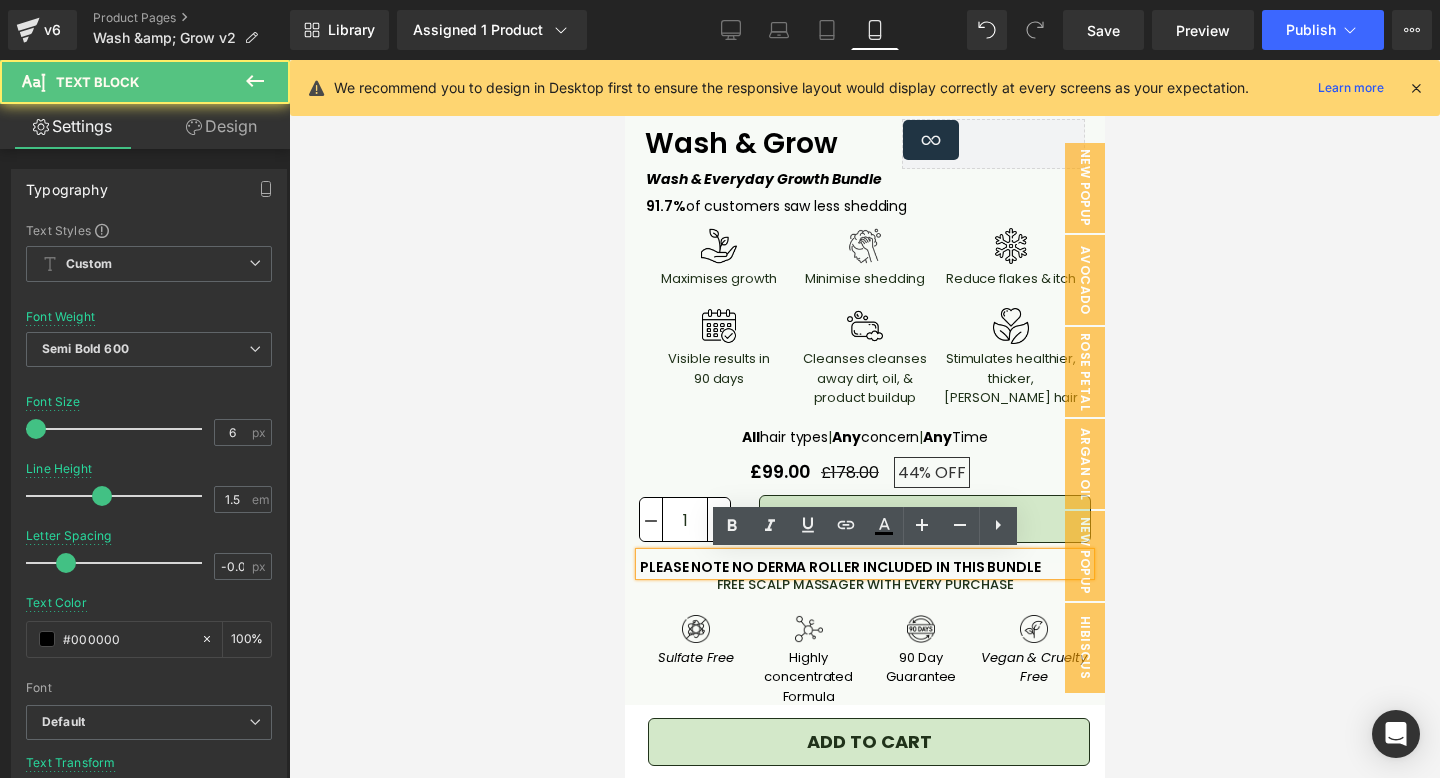 type 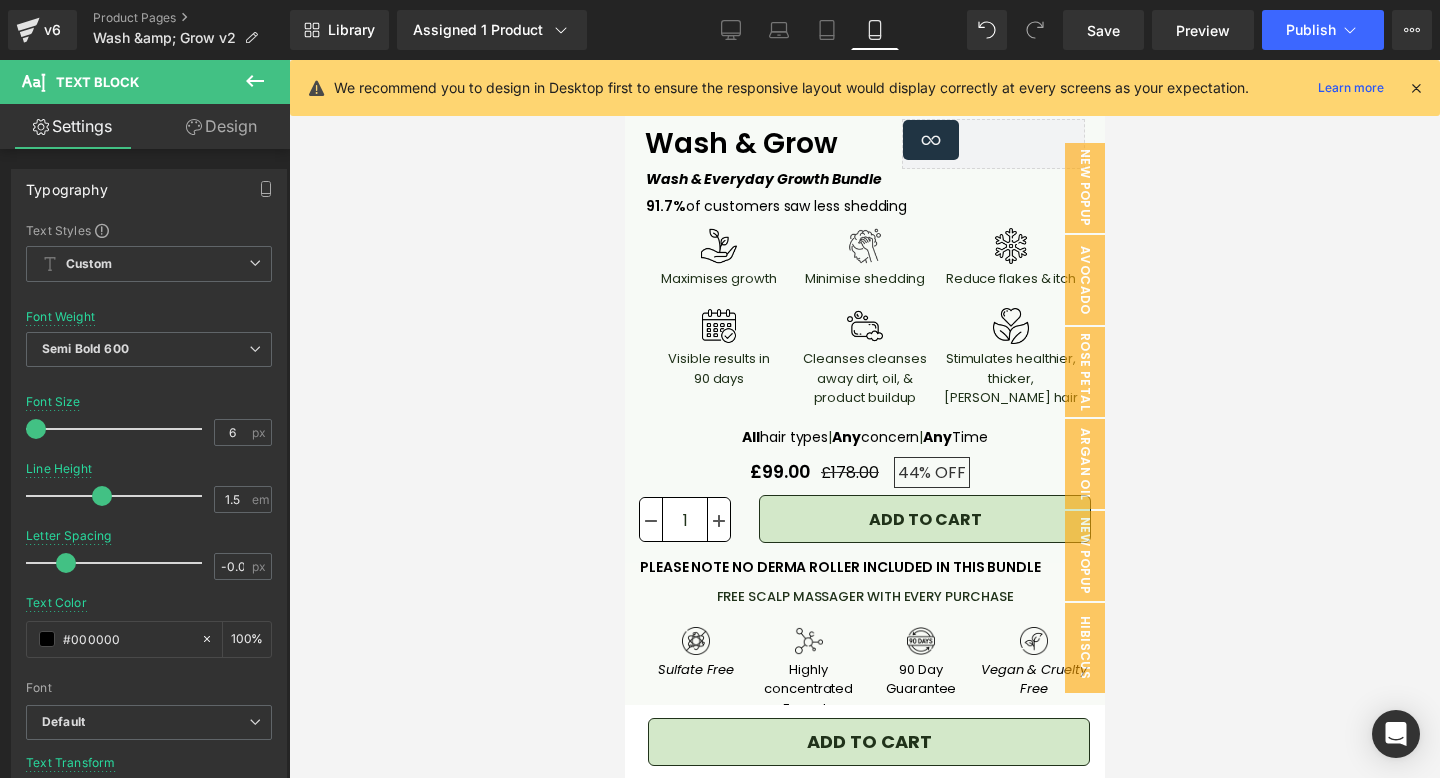 click at bounding box center [864, 419] 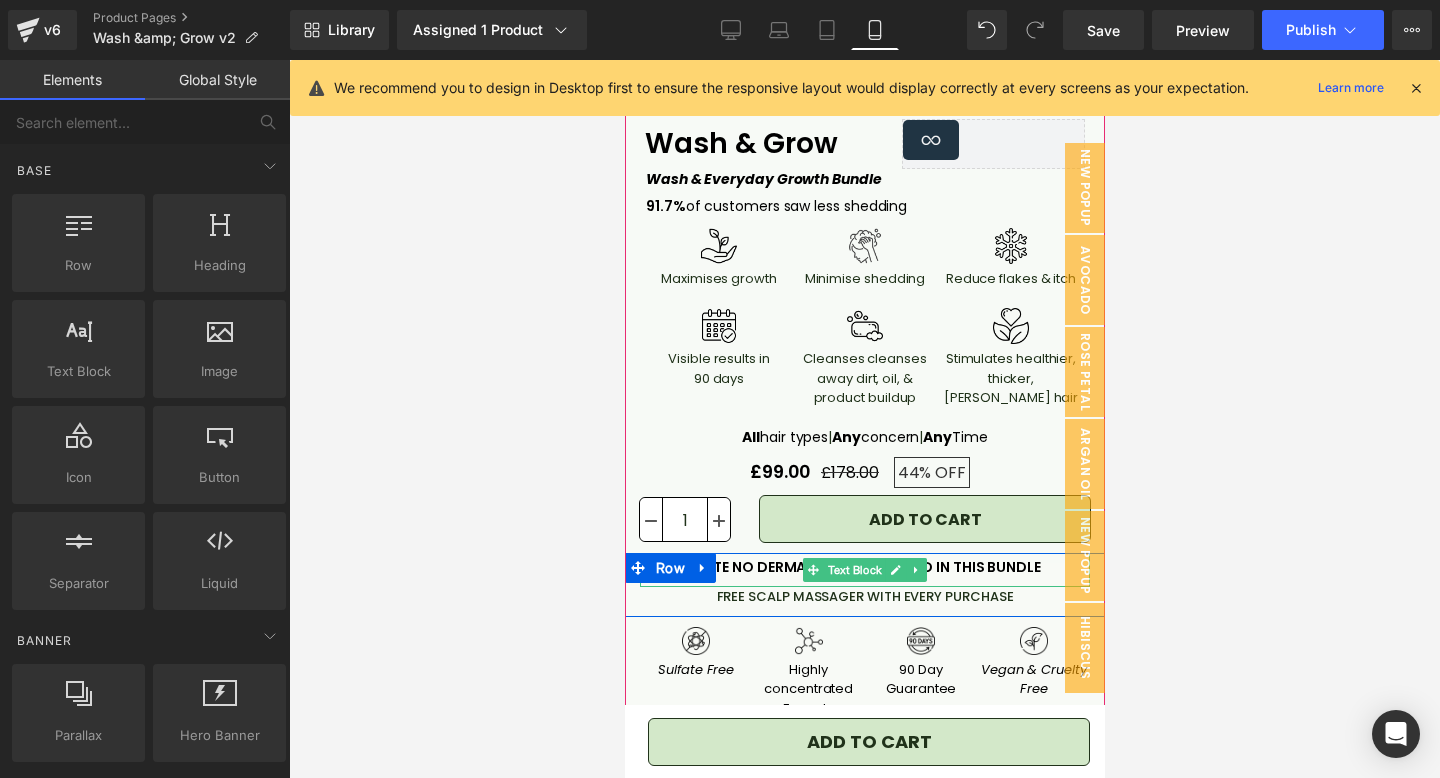 click on "PLEASE NOTE NO DERMA ROLLER INCLUDED IN THIS BUNDLE" at bounding box center [839, 567] 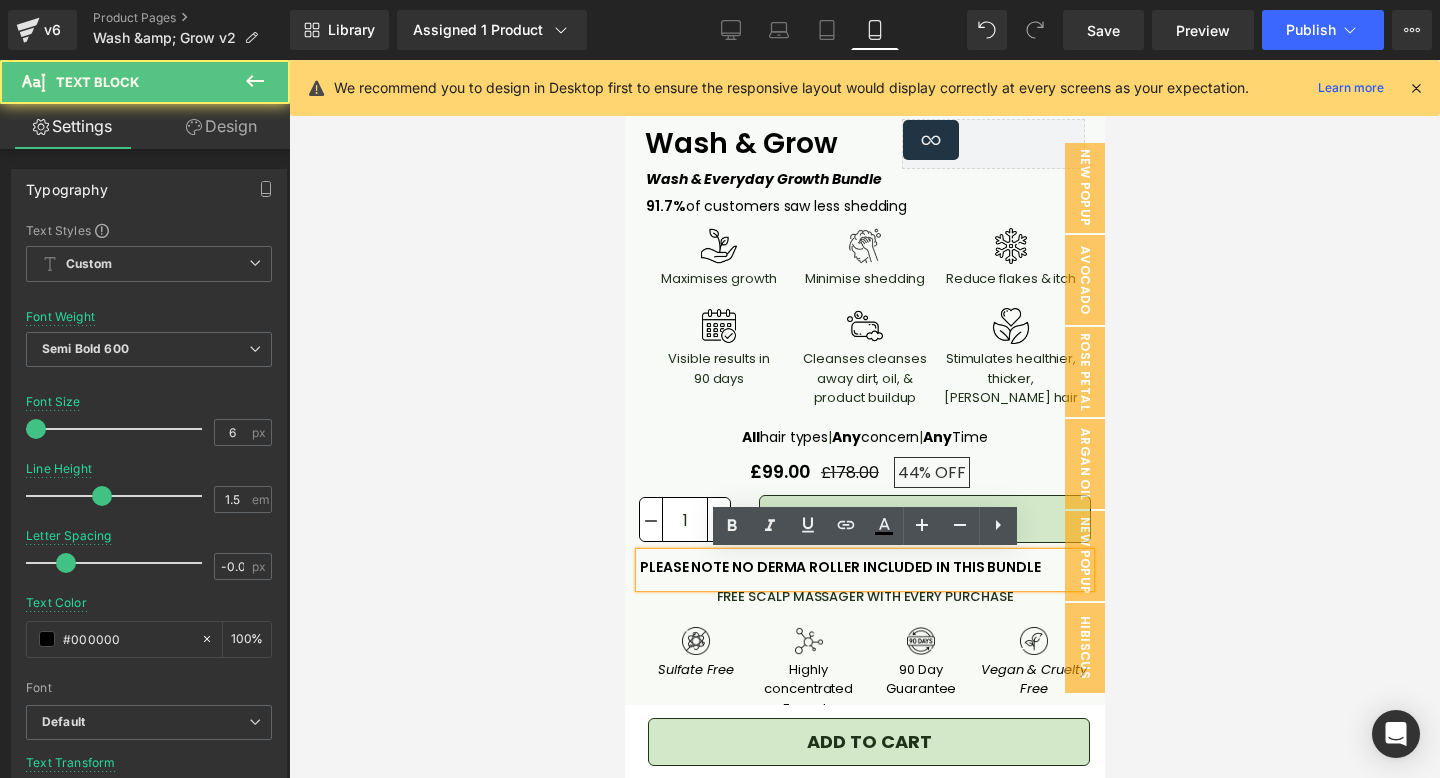 click on "PLEASE NOTE NO DERMA ROLLER INCLUDED IN THIS BUNDLE" at bounding box center (839, 567) 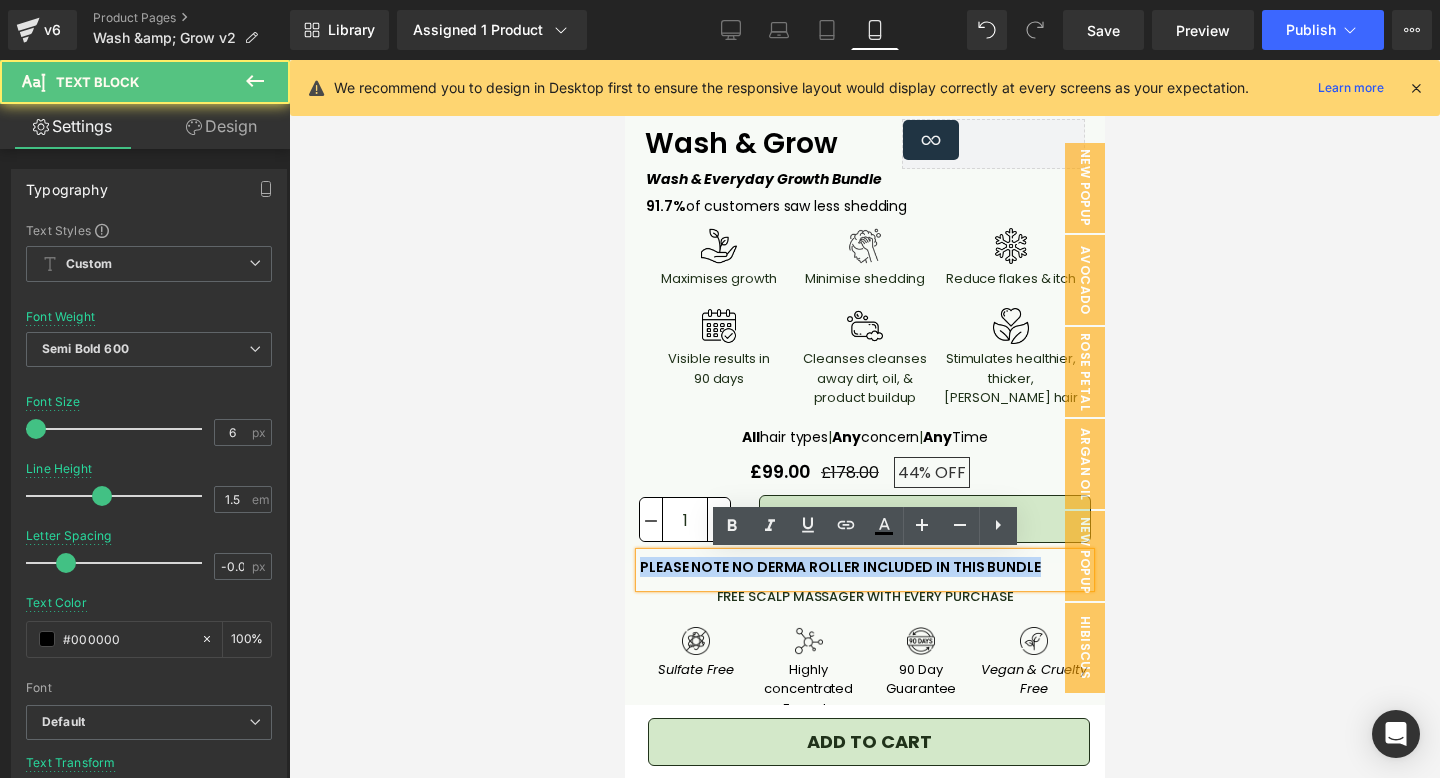 click on "PLEASE NOTE NO DERMA ROLLER INCLUDED IN THIS BUNDLE" at bounding box center (839, 567) 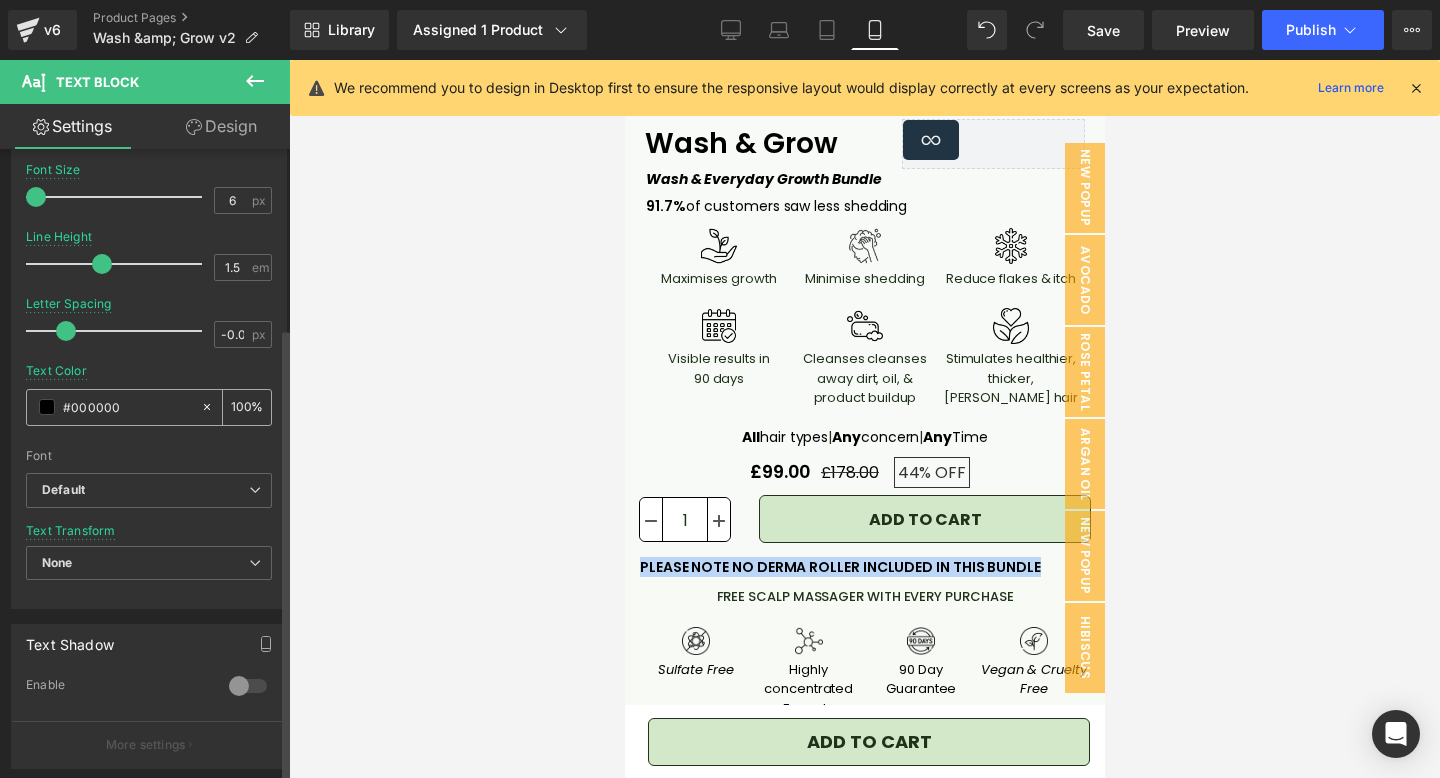 scroll, scrollTop: 637, scrollLeft: 0, axis: vertical 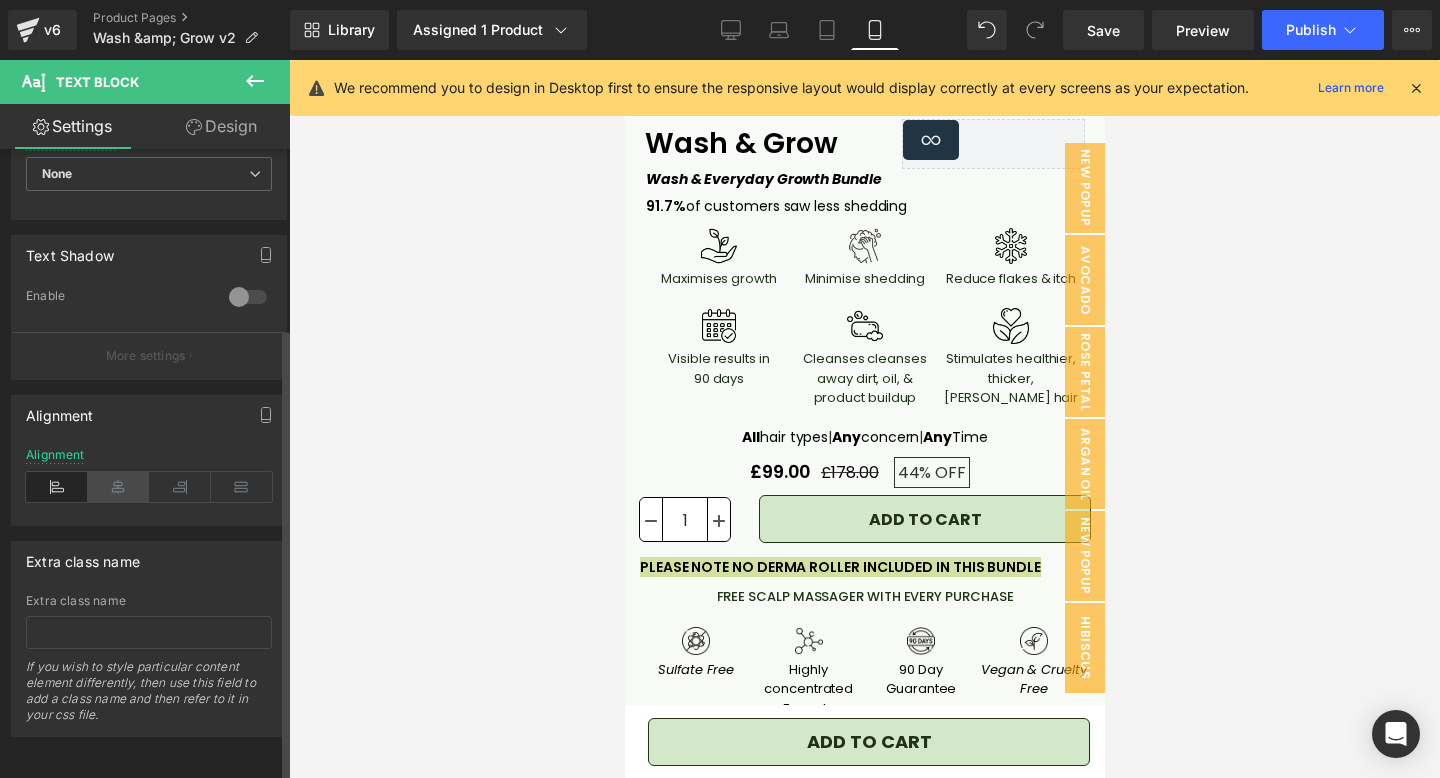click at bounding box center [119, 487] 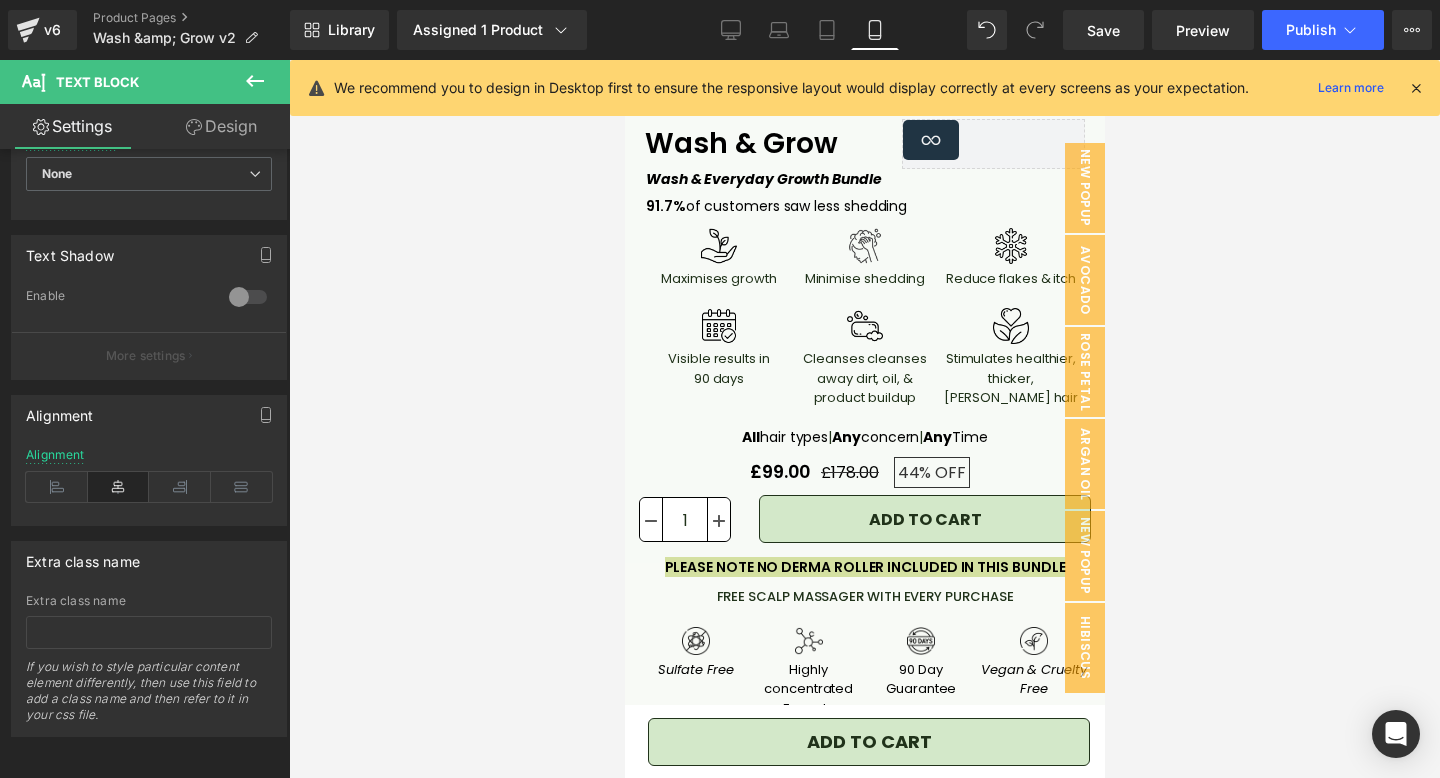click at bounding box center (864, 419) 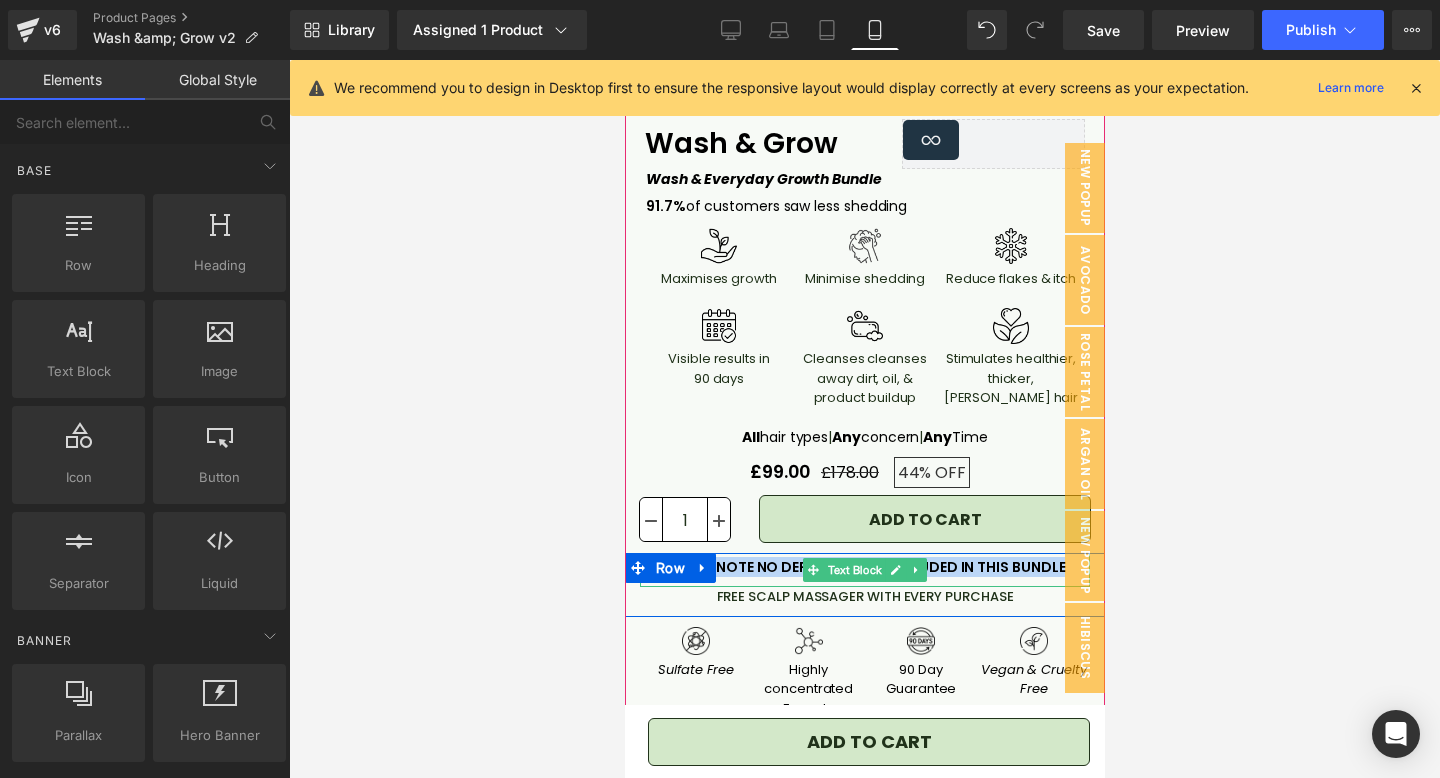 click on "PLEASE NOTE NO DERMA ROLLER INCLUDED IN THIS BUNDLE" at bounding box center (864, 567) 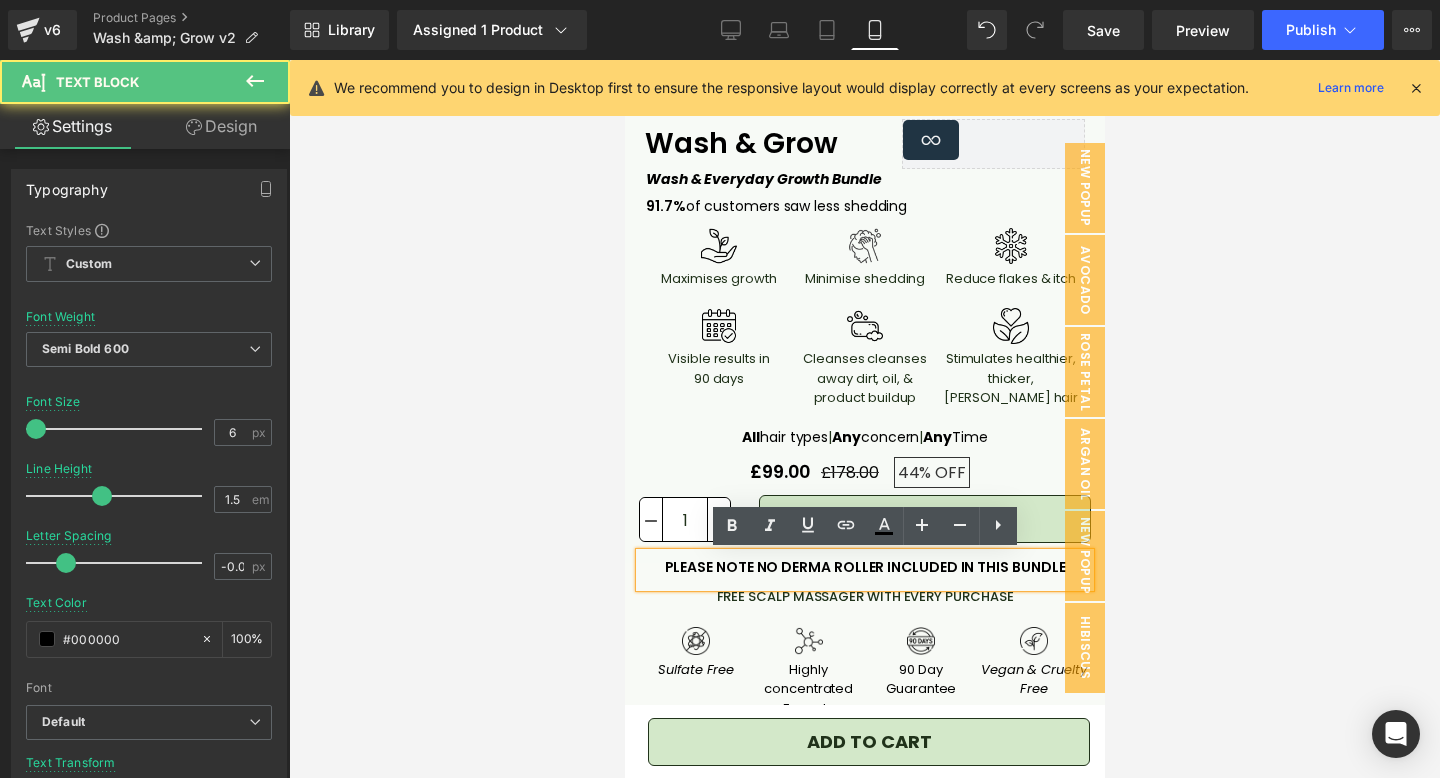 click at bounding box center [864, 419] 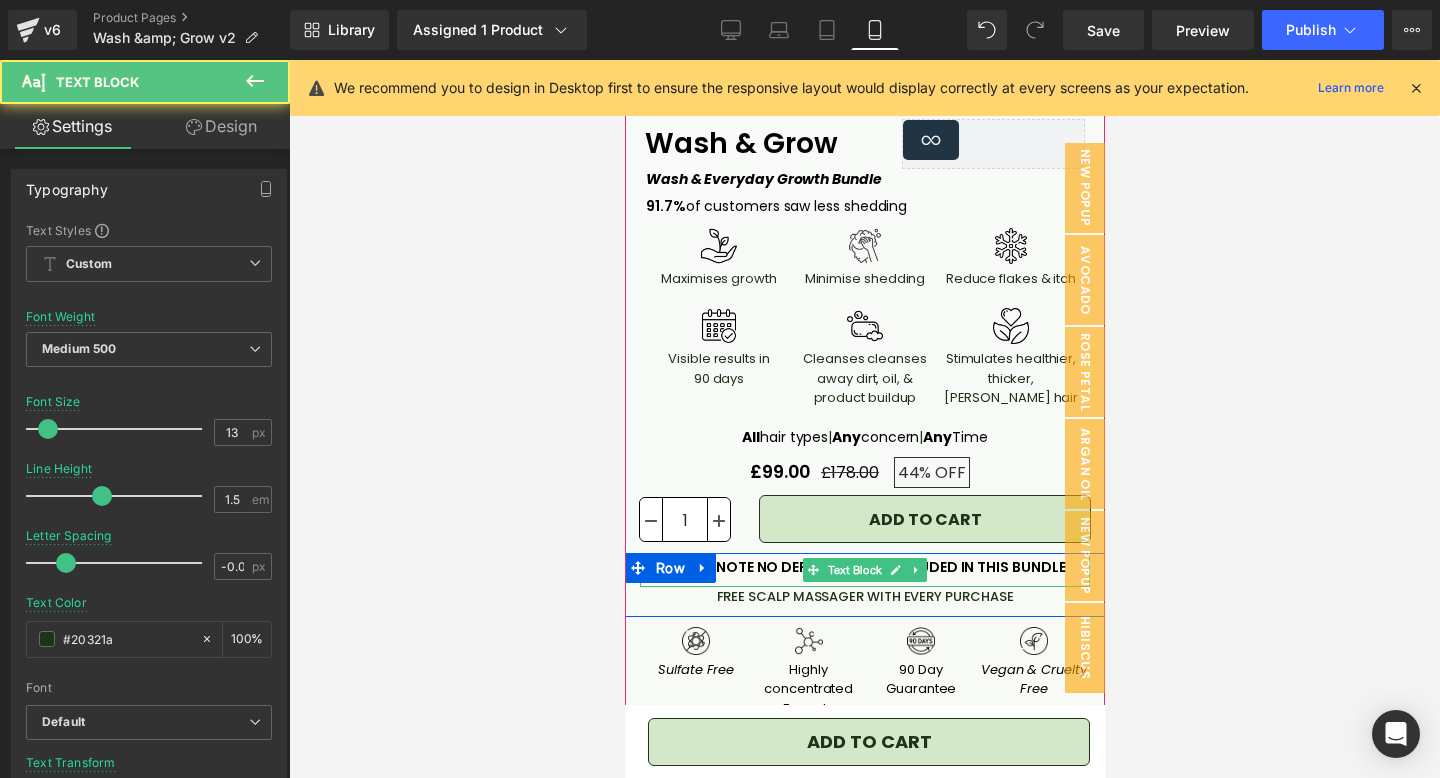 drag, startPoint x: 973, startPoint y: 601, endPoint x: 970, endPoint y: 559, distance: 42.107006 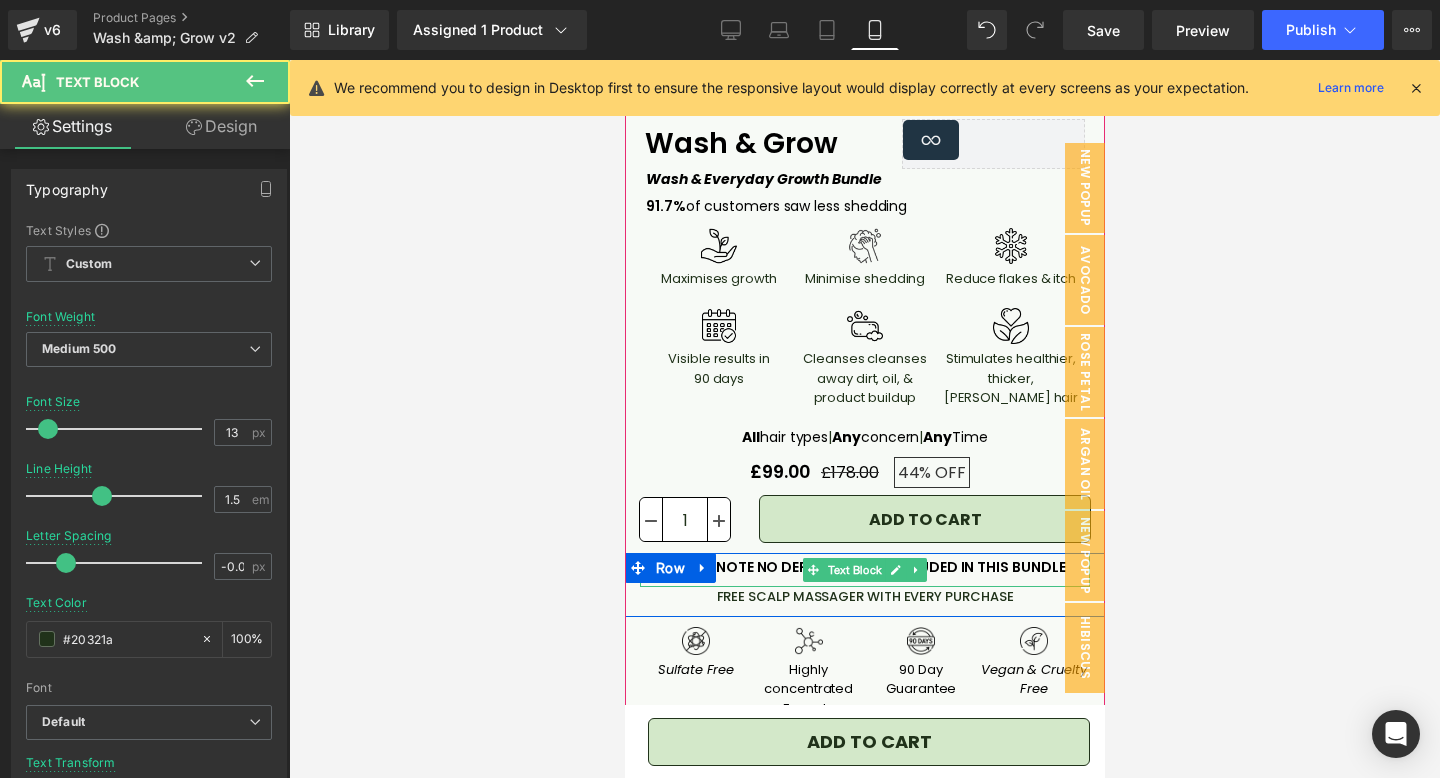 click on "PLEASE NOTE NO DERMA ROLLER INCLUDED IN THIS BUNDLE Text Block         FREE SCALP MASSAGER WITH EVERY PURCHASE Text Block" at bounding box center (864, 580) 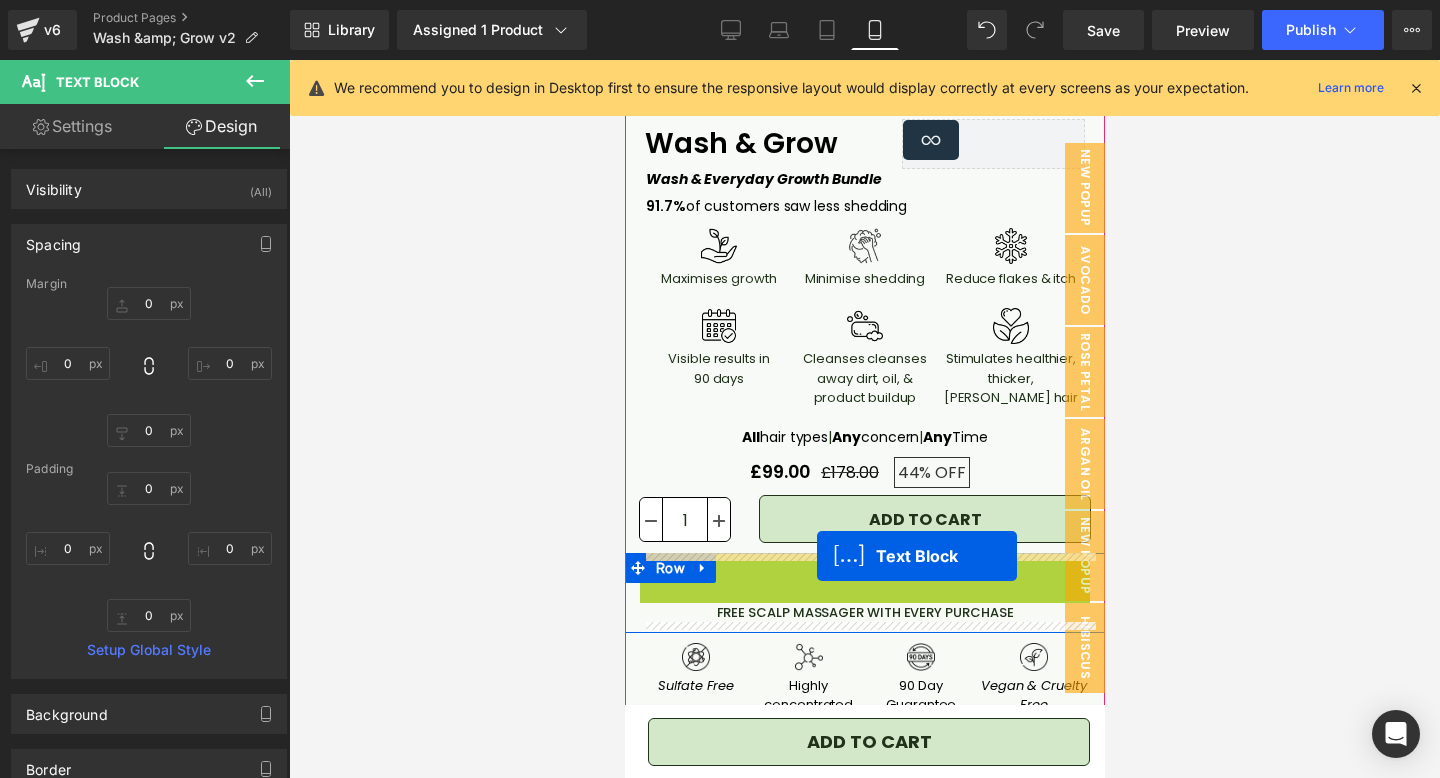 drag, startPoint x: 816, startPoint y: 571, endPoint x: 816, endPoint y: 556, distance: 15 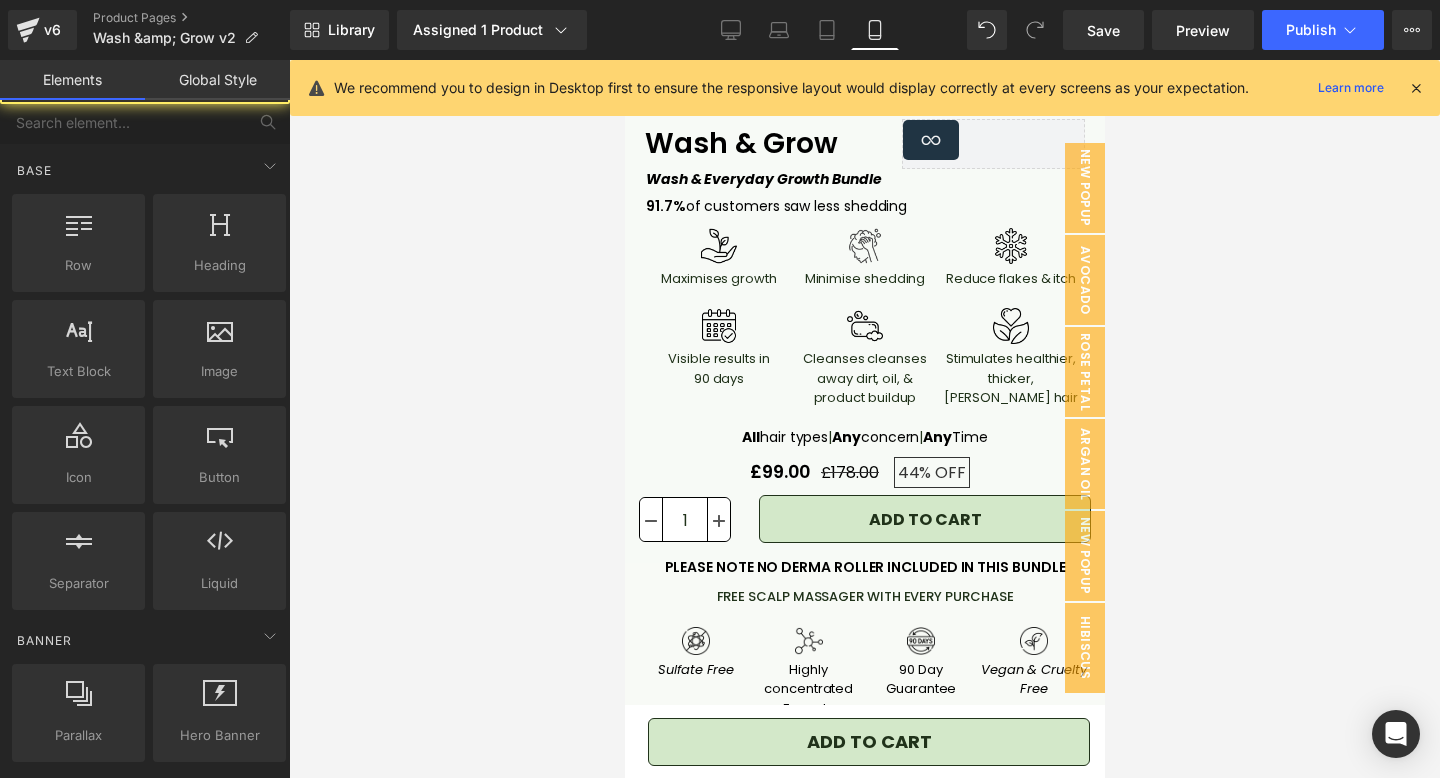 click at bounding box center (864, 419) 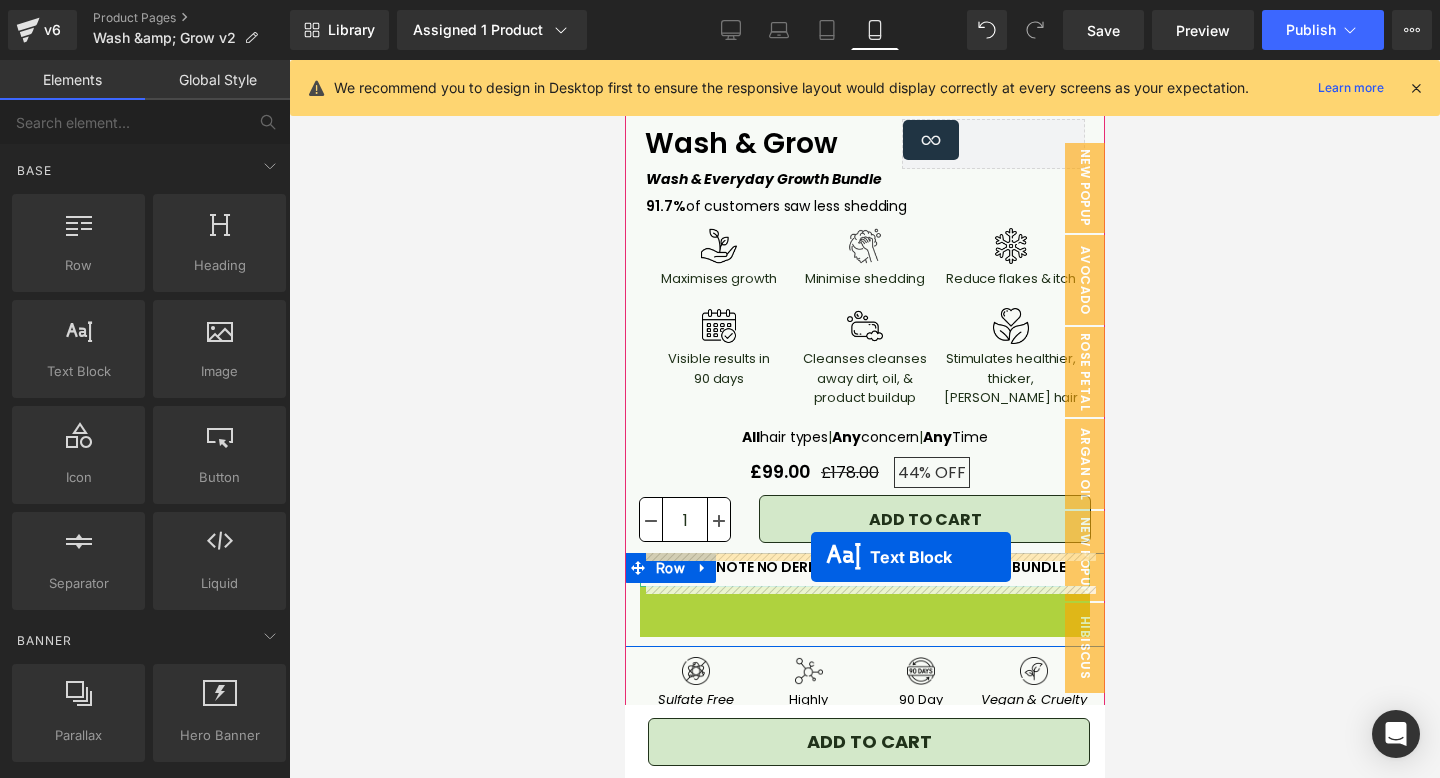 drag, startPoint x: 810, startPoint y: 591, endPoint x: 810, endPoint y: 557, distance: 34 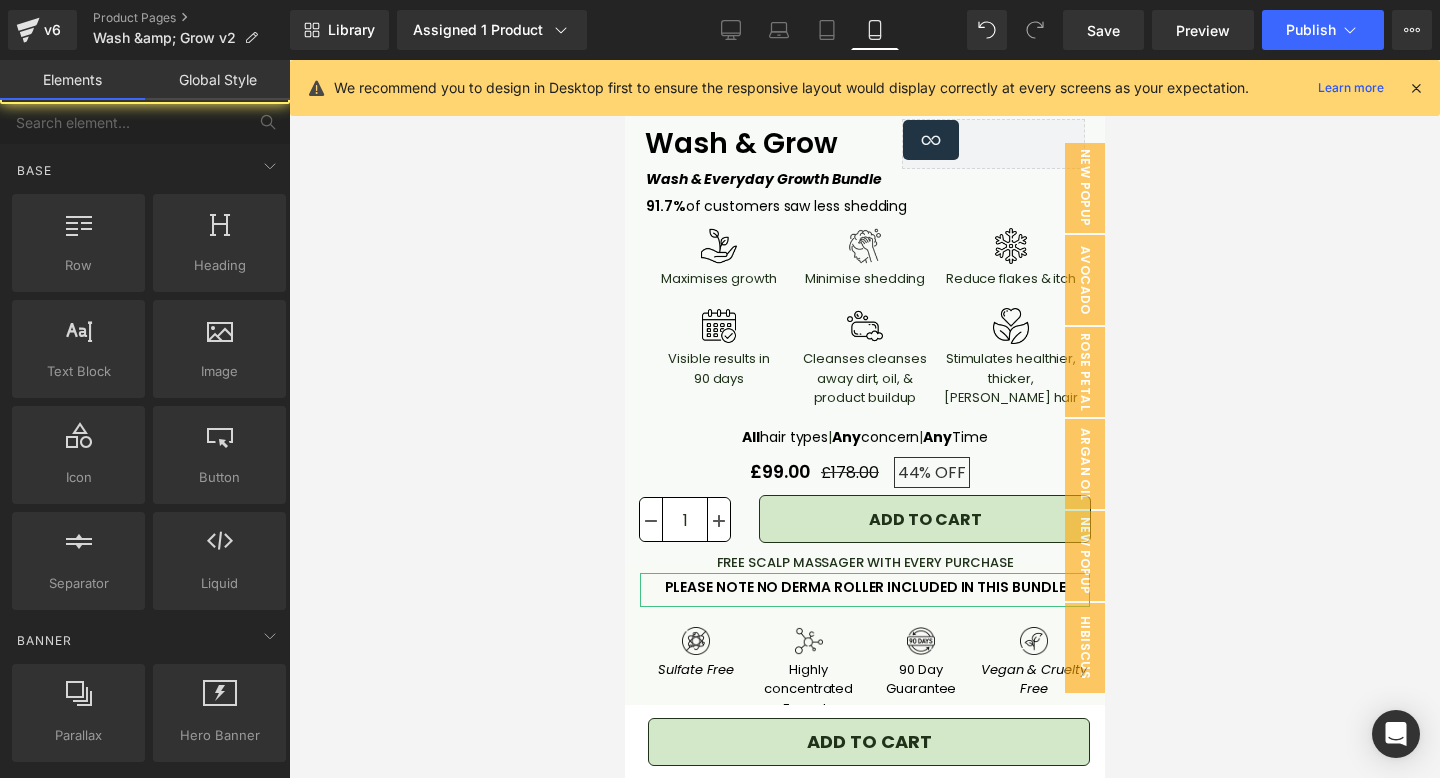click at bounding box center [864, 419] 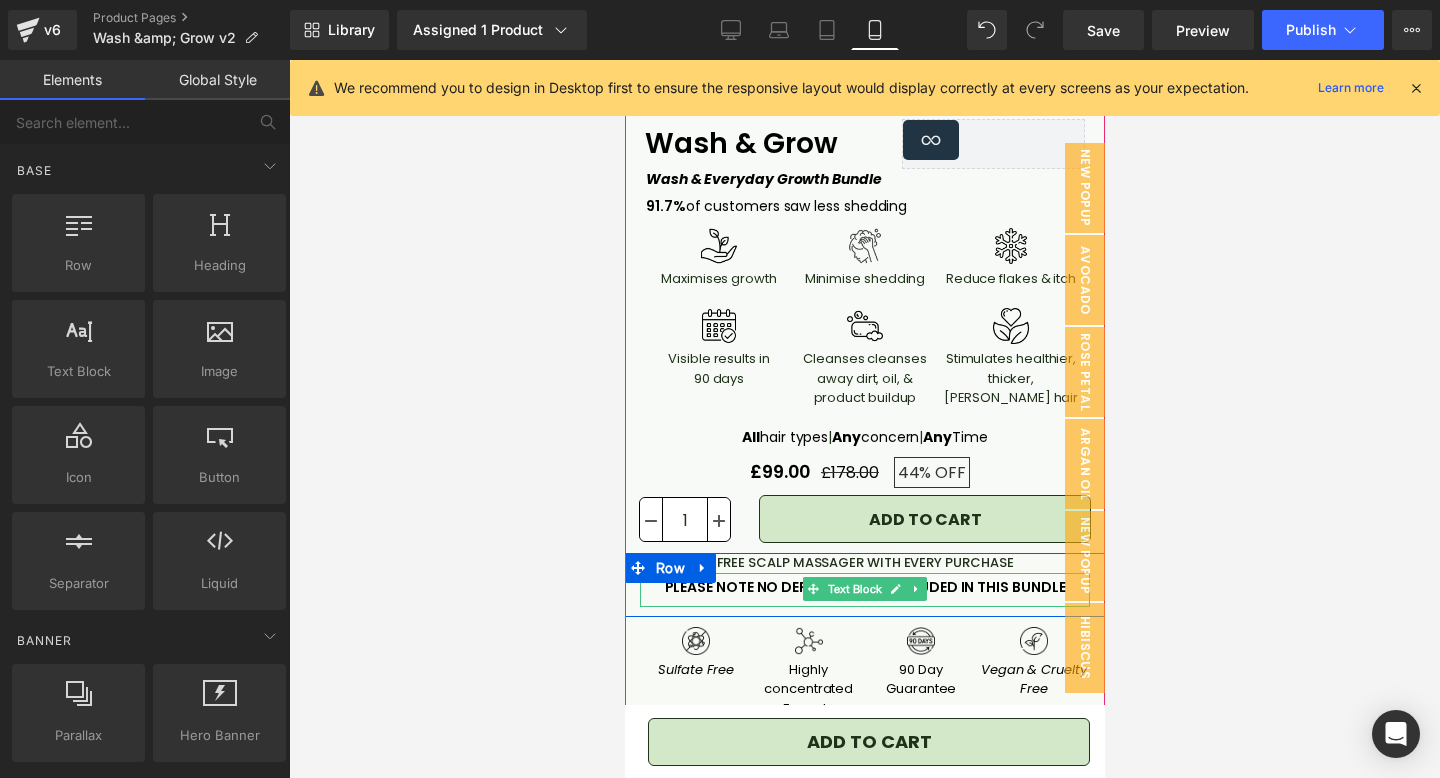 click on "PLEASE NOTE NO DERMA ROLLER INCLUDED IN THIS BUNDLE" at bounding box center [864, 587] 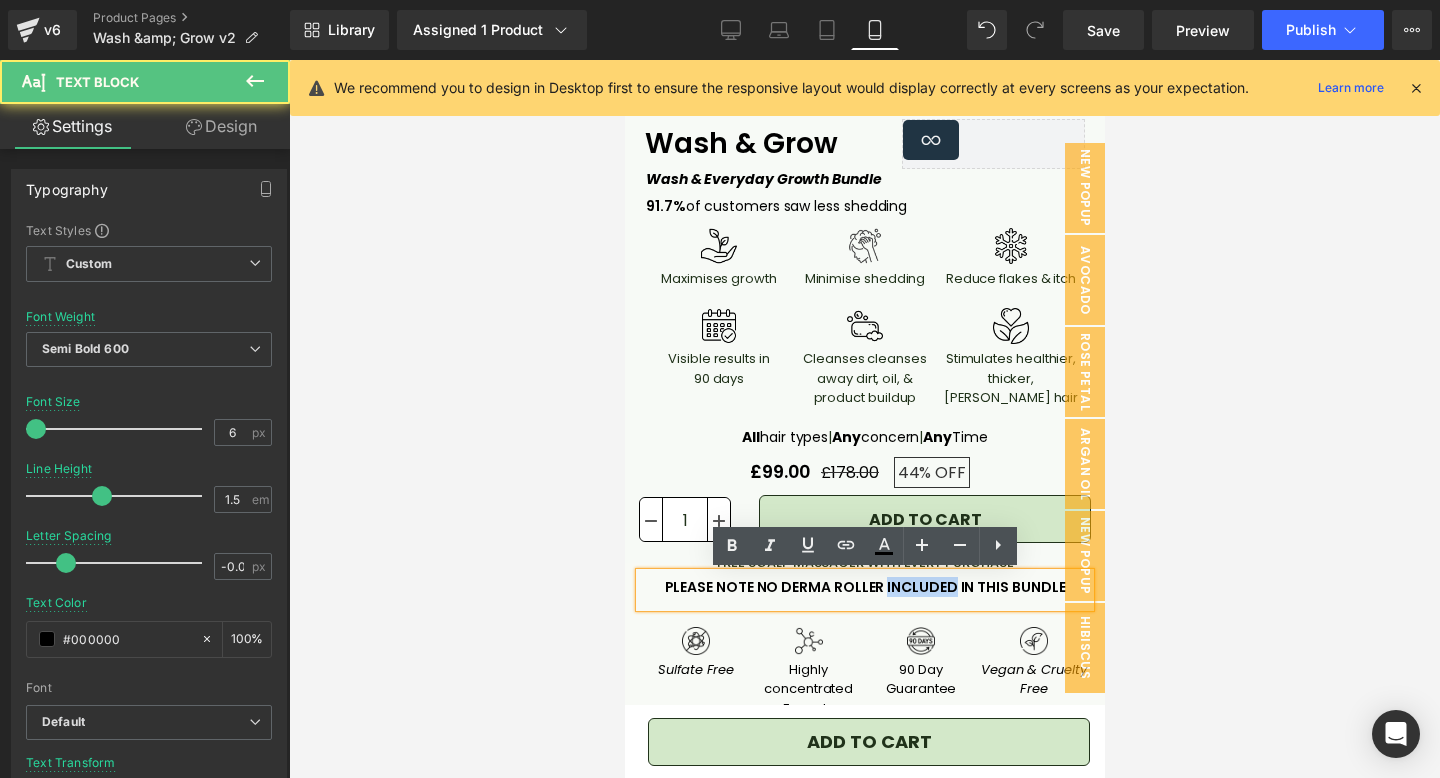 click on "PLEASE NOTE NO DERMA ROLLER INCLUDED IN THIS BUNDLE" at bounding box center (864, 587) 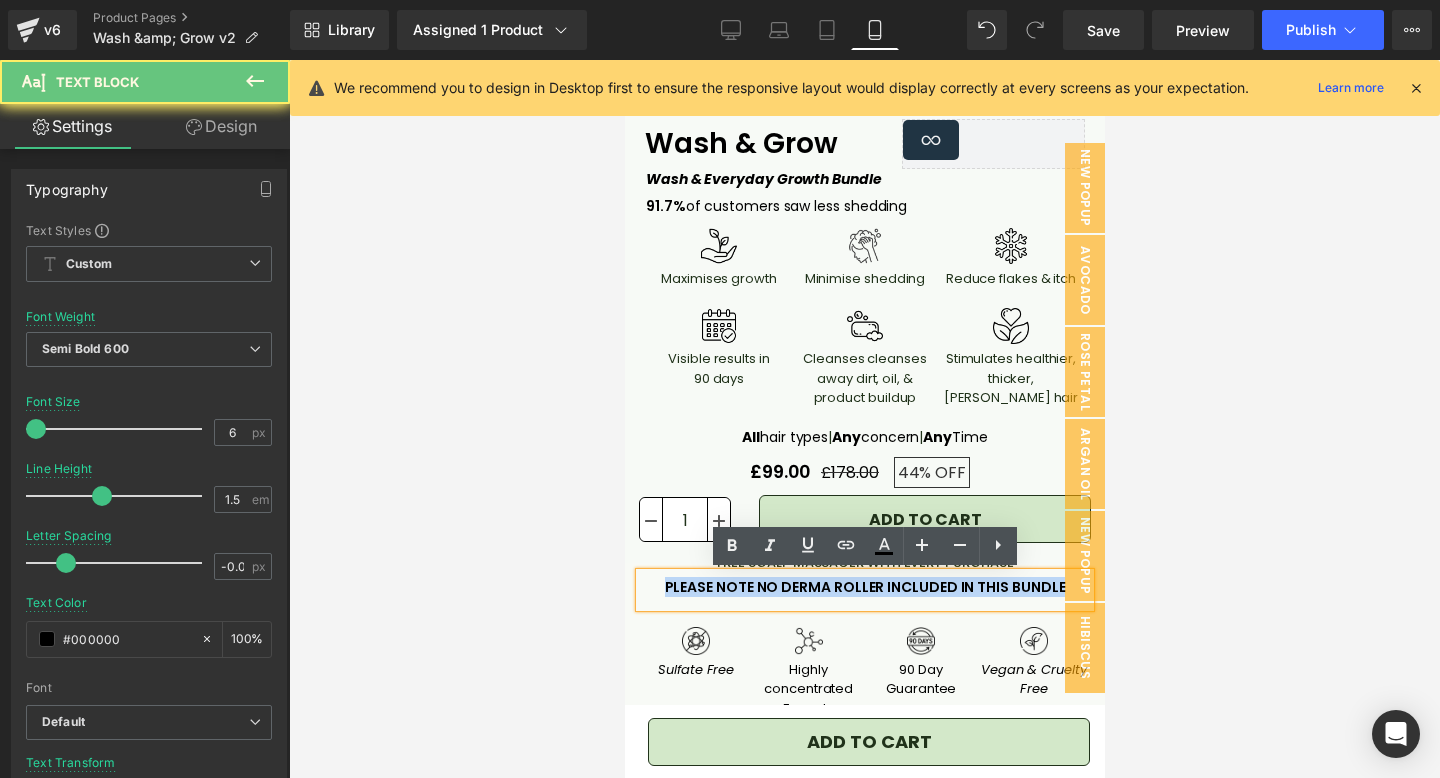 click on "PLEASE NOTE NO DERMA ROLLER INCLUDED IN THIS BUNDLE" at bounding box center (864, 587) 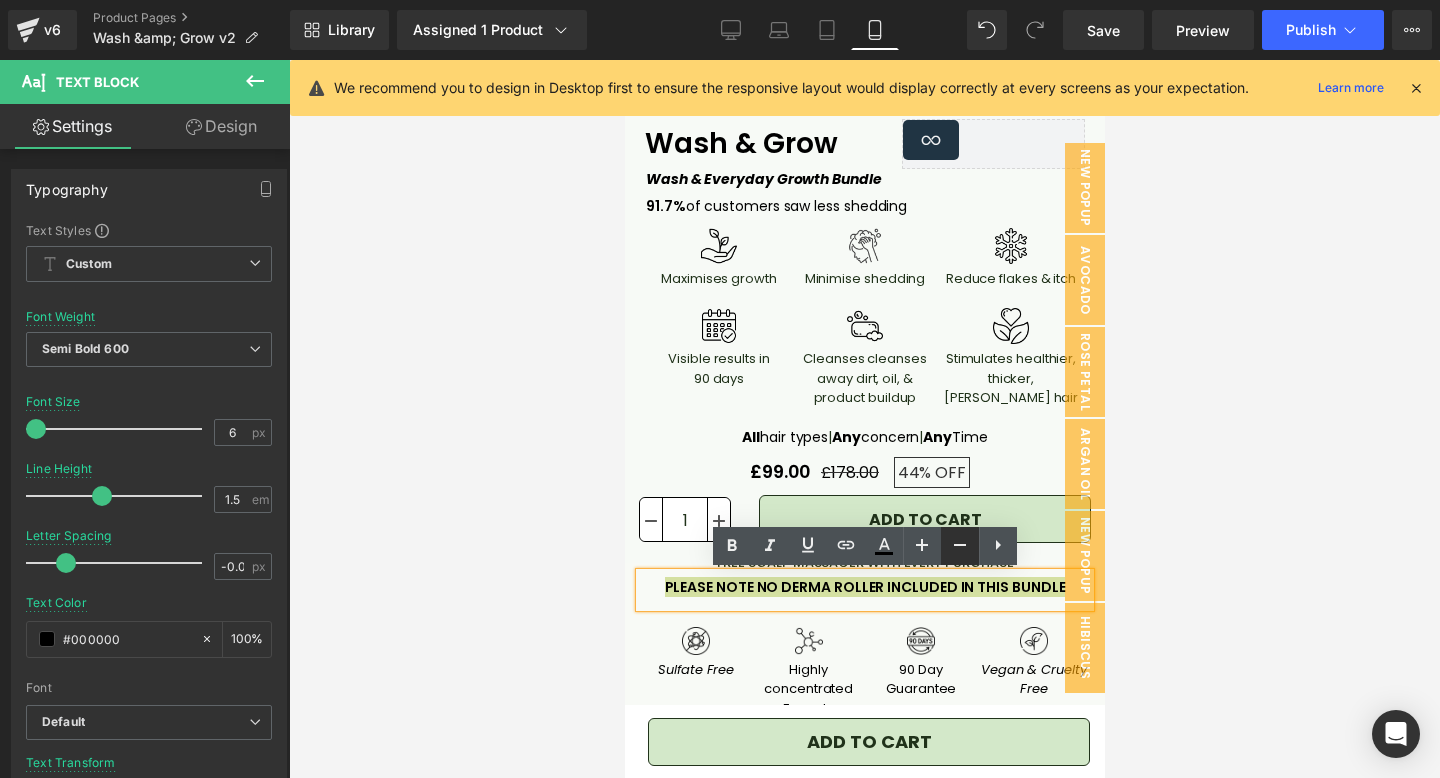 click 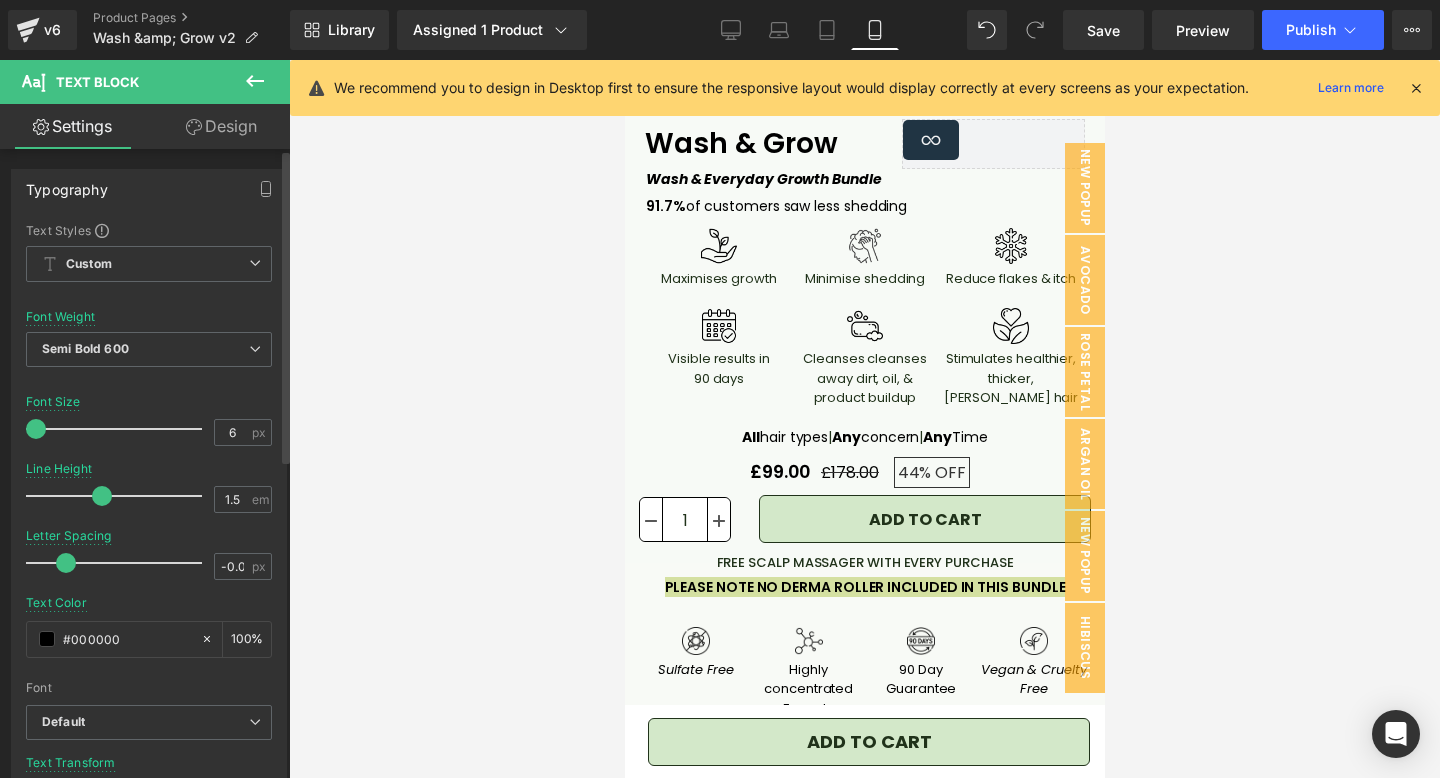 click on "Text Styles Custom
Custom
Setup Global Style
Custom
Setup Global Style
Thin 100 Semi Thin 200 Light 300 Regular 400 Medium 500 Semi Bold 600 Super Bold 800 Boldest 900 Bold 700 Lighter Bolder Font Weight
Semi Bold 600
Thin 100 Semi Thin 200 Light 300 Regular 400 Medium 500 Semi Bold 600 Super Bold 800 Boldest 900 Bold 700 Lighter Bolder 6px Font Size 6 px 1.5em Line Height 1.5 em -0.08px Letter Spacing -0.08 px #000000 Text Color #000000 100 % inherit
Font
Default
Poppins
[PERSON_NAME] Serif Display
[GEOGRAPHIC_DATA]
Source Serif 4" at bounding box center [149, 531] 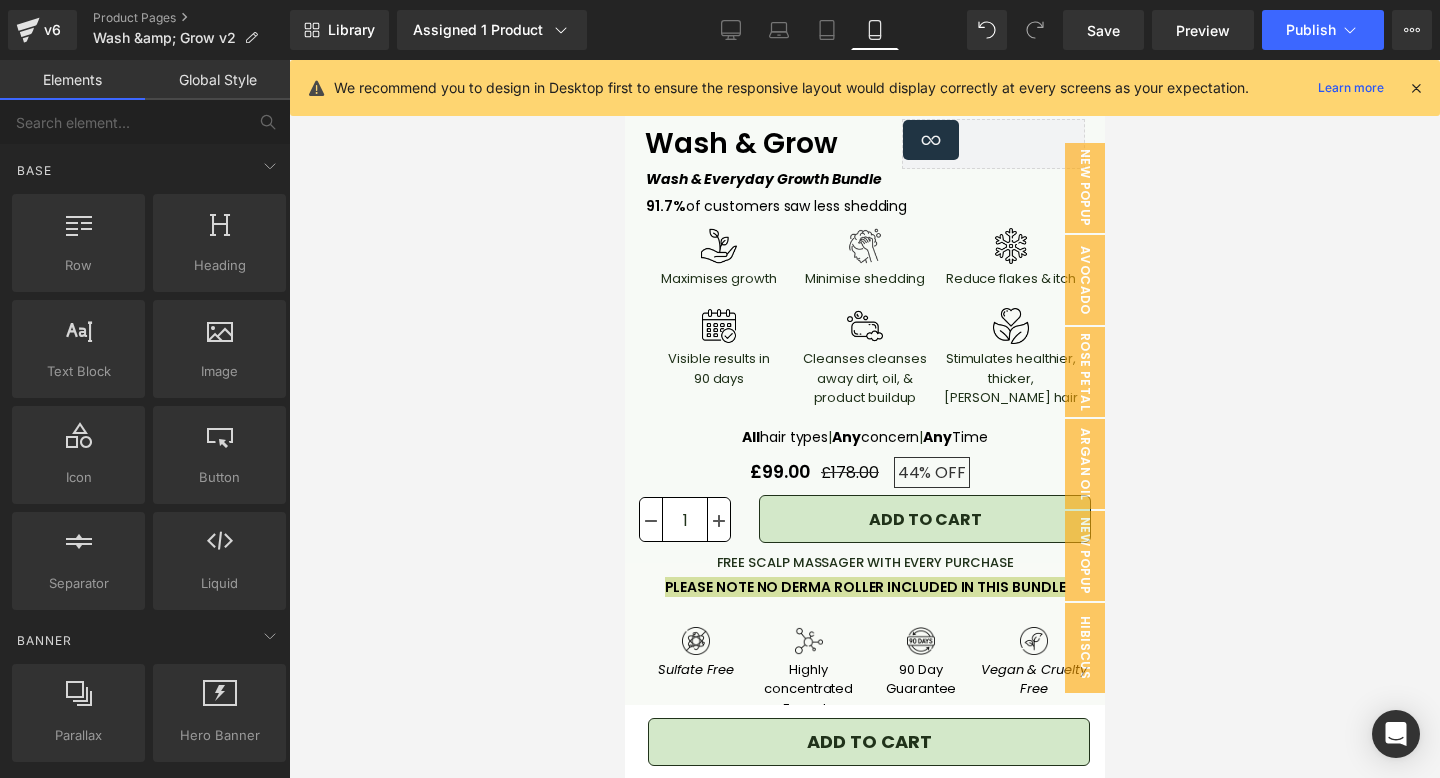 click at bounding box center [864, 419] 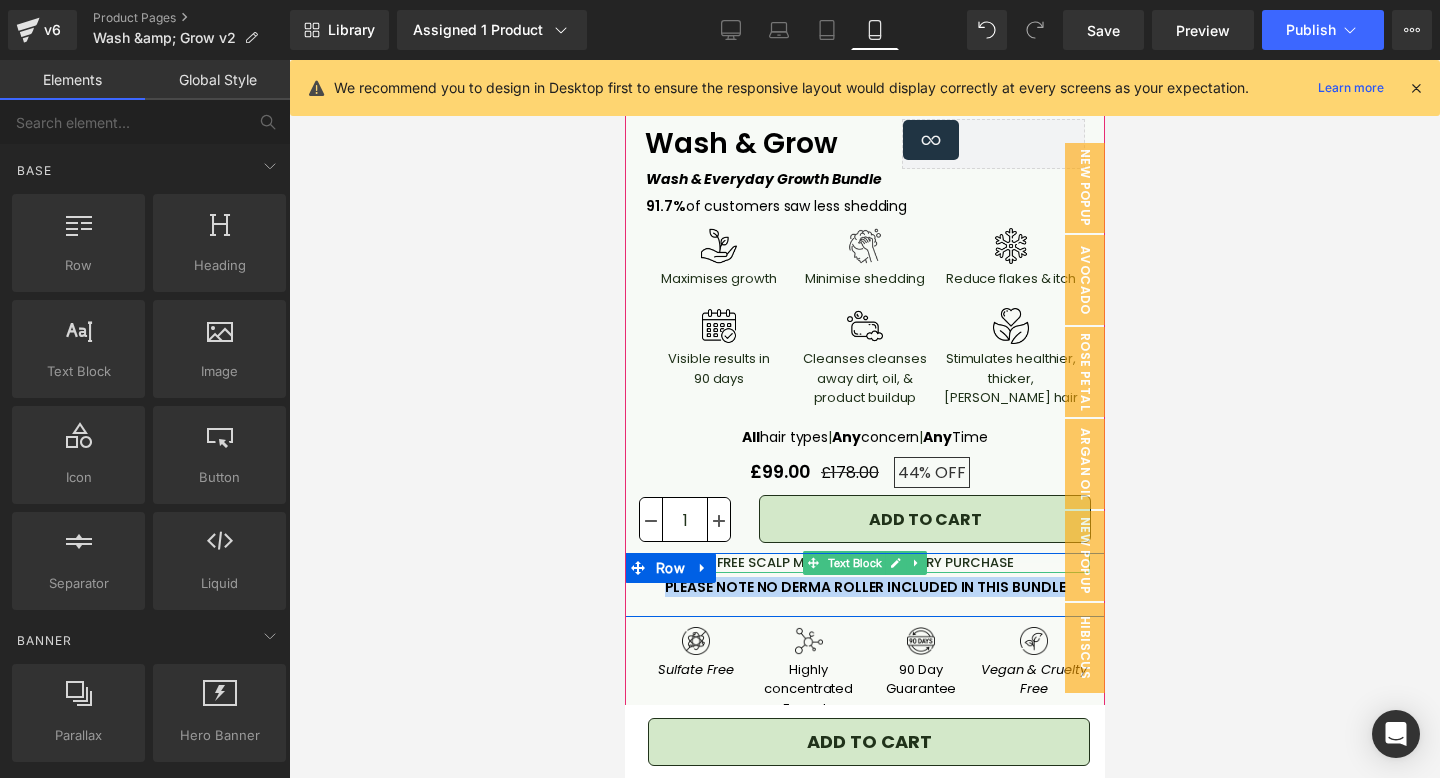 click on "FREE SCALP MASSAGER WITH EVERY PURCHASE" at bounding box center [864, 563] 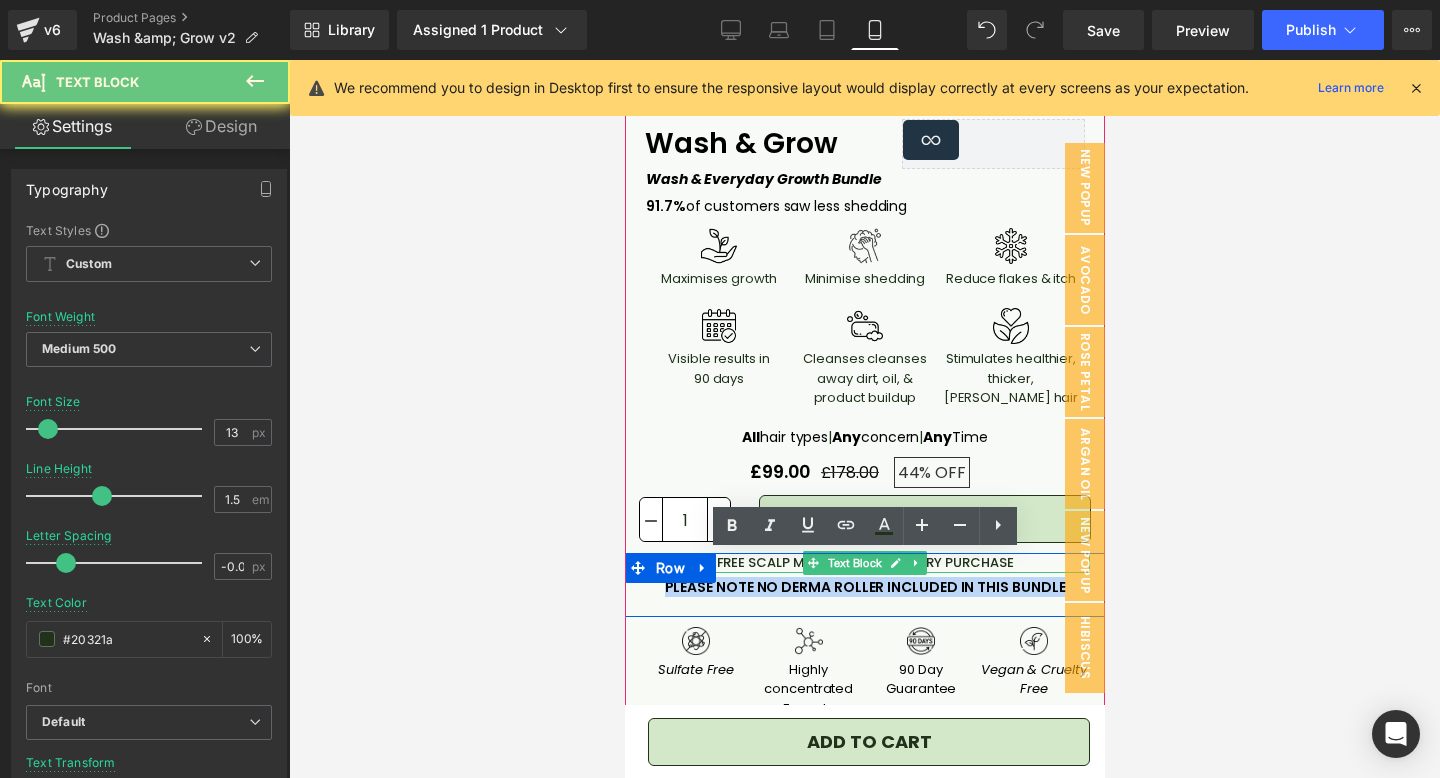 click on "FREE SCALP MASSAGER WITH EVERY PURCHASE" at bounding box center [864, 563] 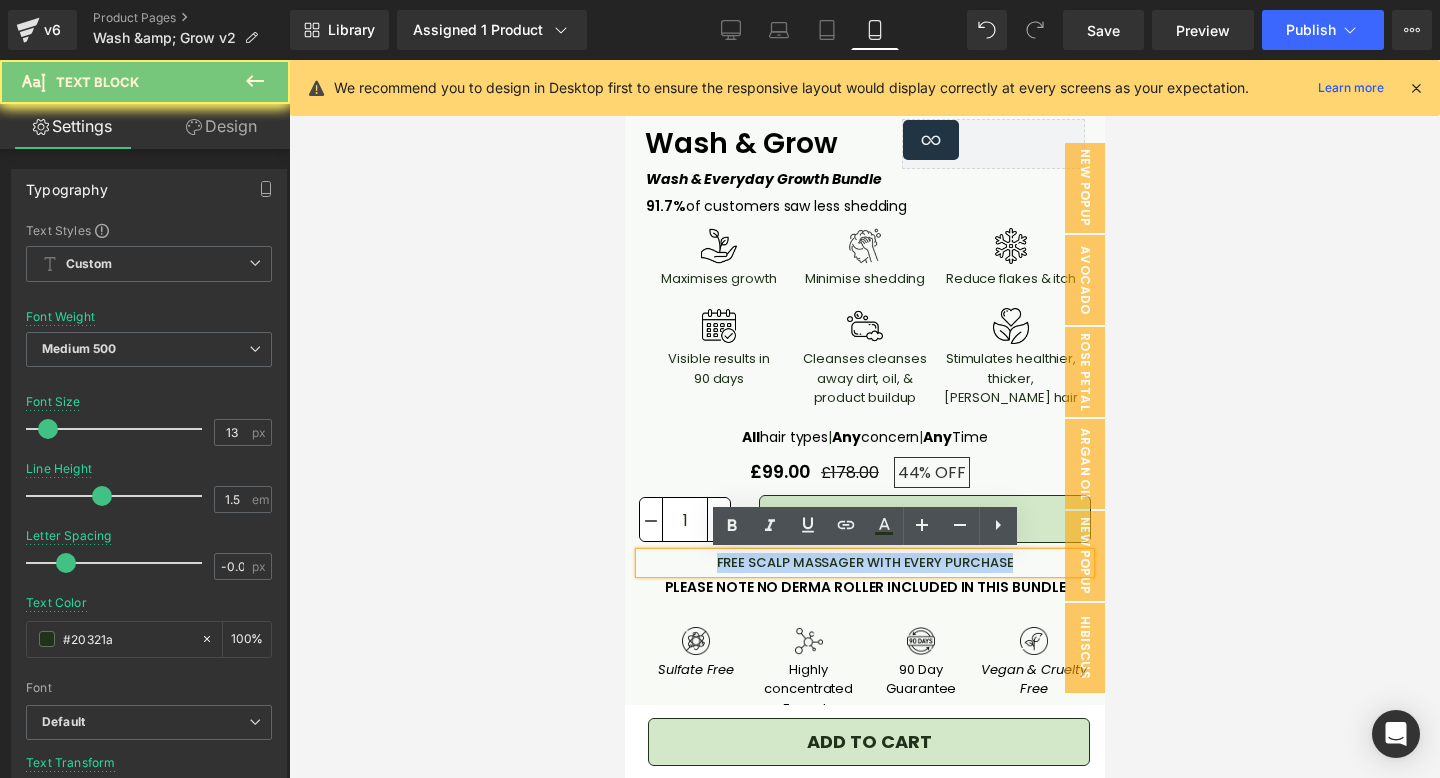 click on "FREE SCALP MASSAGER WITH EVERY PURCHASE" at bounding box center [864, 563] 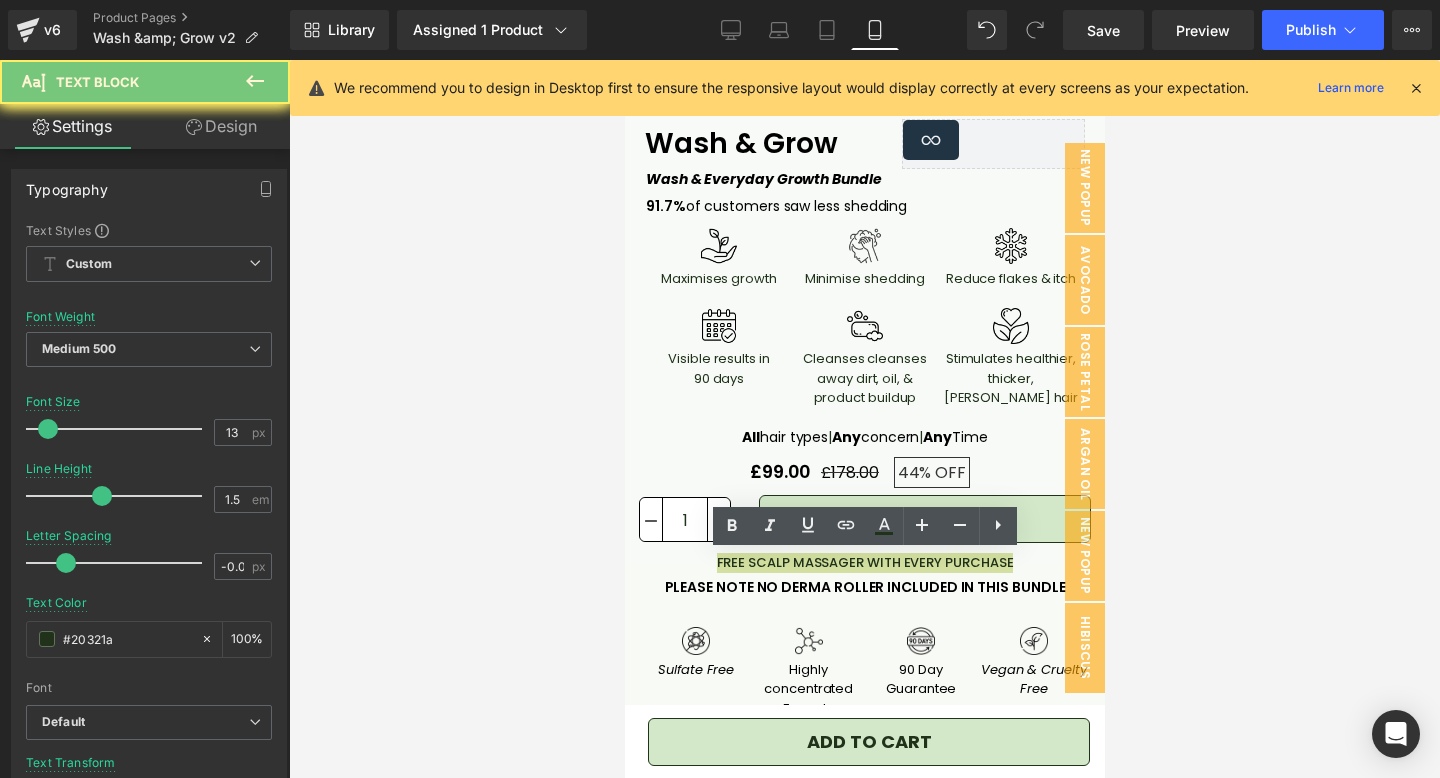 click at bounding box center [864, 419] 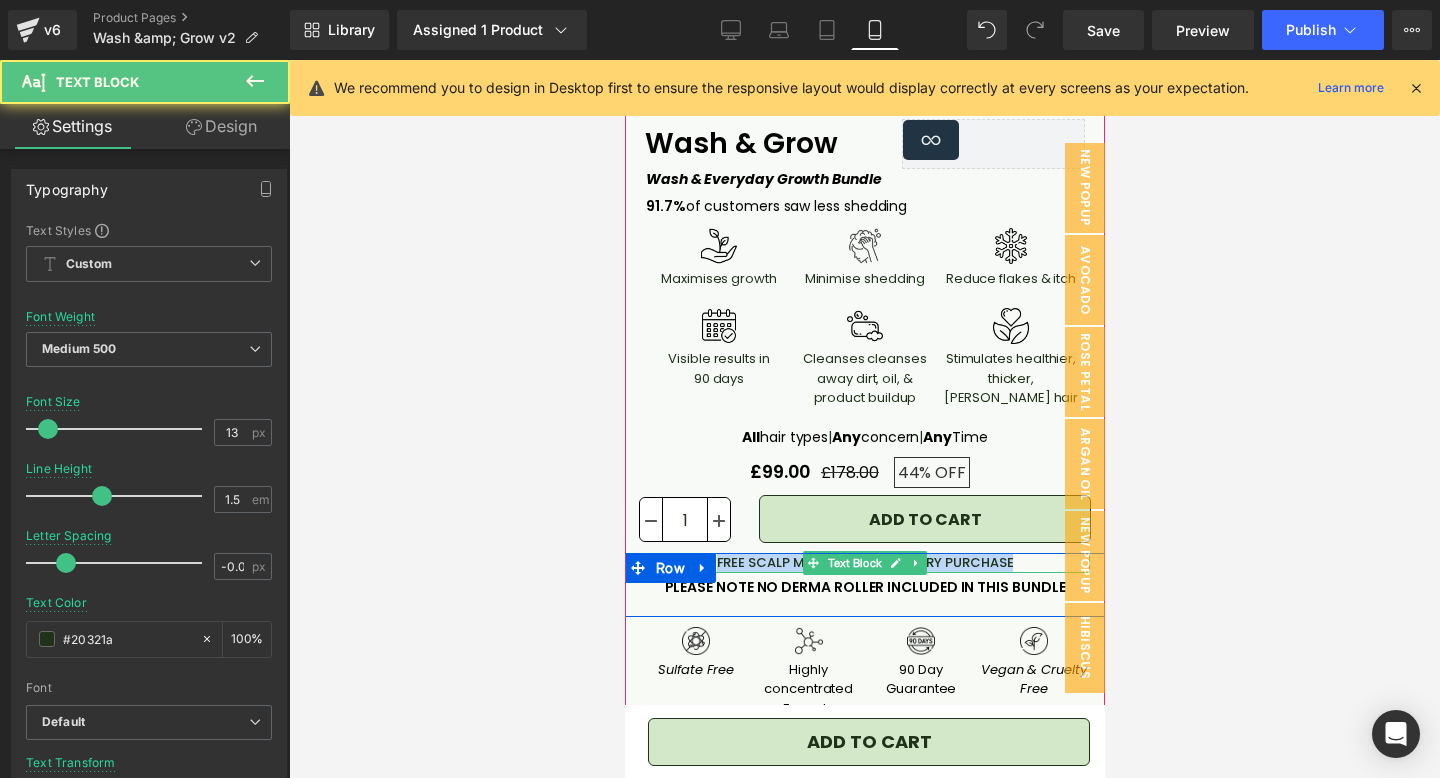 click on "FREE SCALP MASSAGER WITH EVERY PURCHASE" at bounding box center (864, 563) 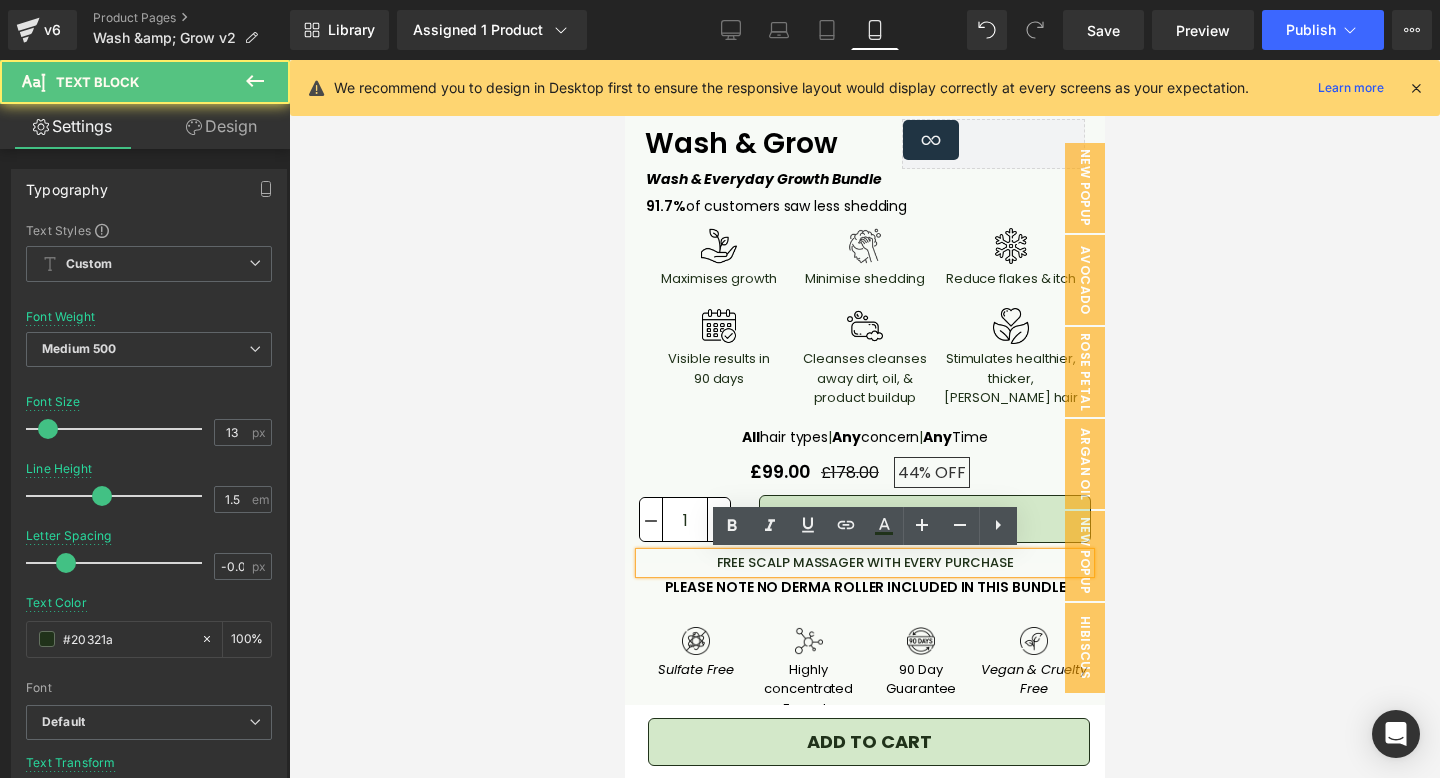 click at bounding box center [864, 419] 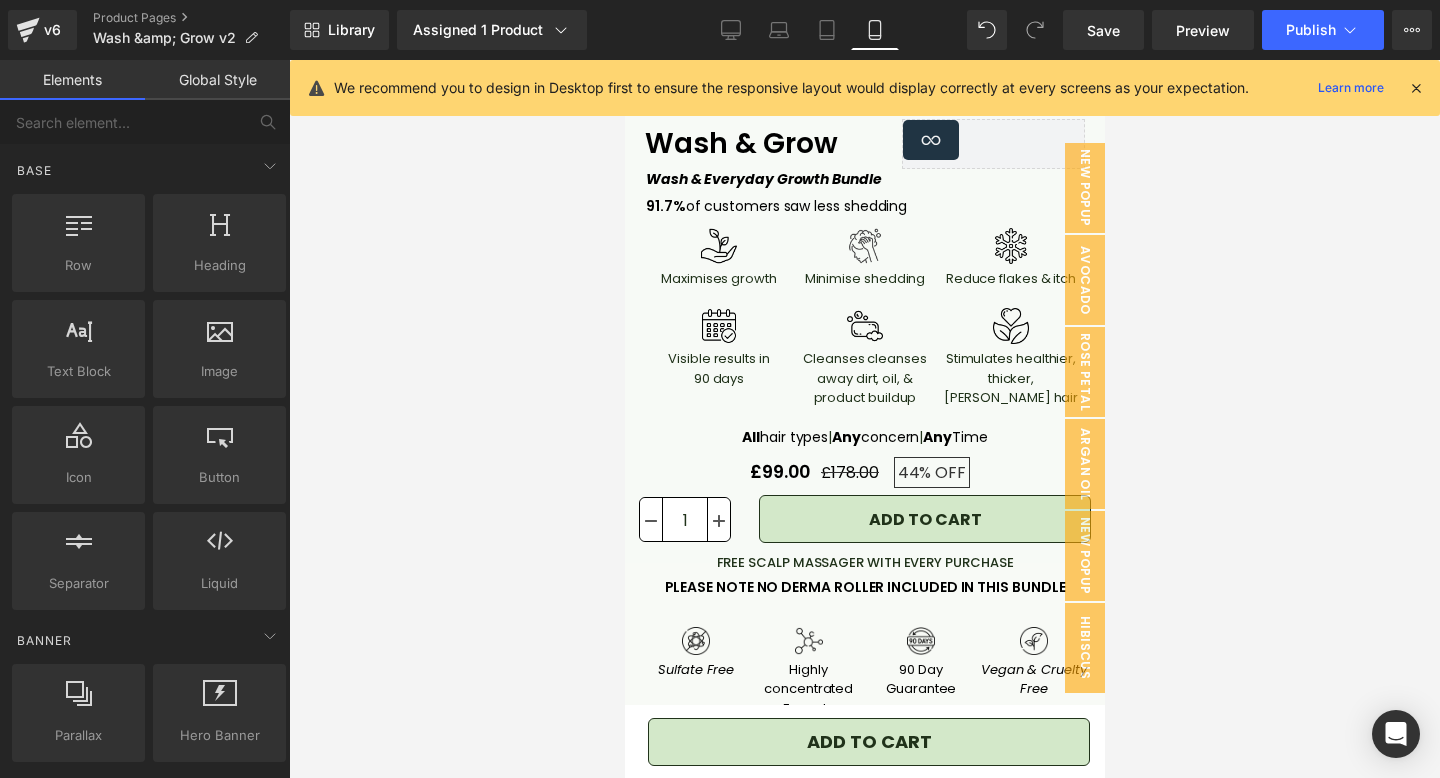 click on "FREE SCALP MASSAGER WITH EVERY PURCHASE" at bounding box center (864, 563) 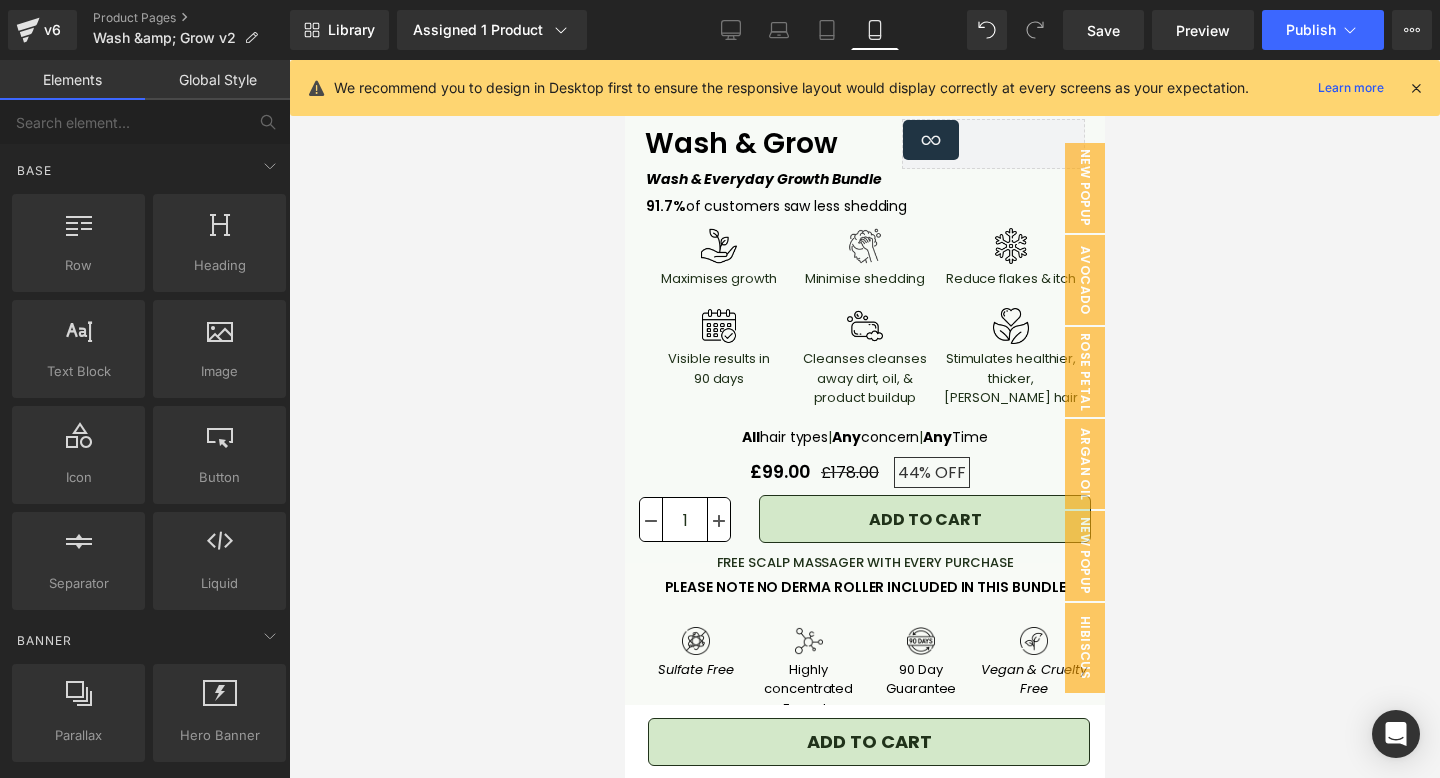 click at bounding box center [864, 419] 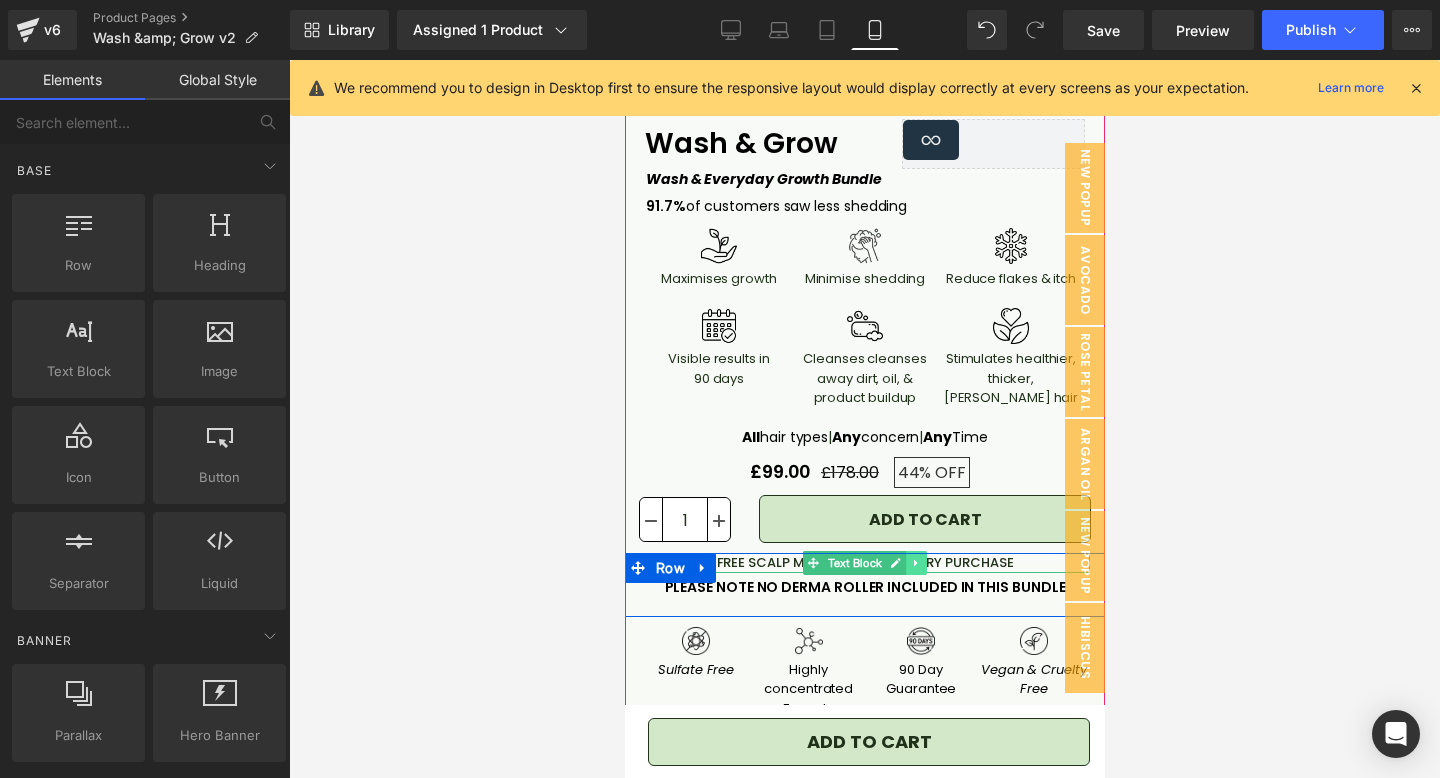 click at bounding box center [915, 563] 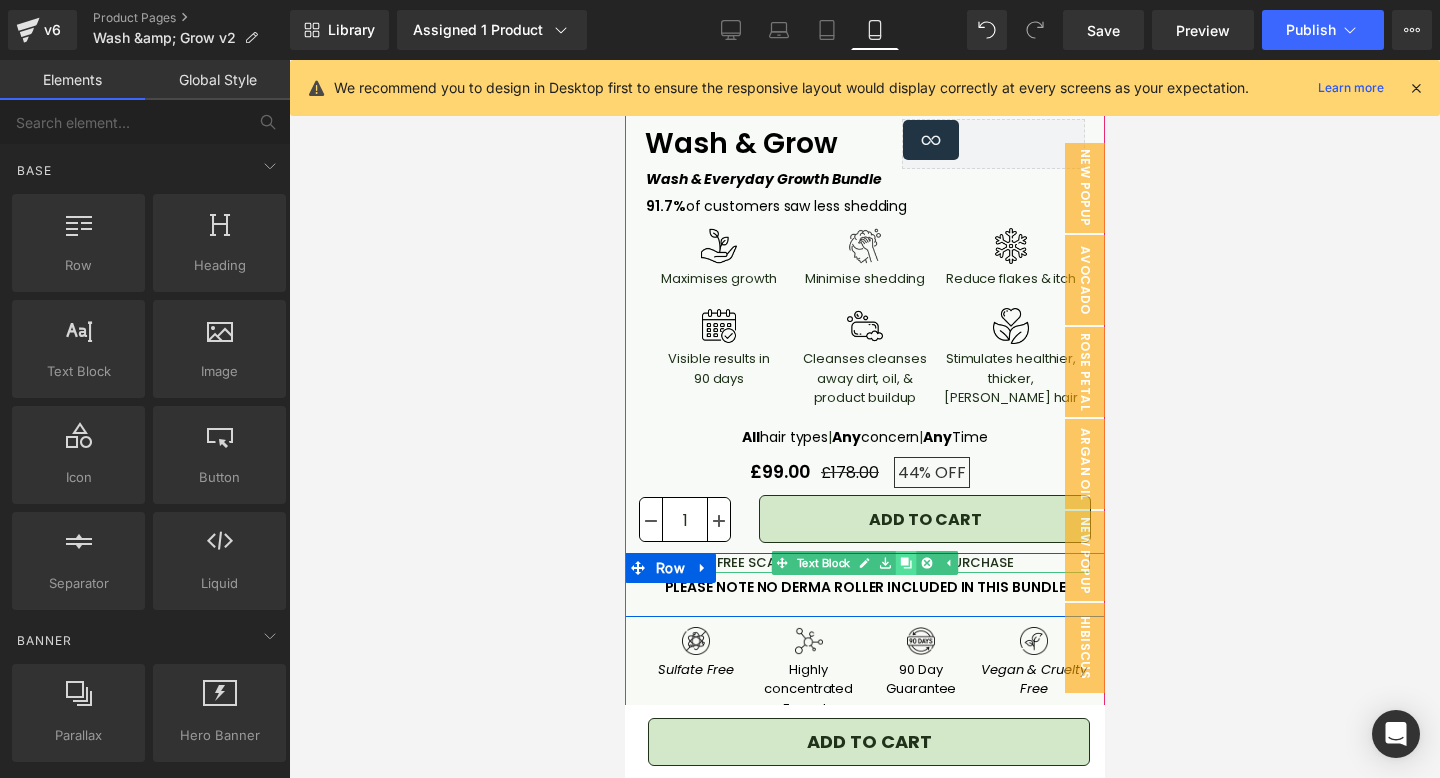 click 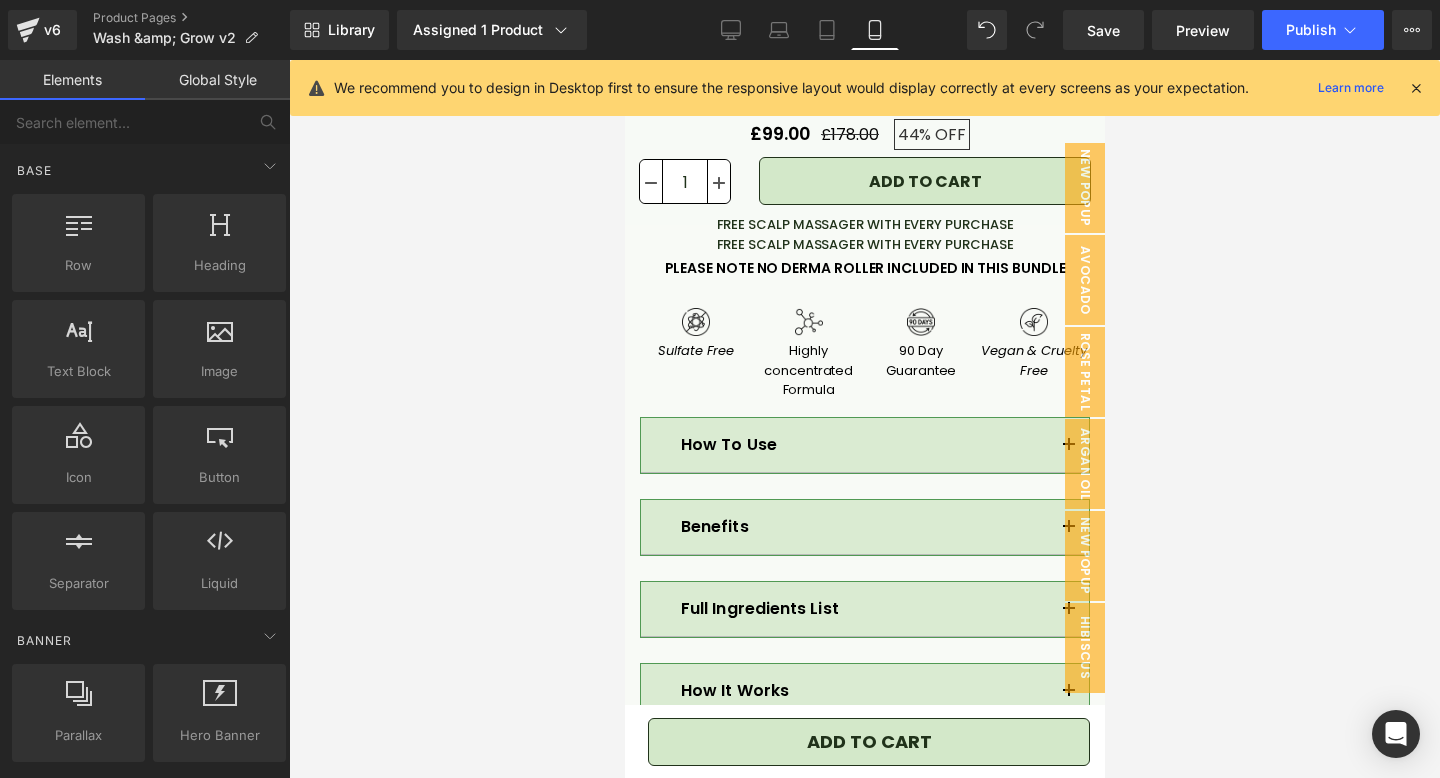 scroll, scrollTop: 832, scrollLeft: 0, axis: vertical 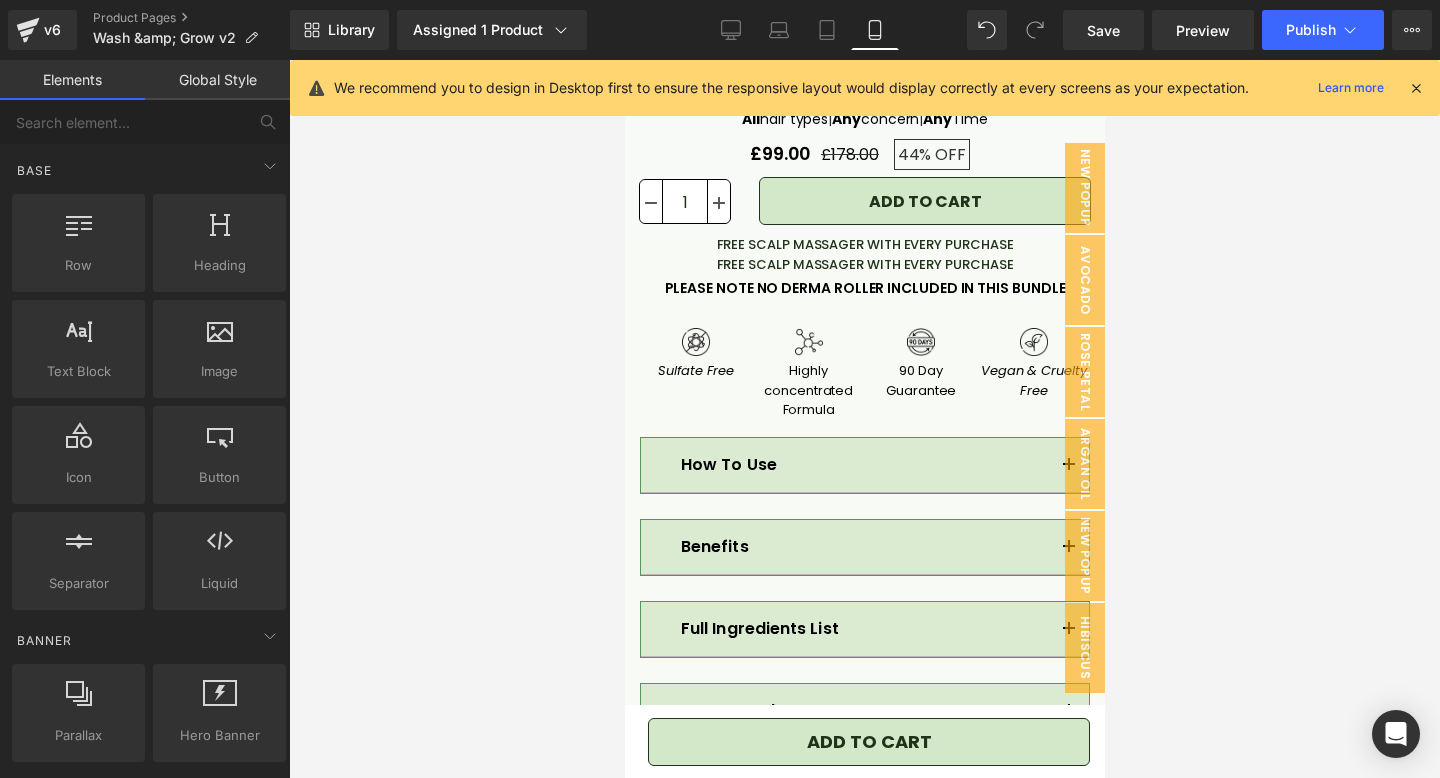 click on "PLEASE NOTE NO DERMA ROLLER INCLUDED IN THIS BUNDLE Text Block" at bounding box center (864, 291) 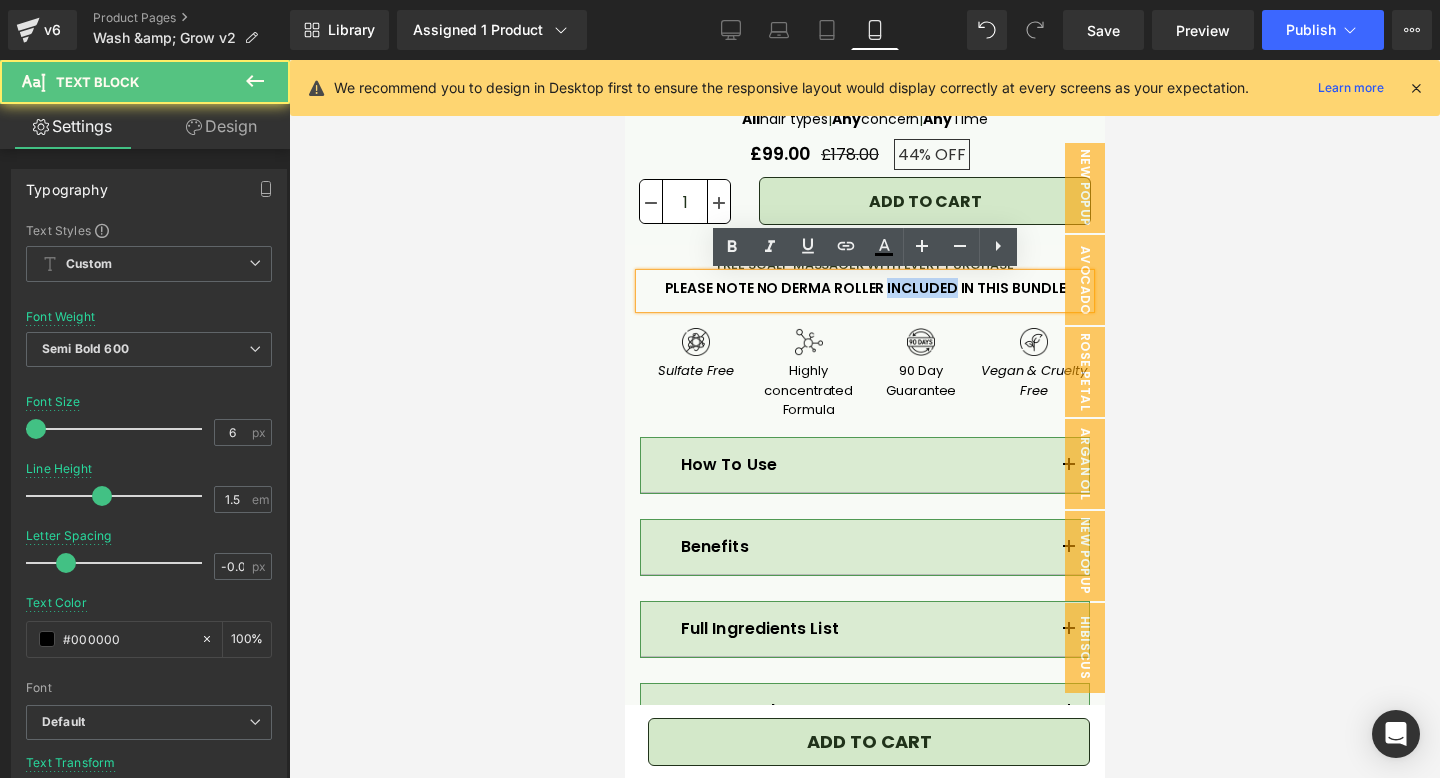 click on "PLEASE NOTE NO DERMA ROLLER INCLUDED IN THIS BUNDLE" at bounding box center (864, 288) 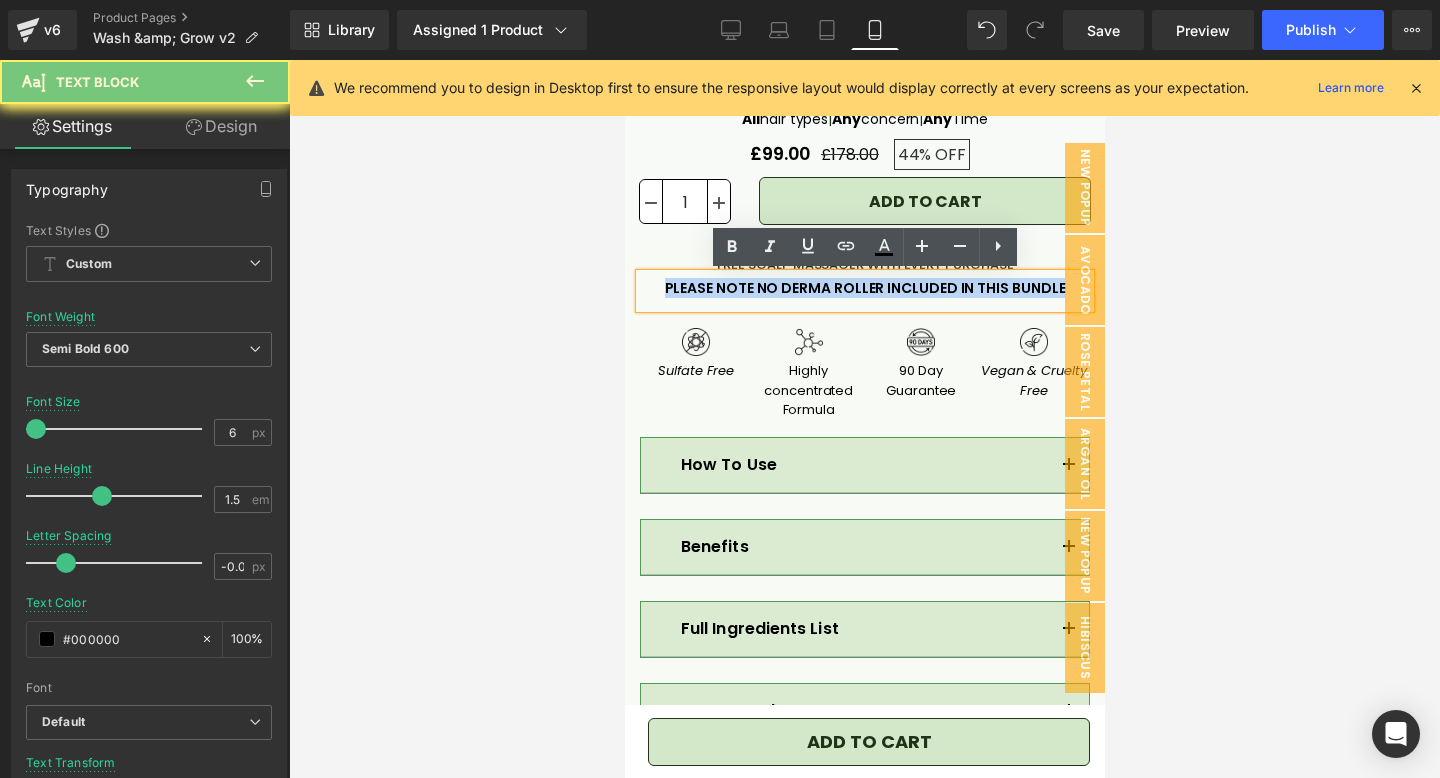 click on "PLEASE NOTE NO DERMA ROLLER INCLUDED IN THIS BUNDLE" at bounding box center [864, 288] 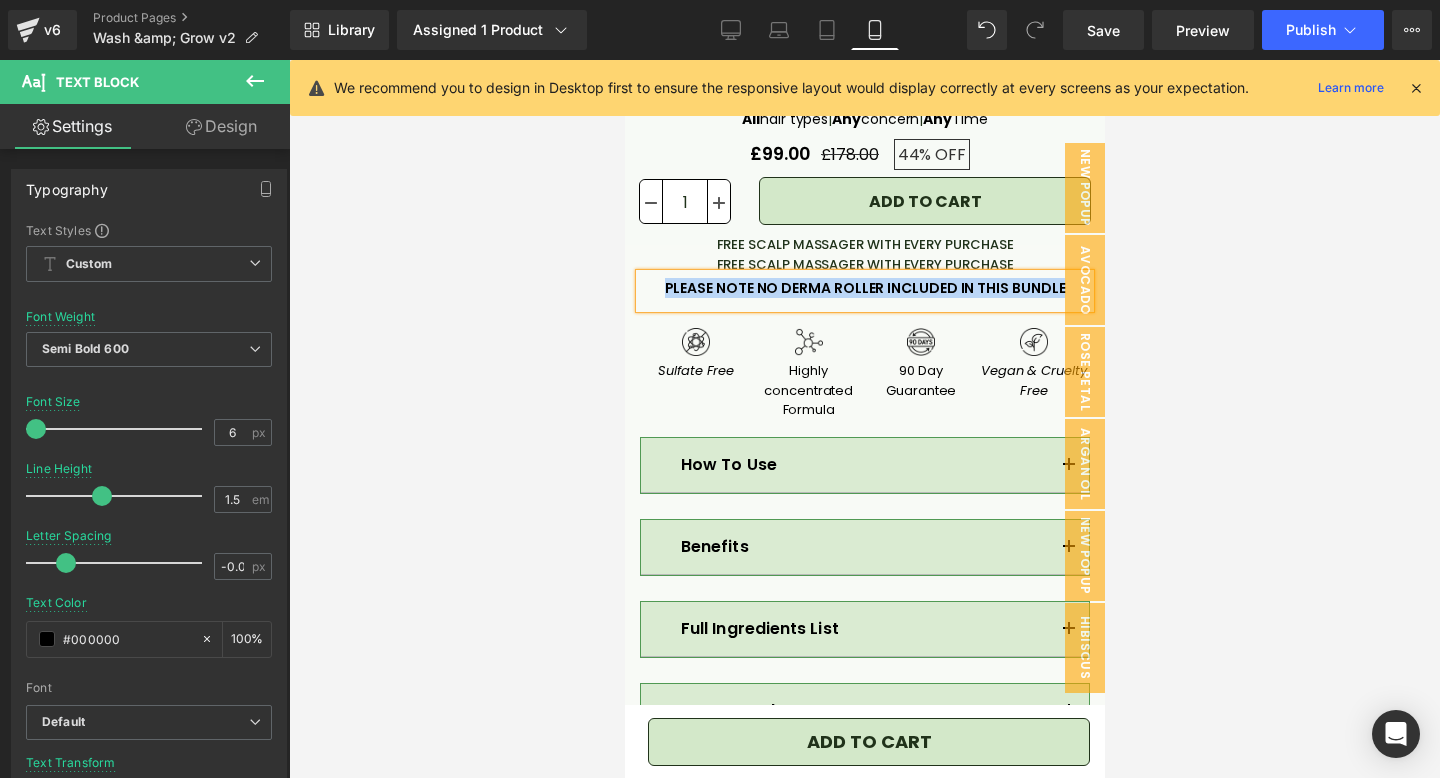 copy on "PLEASE NOTE NO DERMA ROLLER INCLUDED IN THIS BUNDLE" 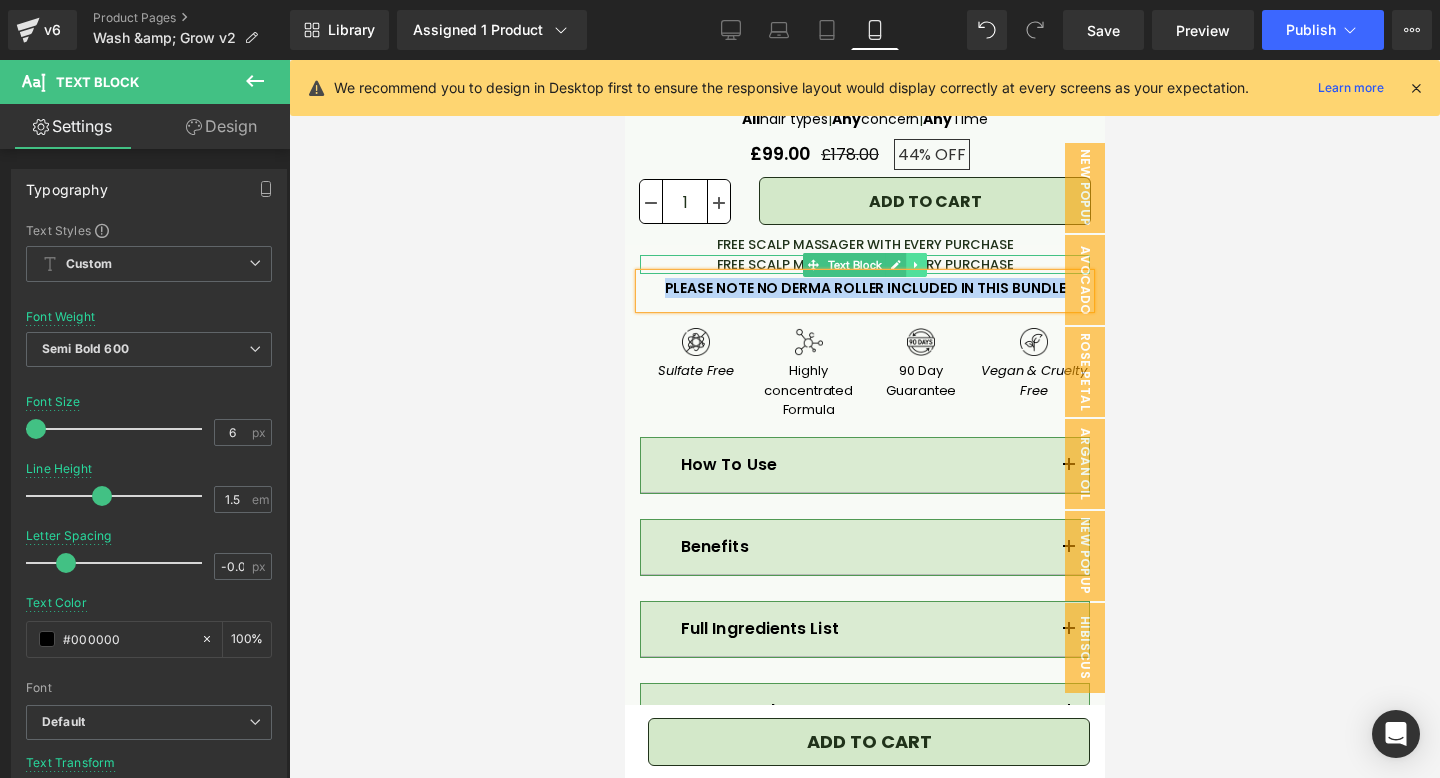 click 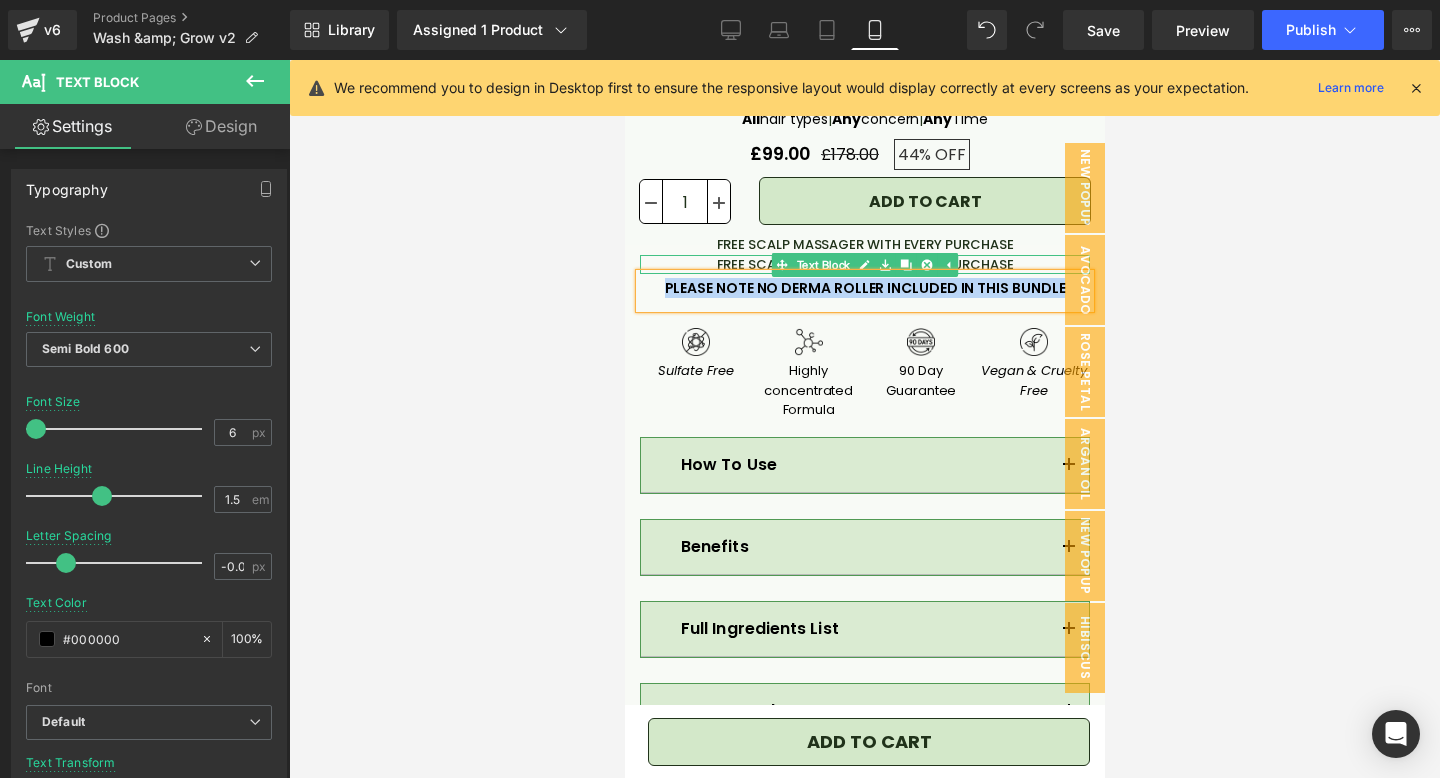click on "FREE SCALP MASSAGER WITH EVERY PURCHASE" at bounding box center [864, 265] 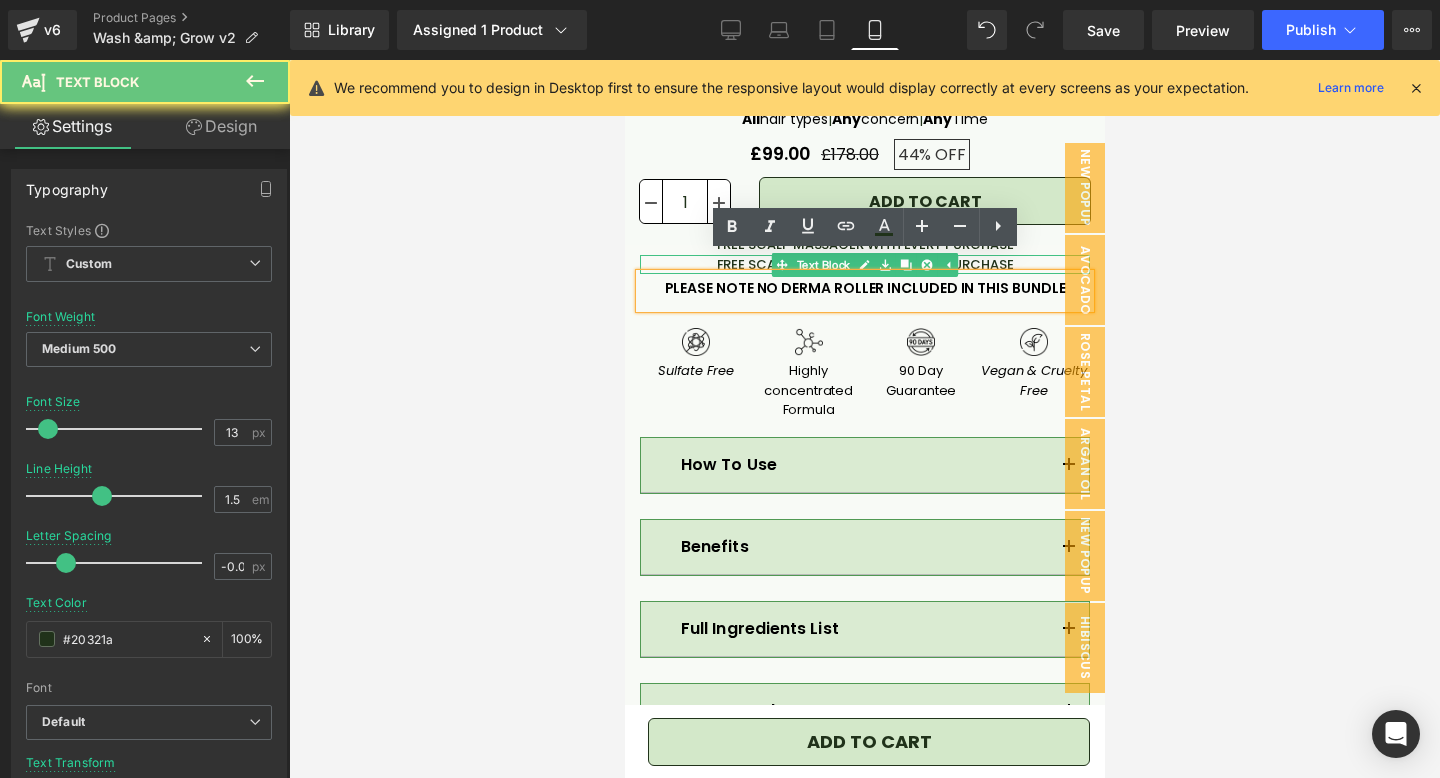 click on "FREE SCALP MASSAGER WITH EVERY PURCHASE" at bounding box center [864, 265] 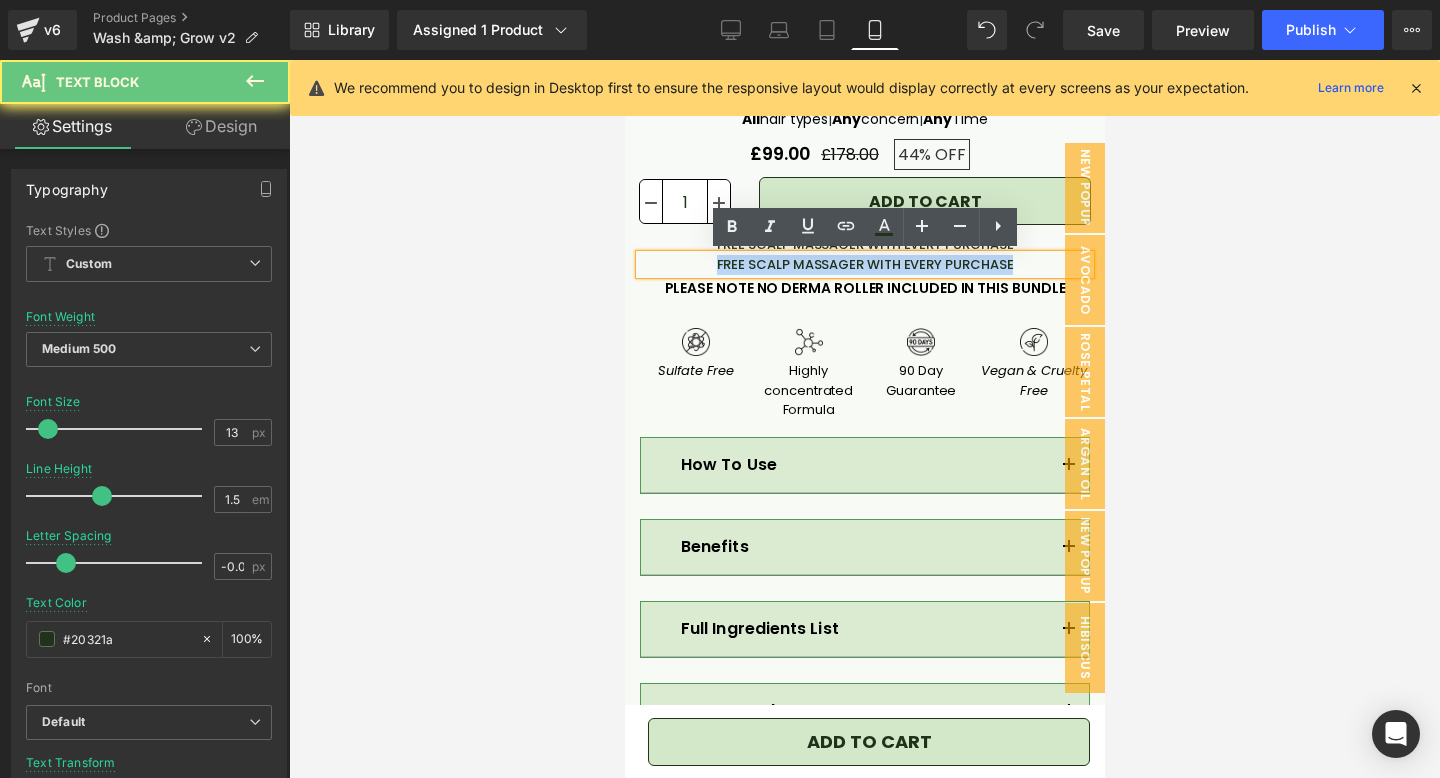 click on "FREE SCALP MASSAGER WITH EVERY PURCHASE" at bounding box center (864, 265) 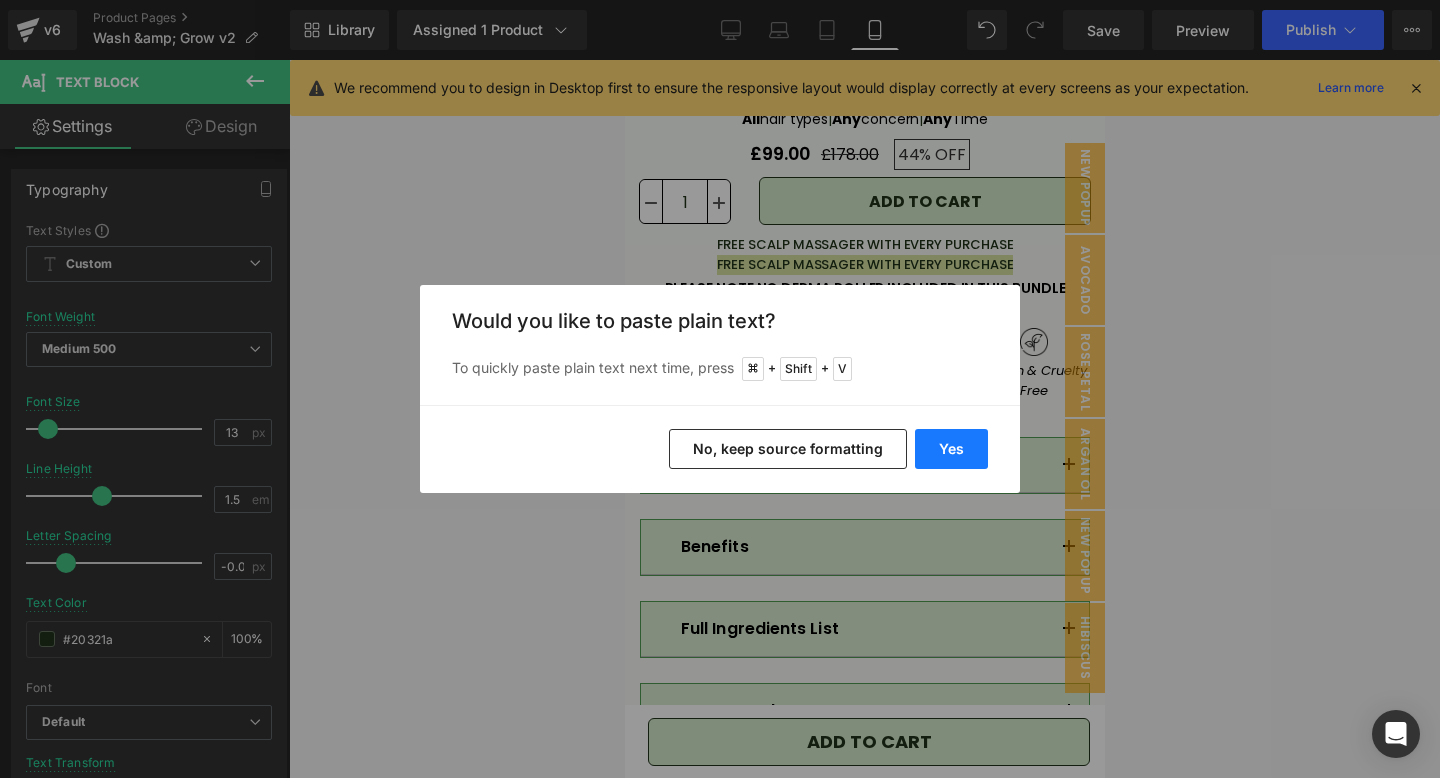 click on "Yes" at bounding box center (951, 449) 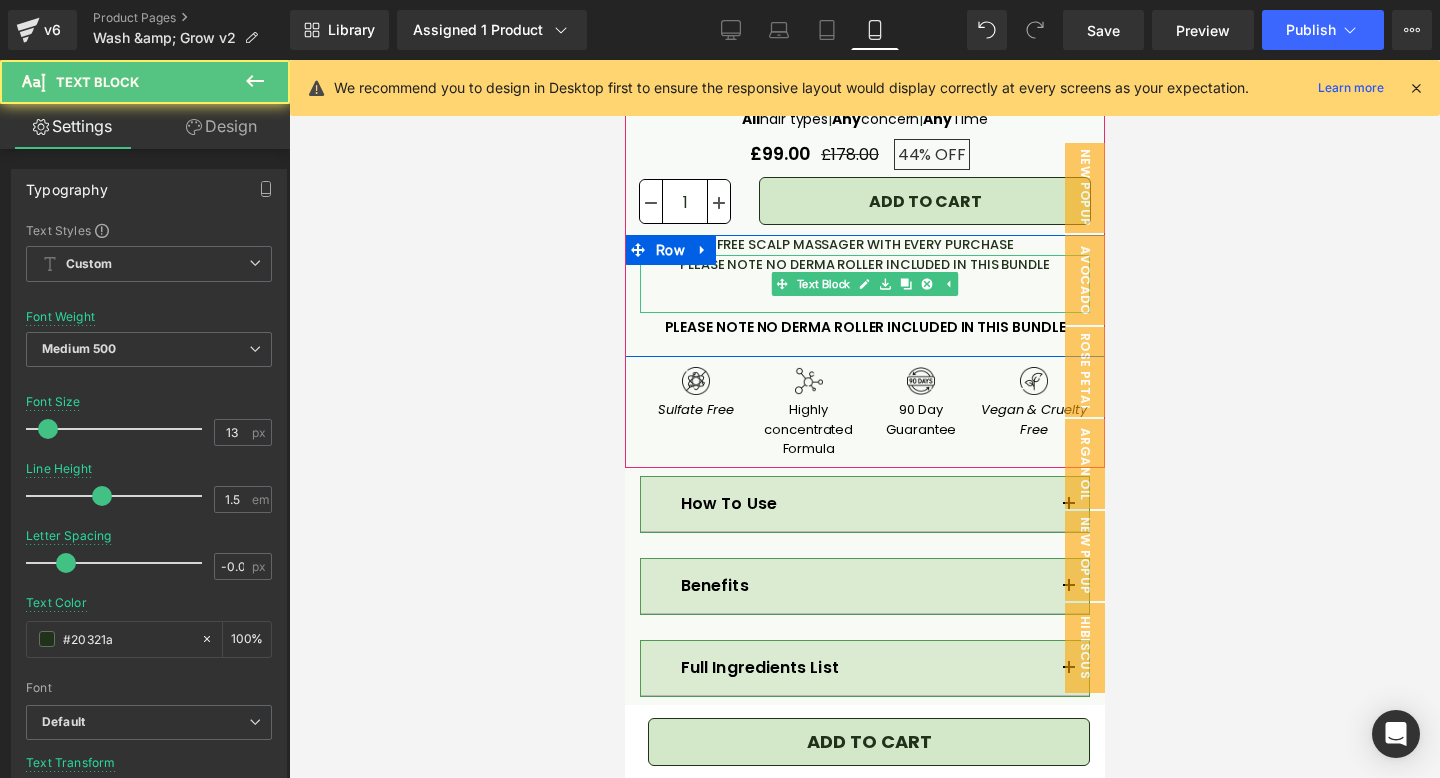 click on "PLEASE NOTE NO DERMA ROLLER INCLUDED IN THIS BUNDLE" at bounding box center [864, 265] 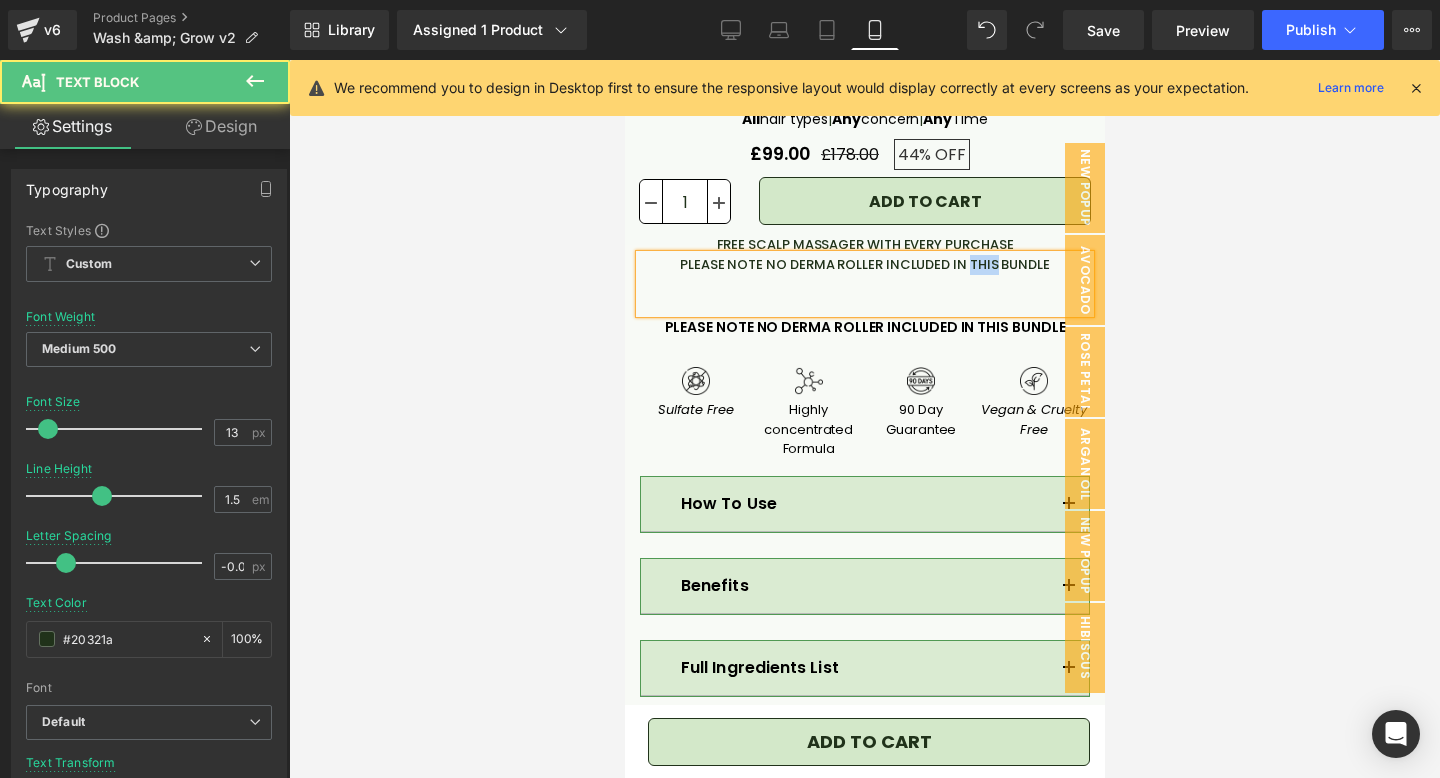 click on "PLEASE NOTE NO DERMA ROLLER INCLUDED IN THIS BUNDLE" at bounding box center (864, 265) 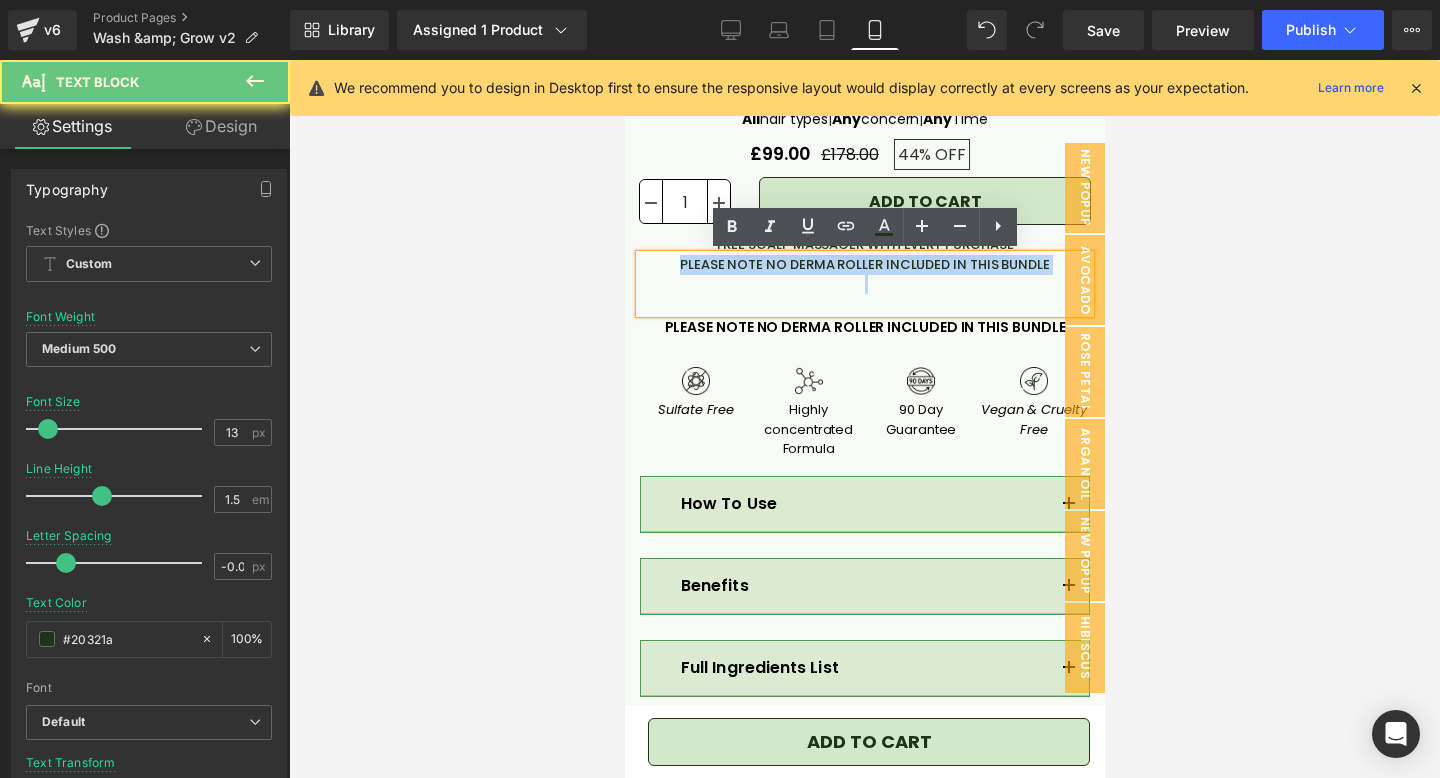 click on "PLEASE NOTE NO DERMA ROLLER INCLUDED IN THIS BUNDLE" at bounding box center [864, 265] 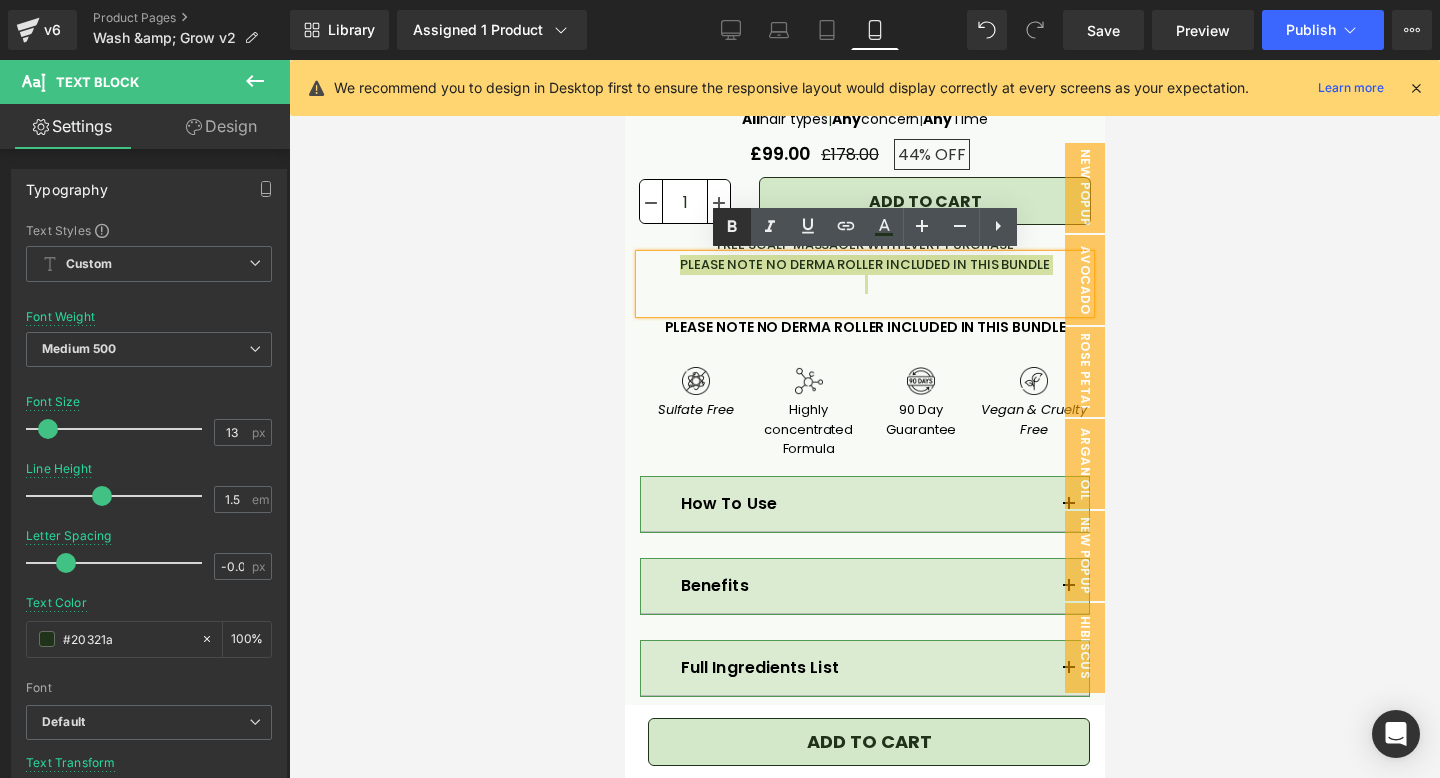 click 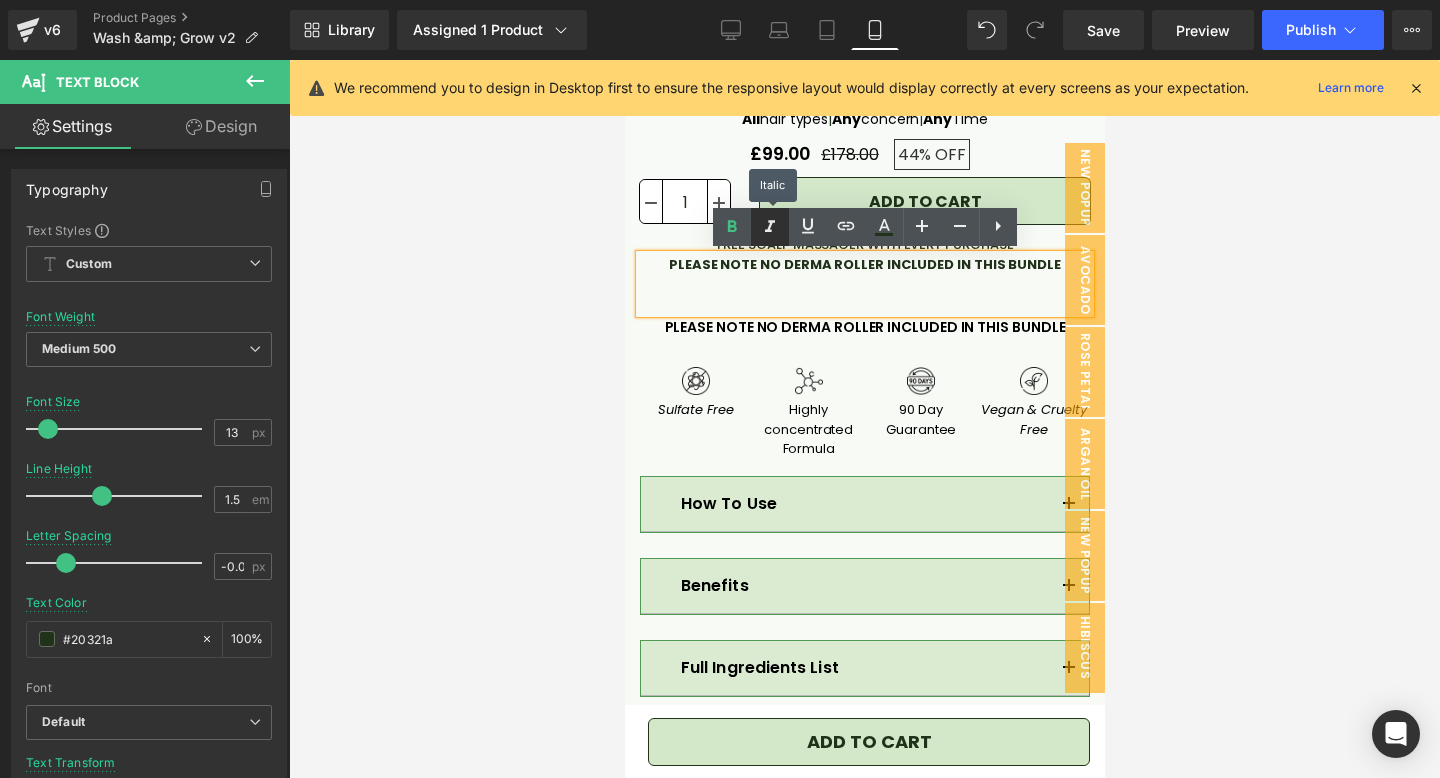 click 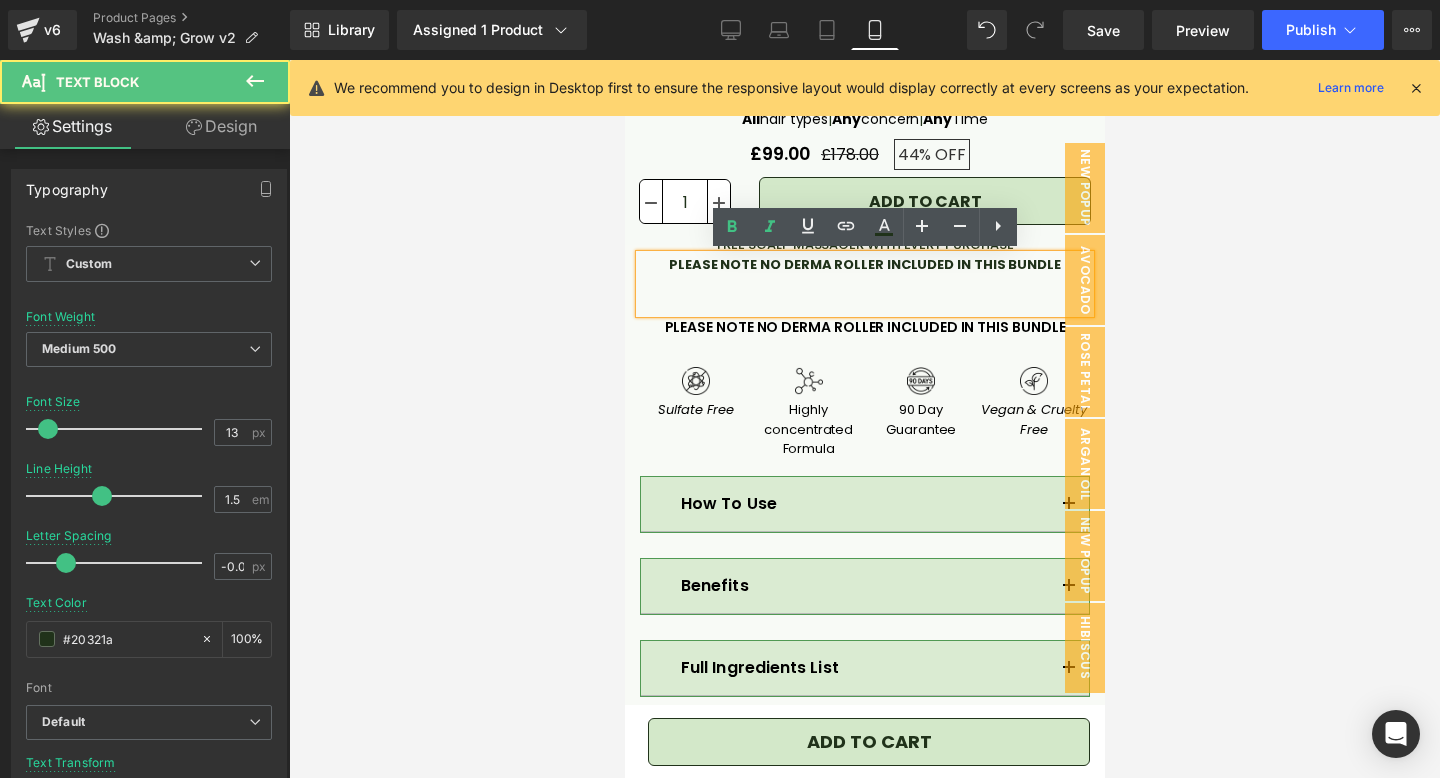 click on "PLEASE NOTE NO DERMA ROLLER INCLUDED IN THIS BUNDLE" at bounding box center [864, 264] 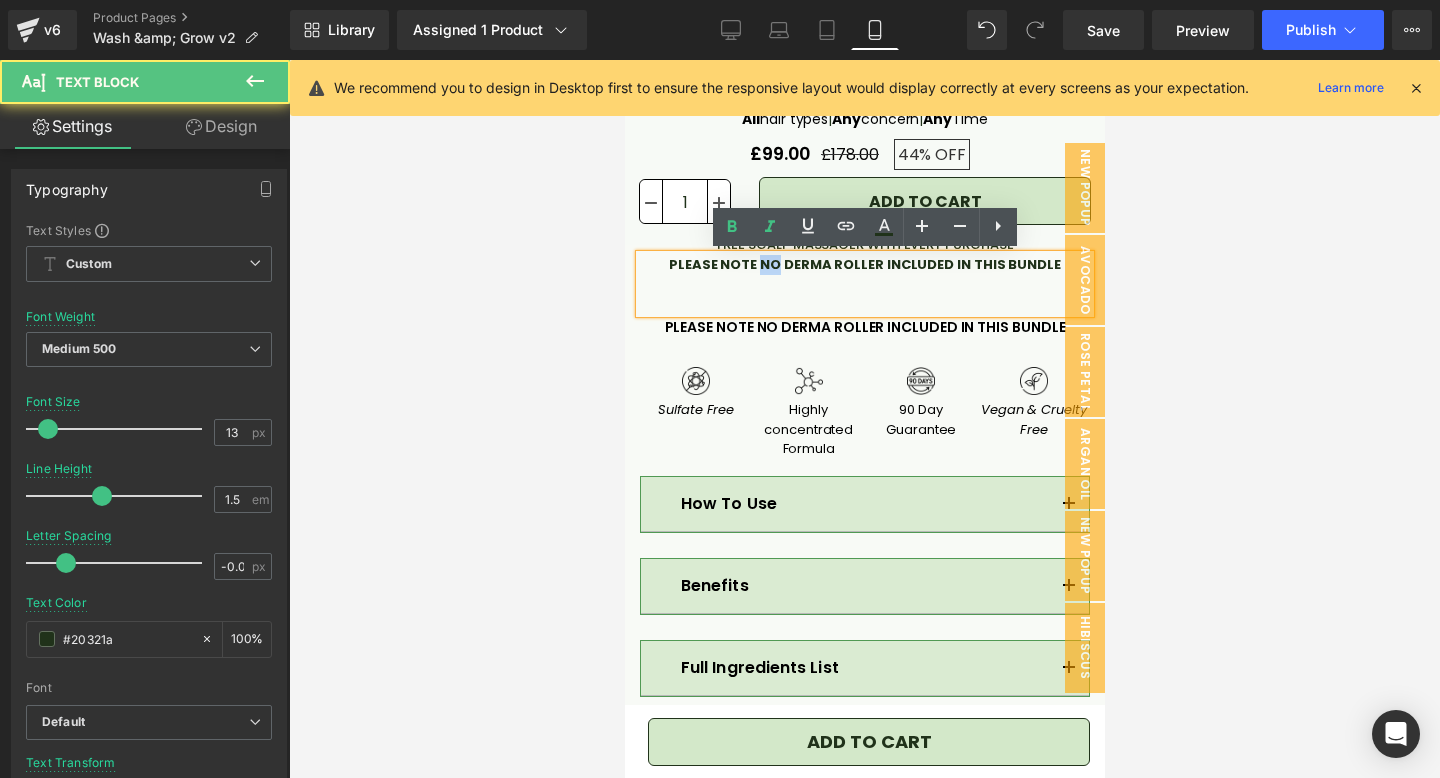 click on "PLEASE NOTE NO DERMA ROLLER INCLUDED IN THIS BUNDLE" at bounding box center (864, 264) 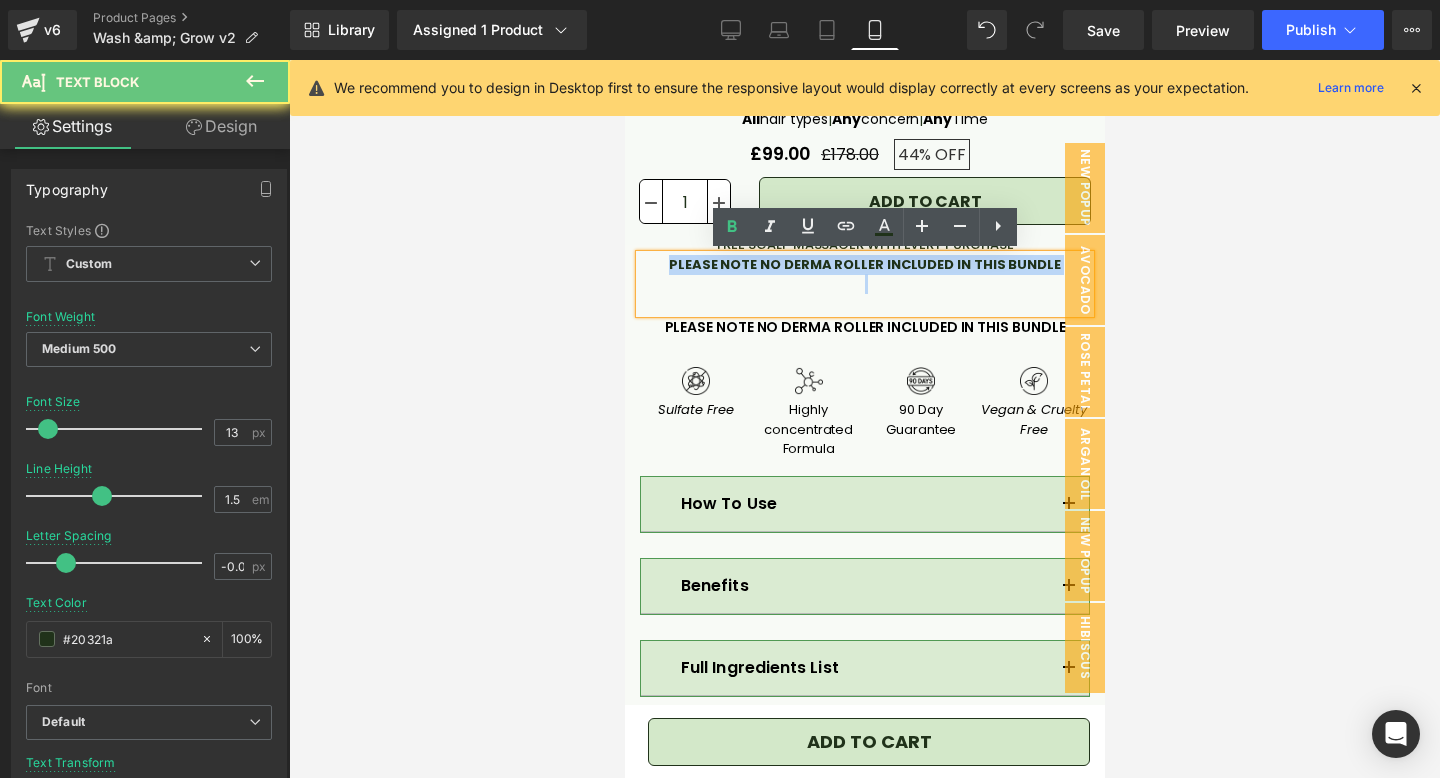 click on "PLEASE NOTE NO DERMA ROLLER INCLUDED IN THIS BUNDLE" at bounding box center (864, 264) 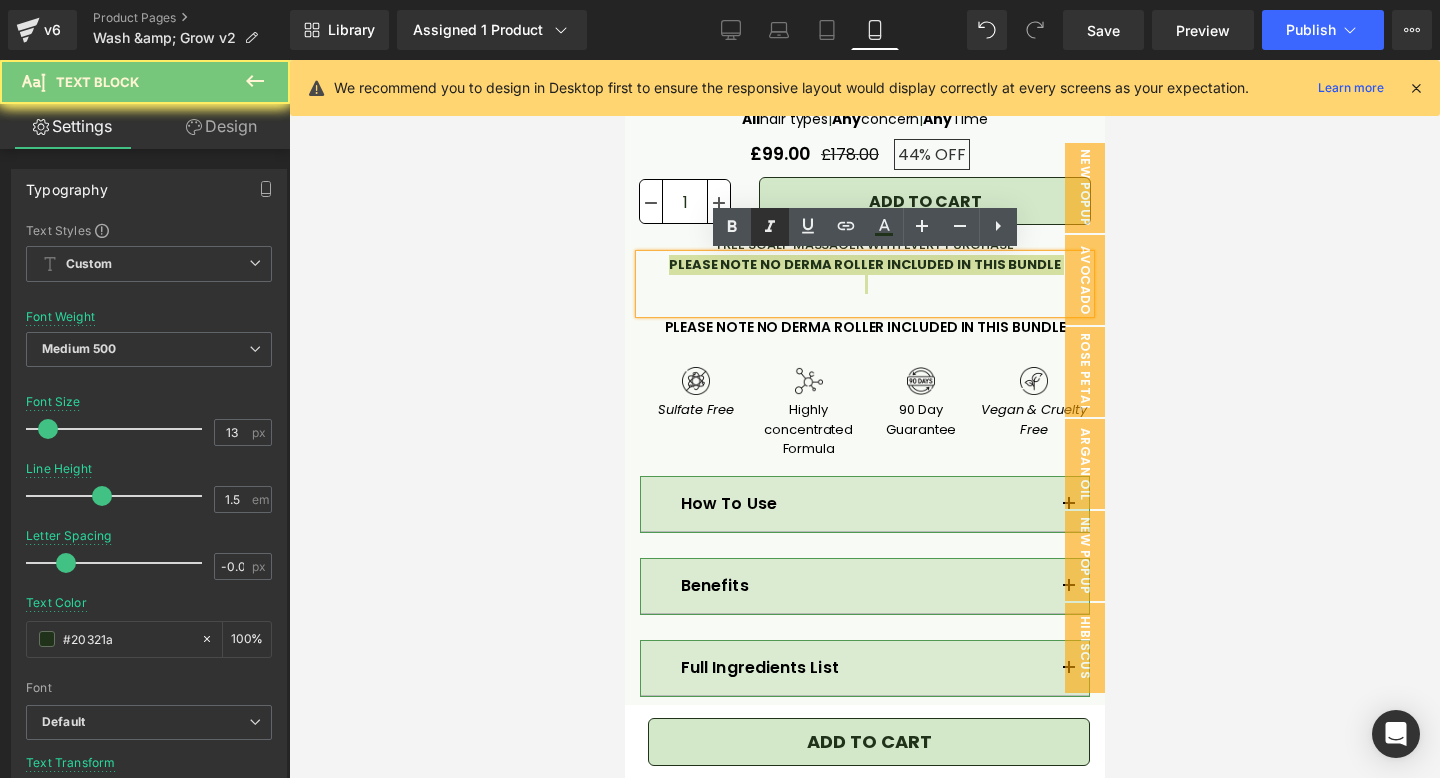 click 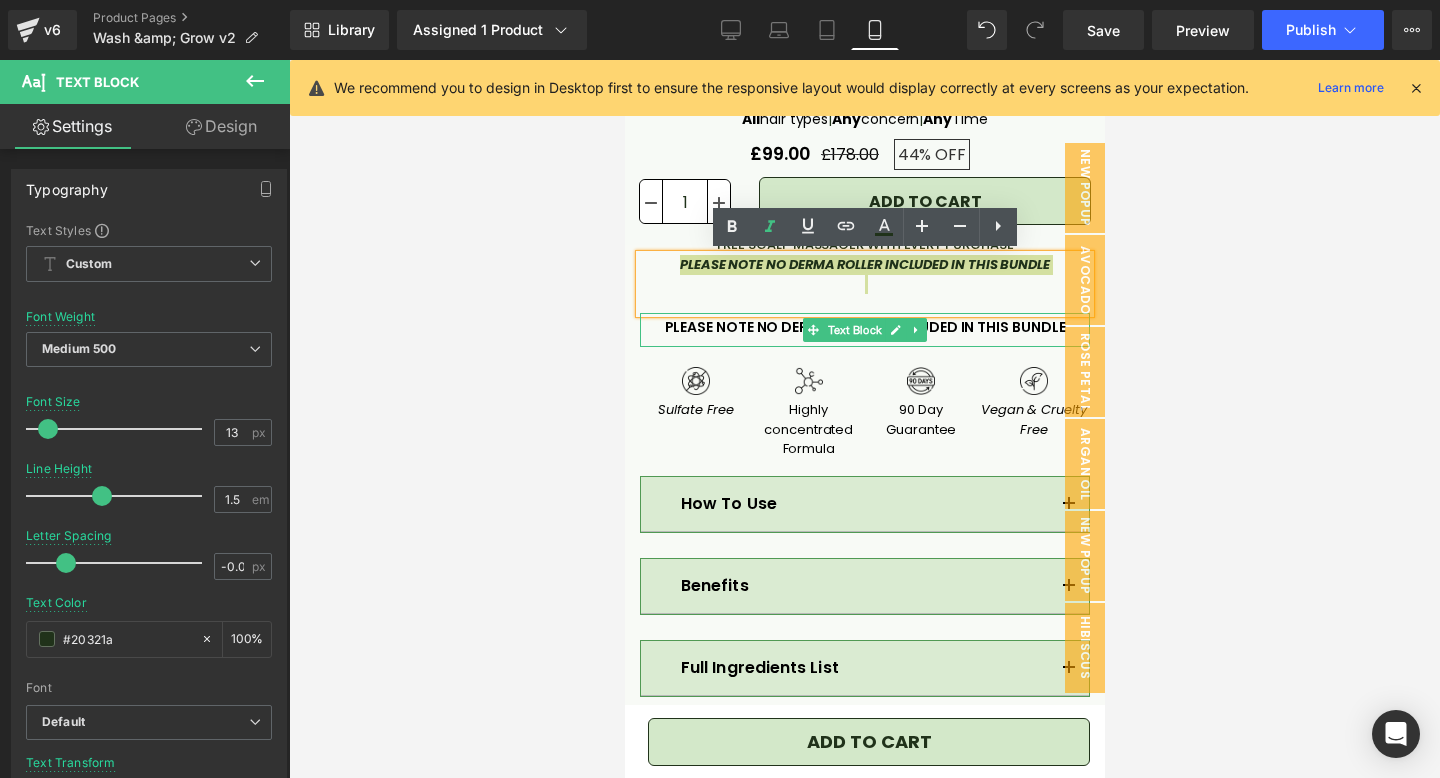 click at bounding box center (864, 315) 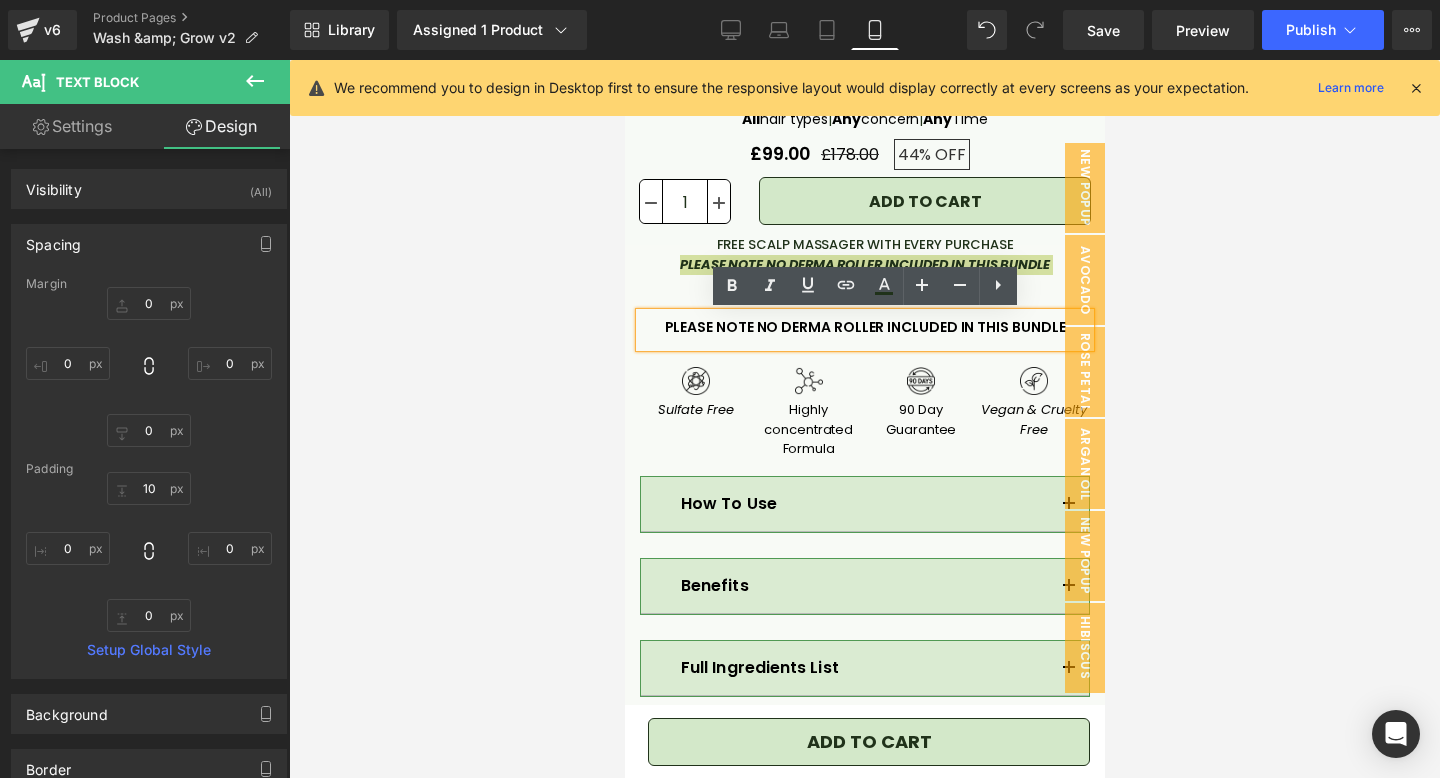 click at bounding box center (864, 419) 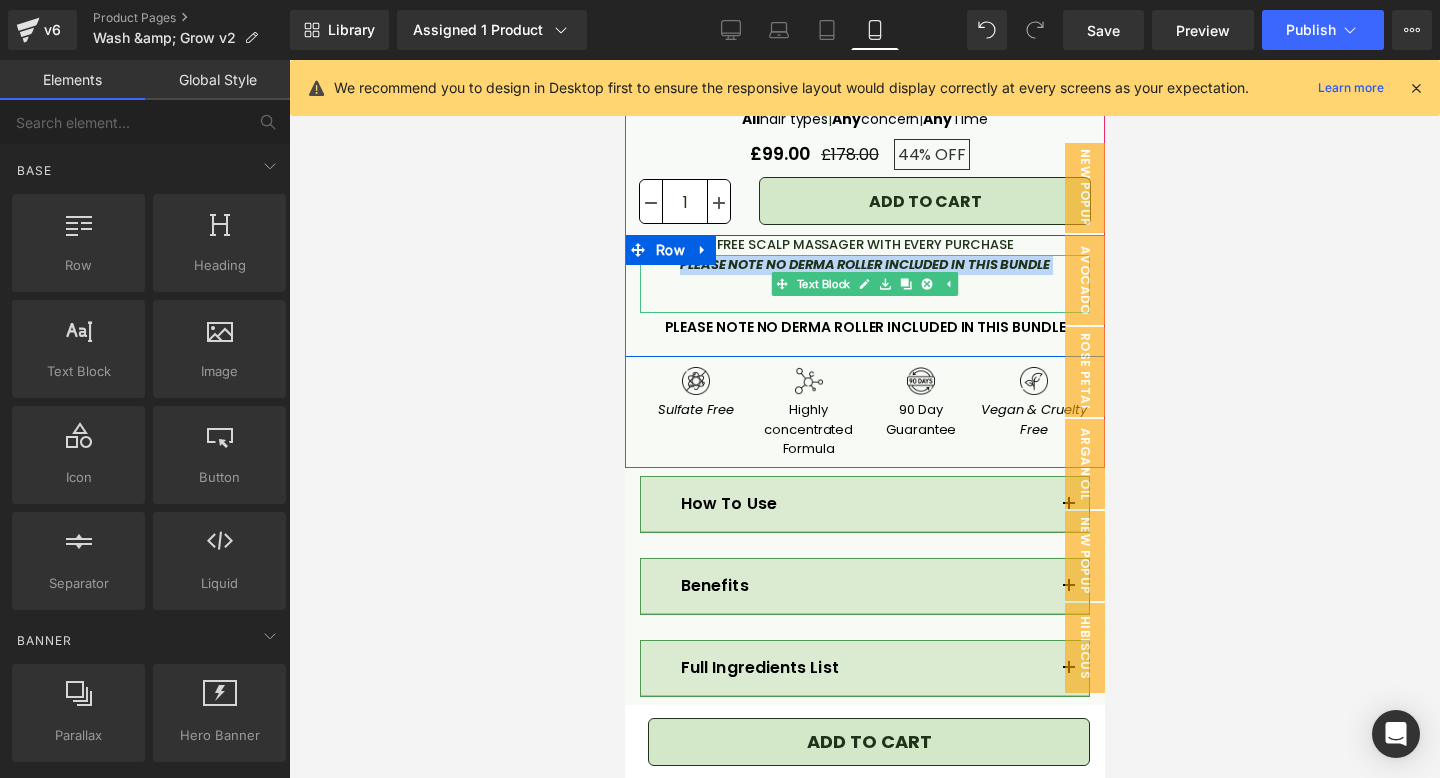 click at bounding box center (864, 284) 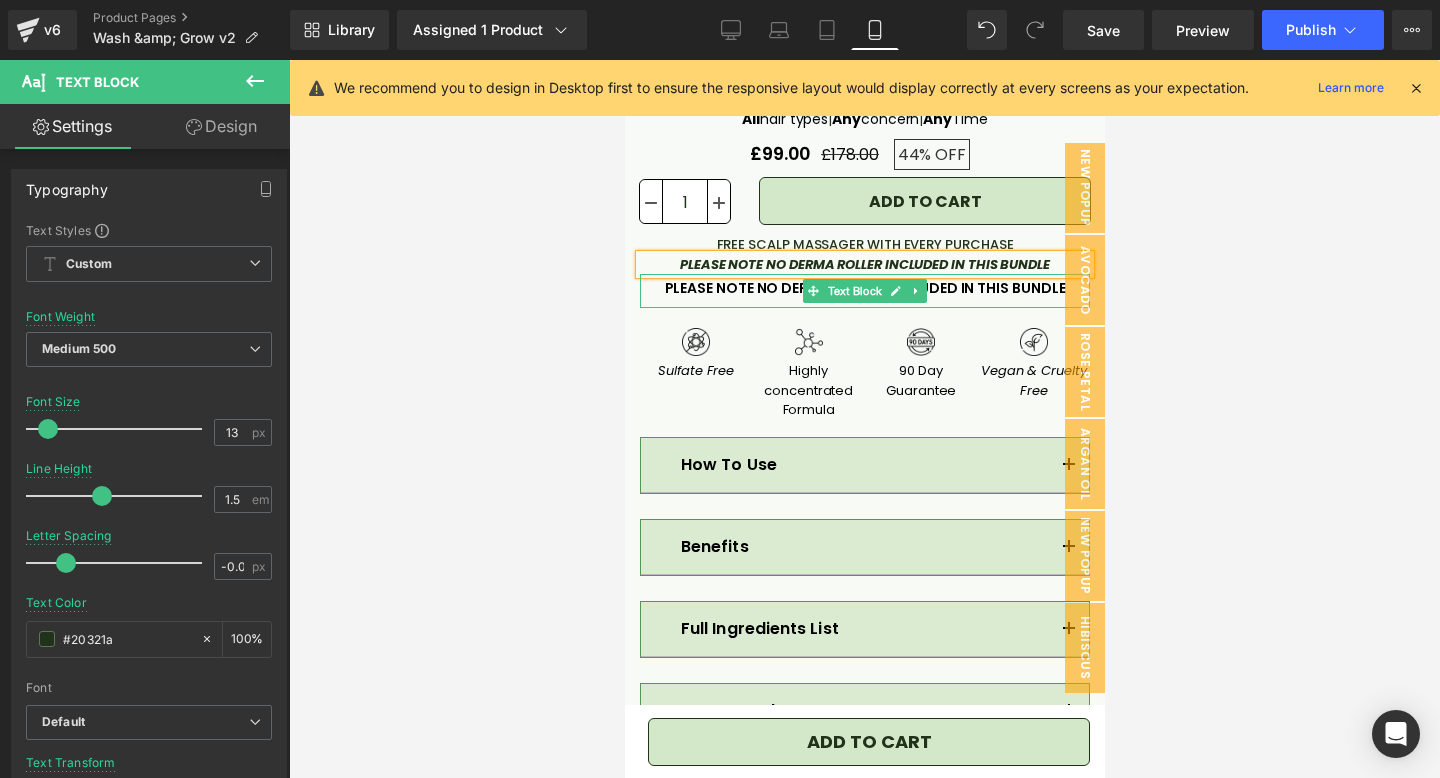 click at bounding box center [864, 302] 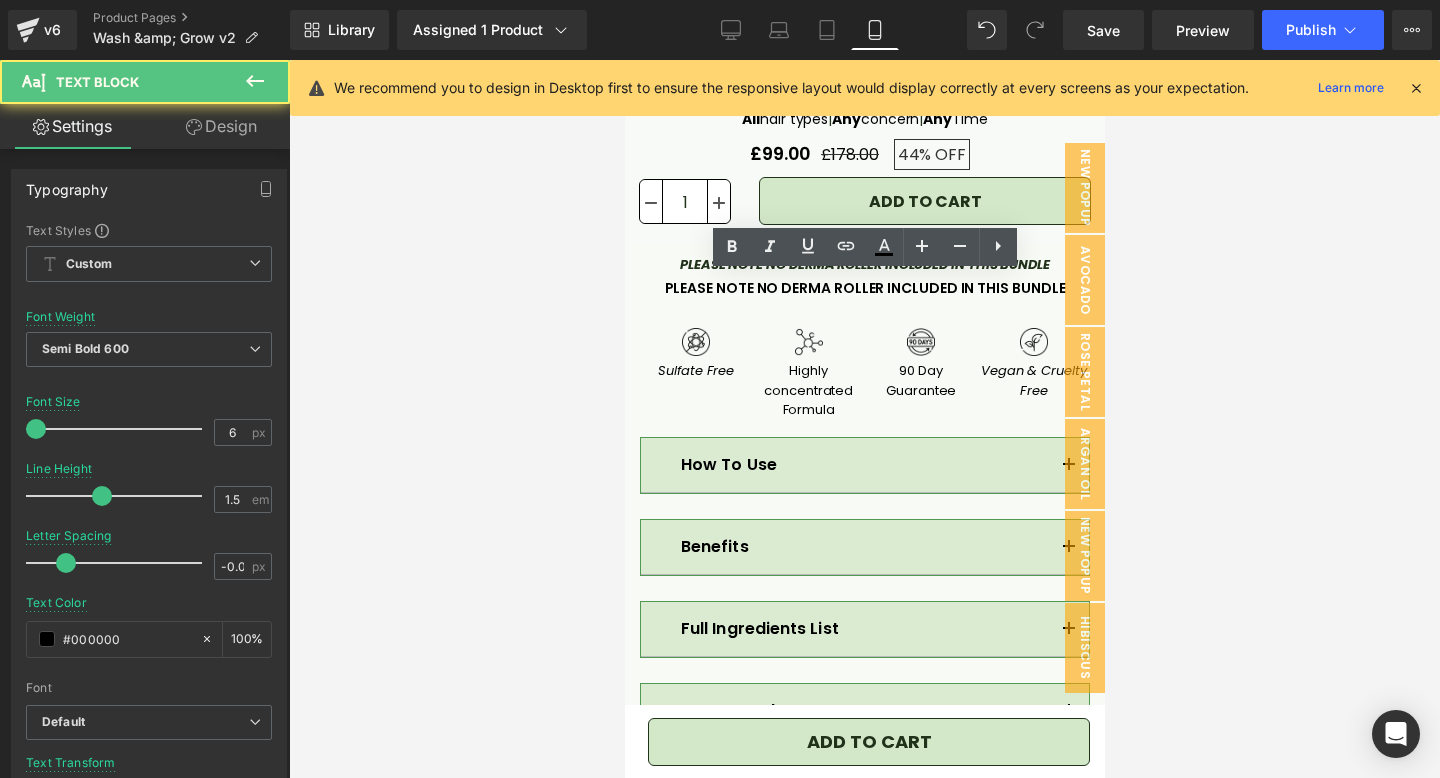 click at bounding box center (864, 419) 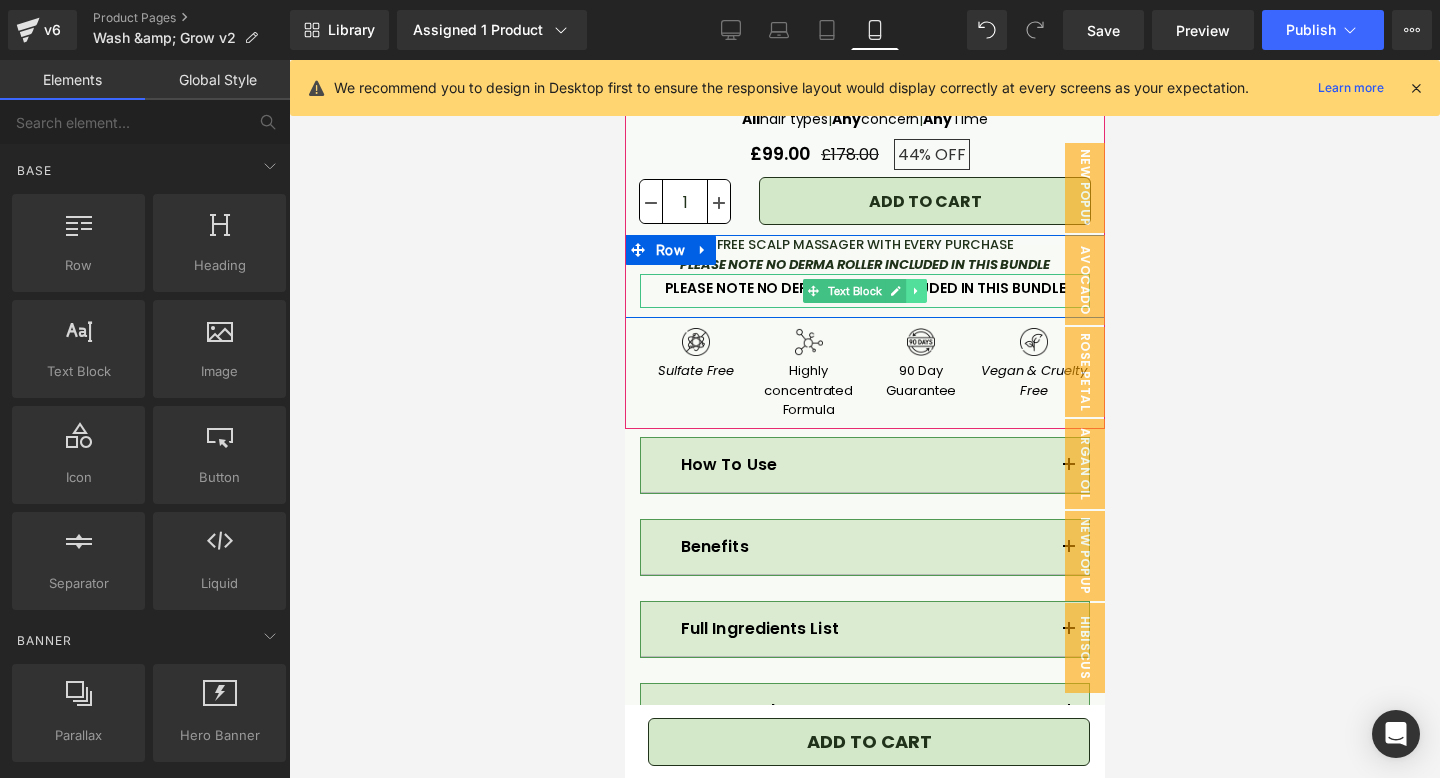click 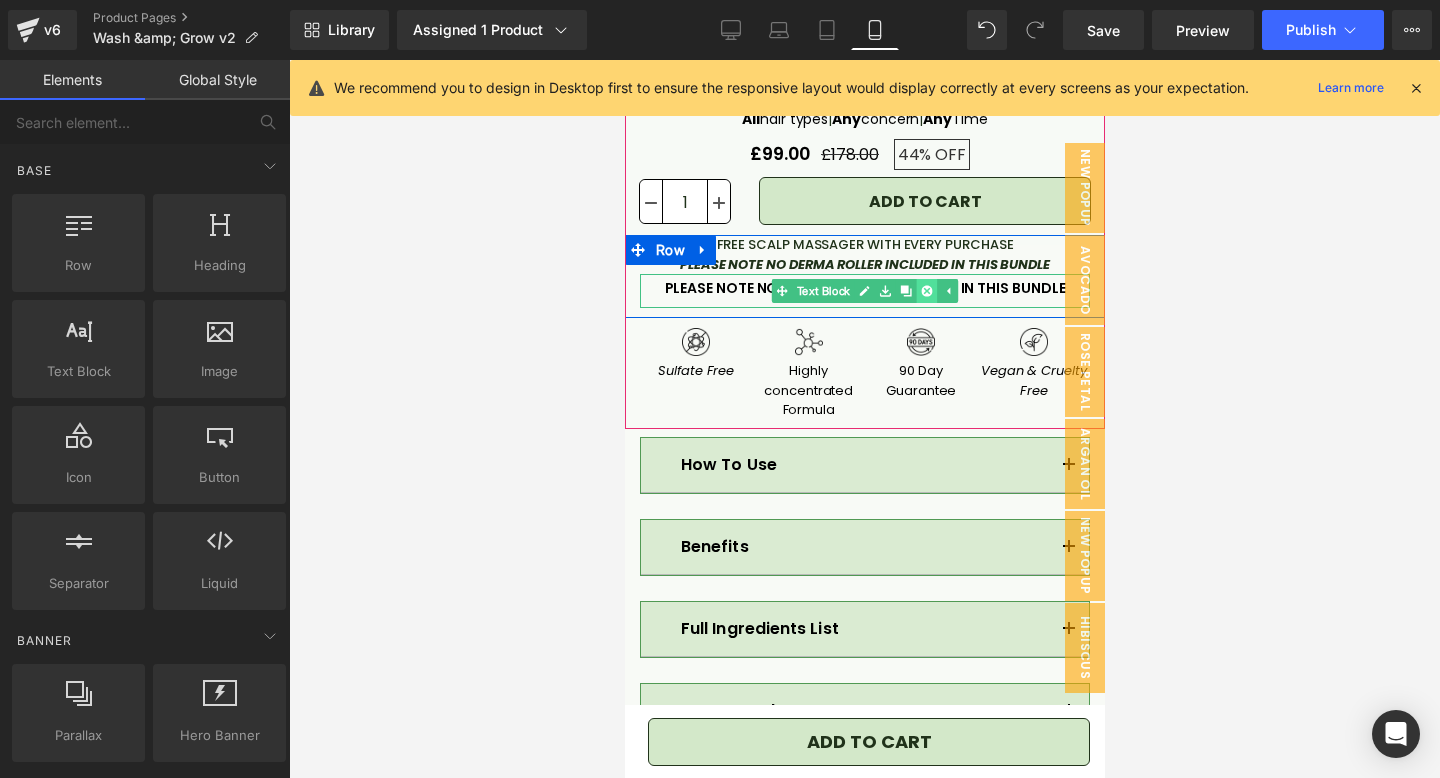 click 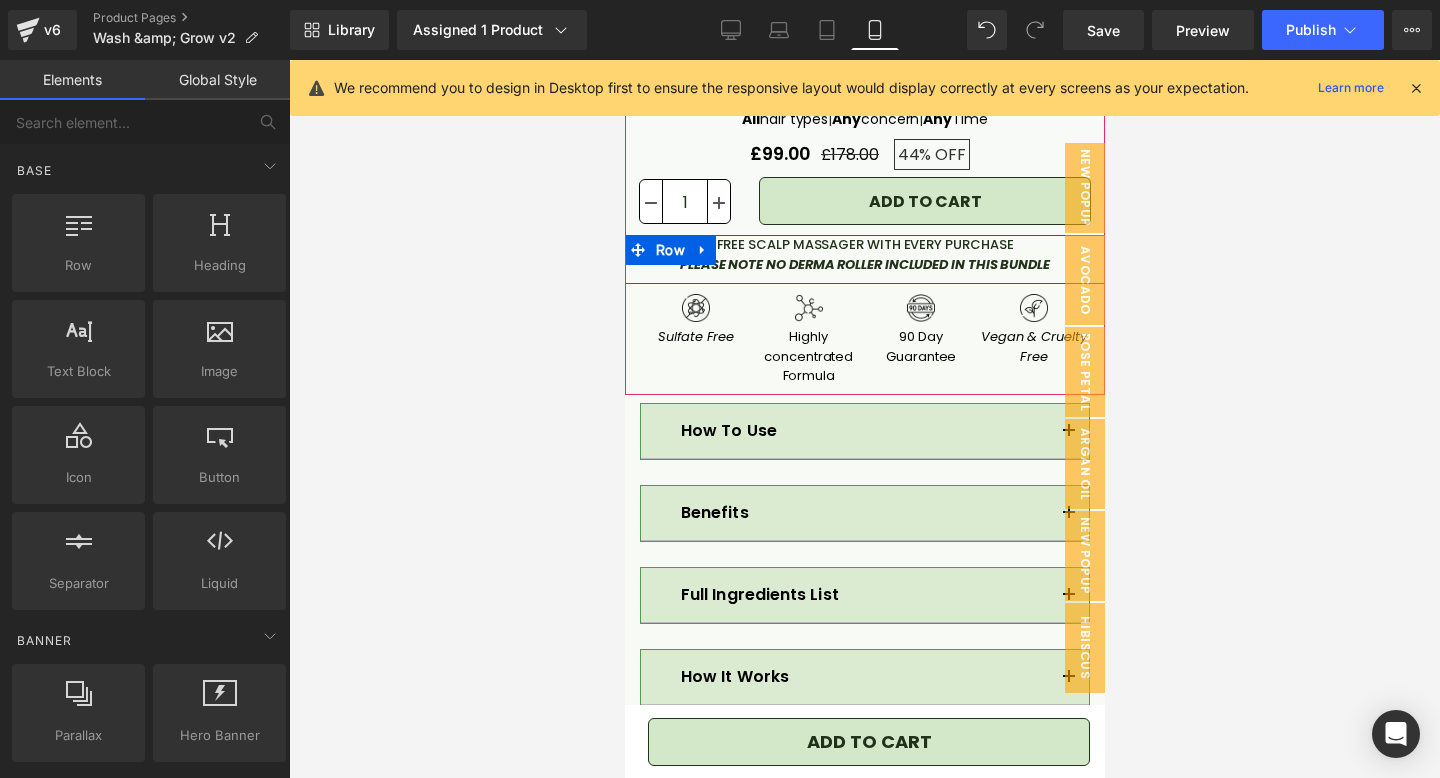 click at bounding box center (864, 419) 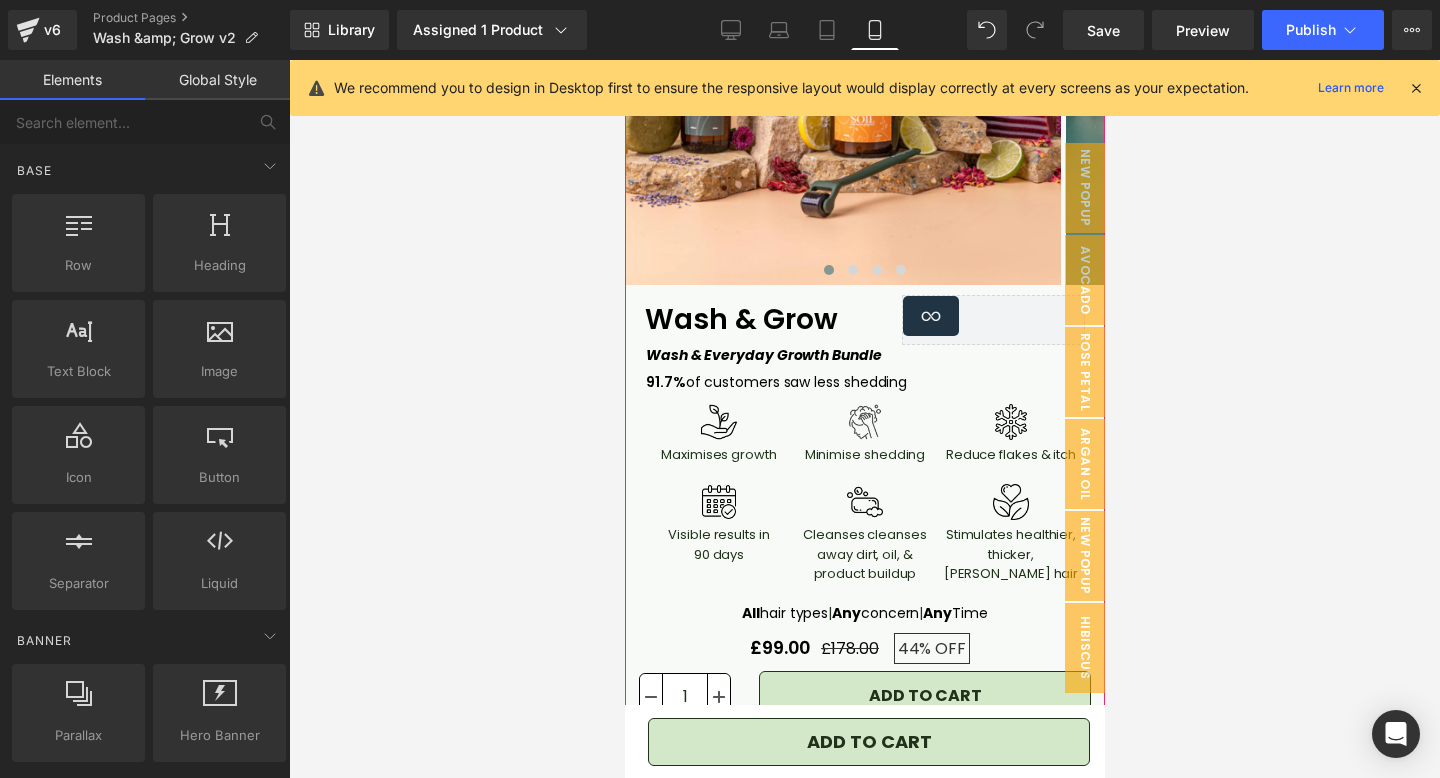 scroll, scrollTop: 328, scrollLeft: 0, axis: vertical 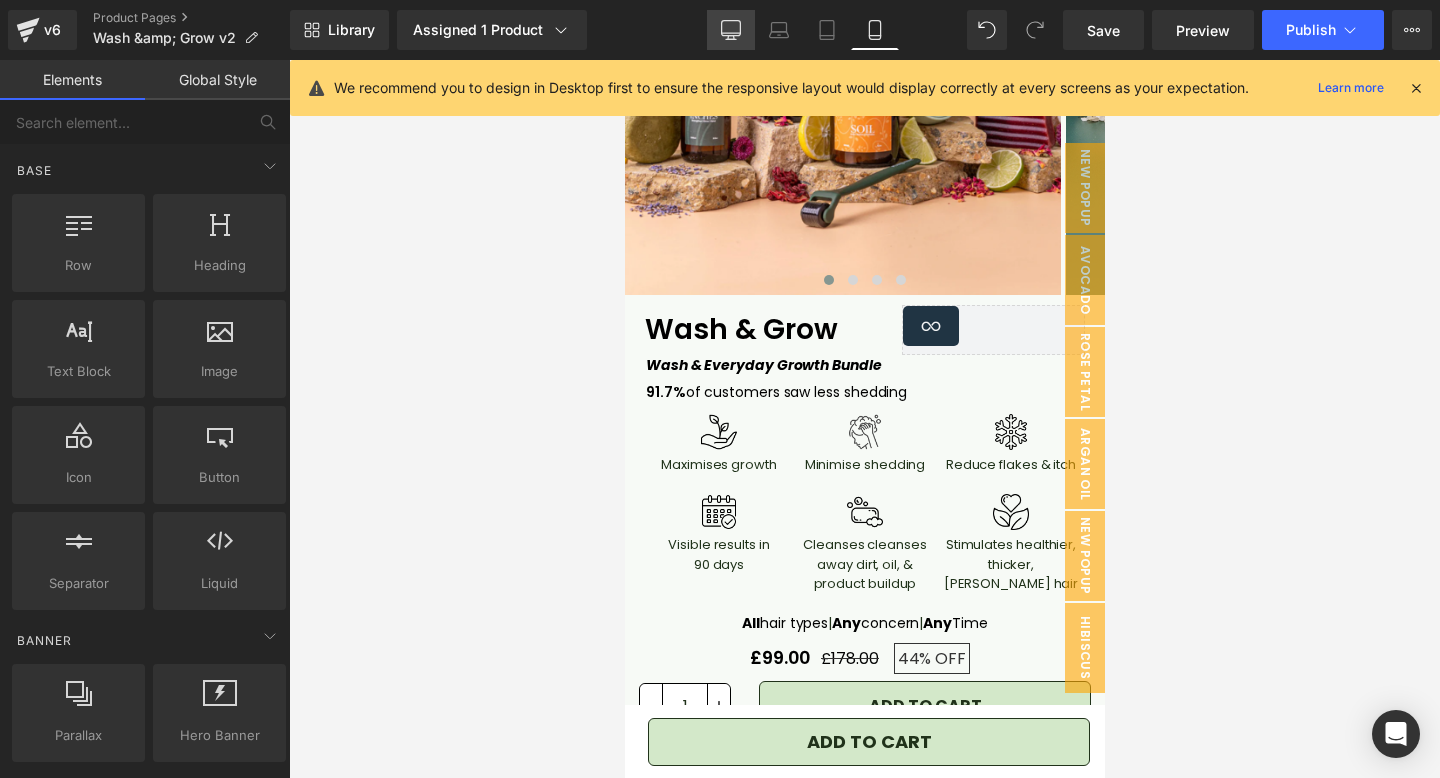 click on "Desktop" at bounding box center [731, 30] 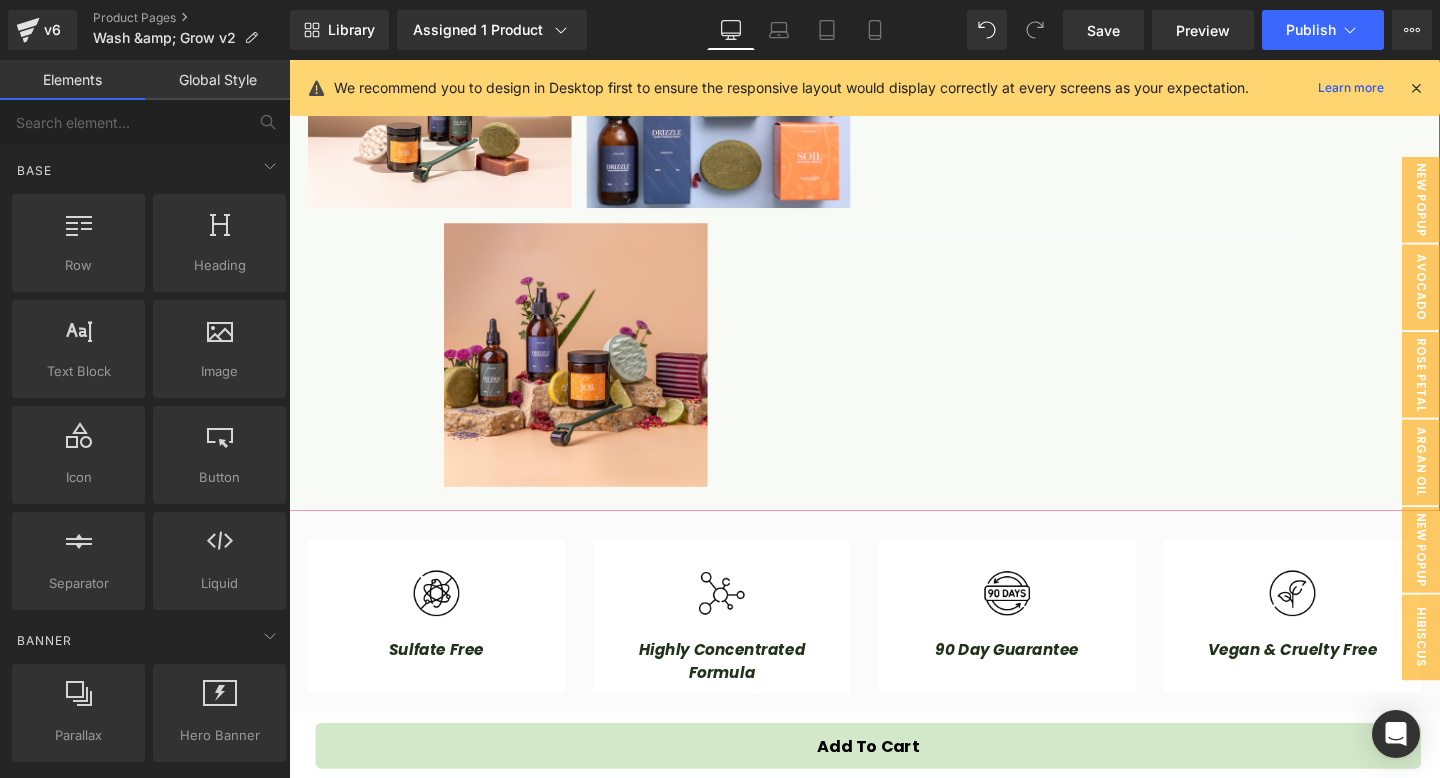 scroll, scrollTop: 1164, scrollLeft: 0, axis: vertical 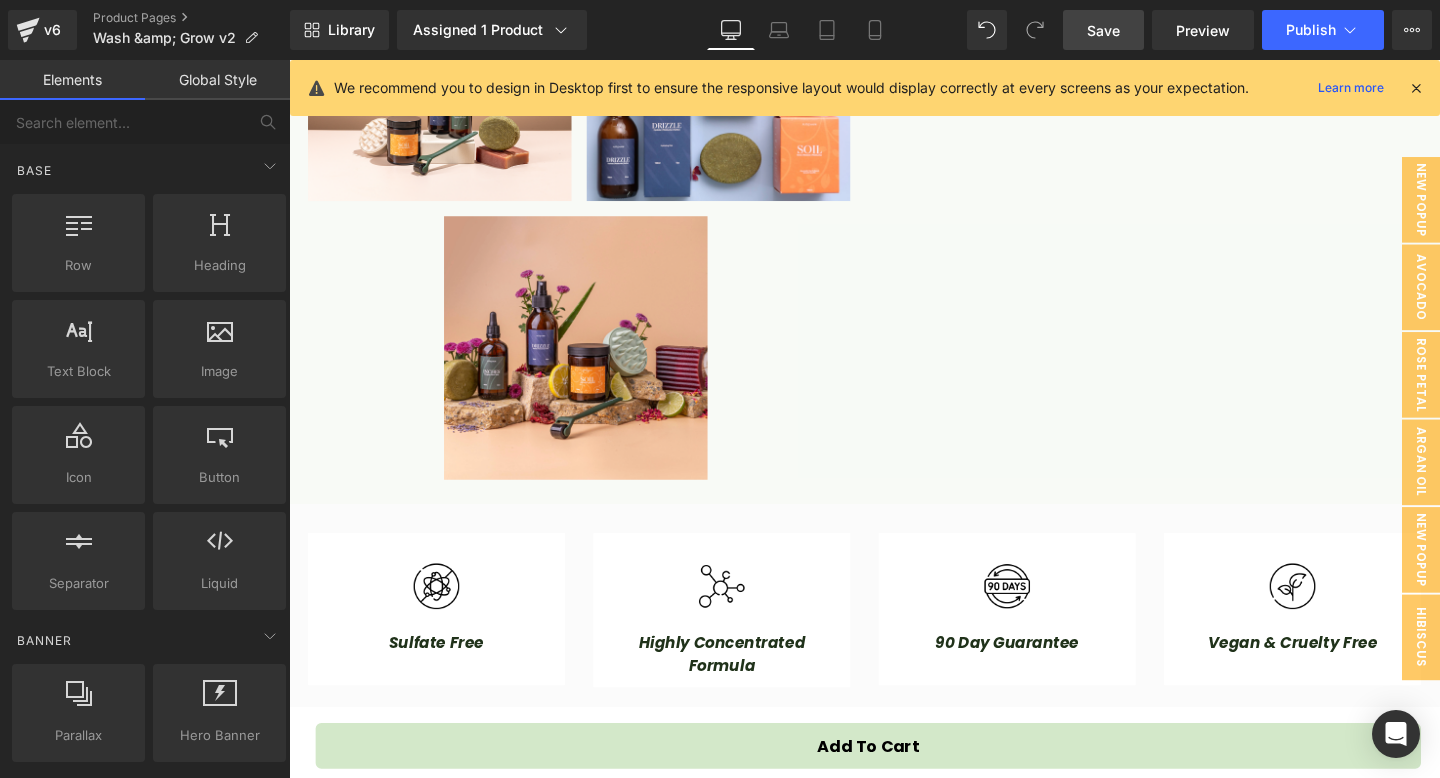 click on "Save" at bounding box center (1103, 30) 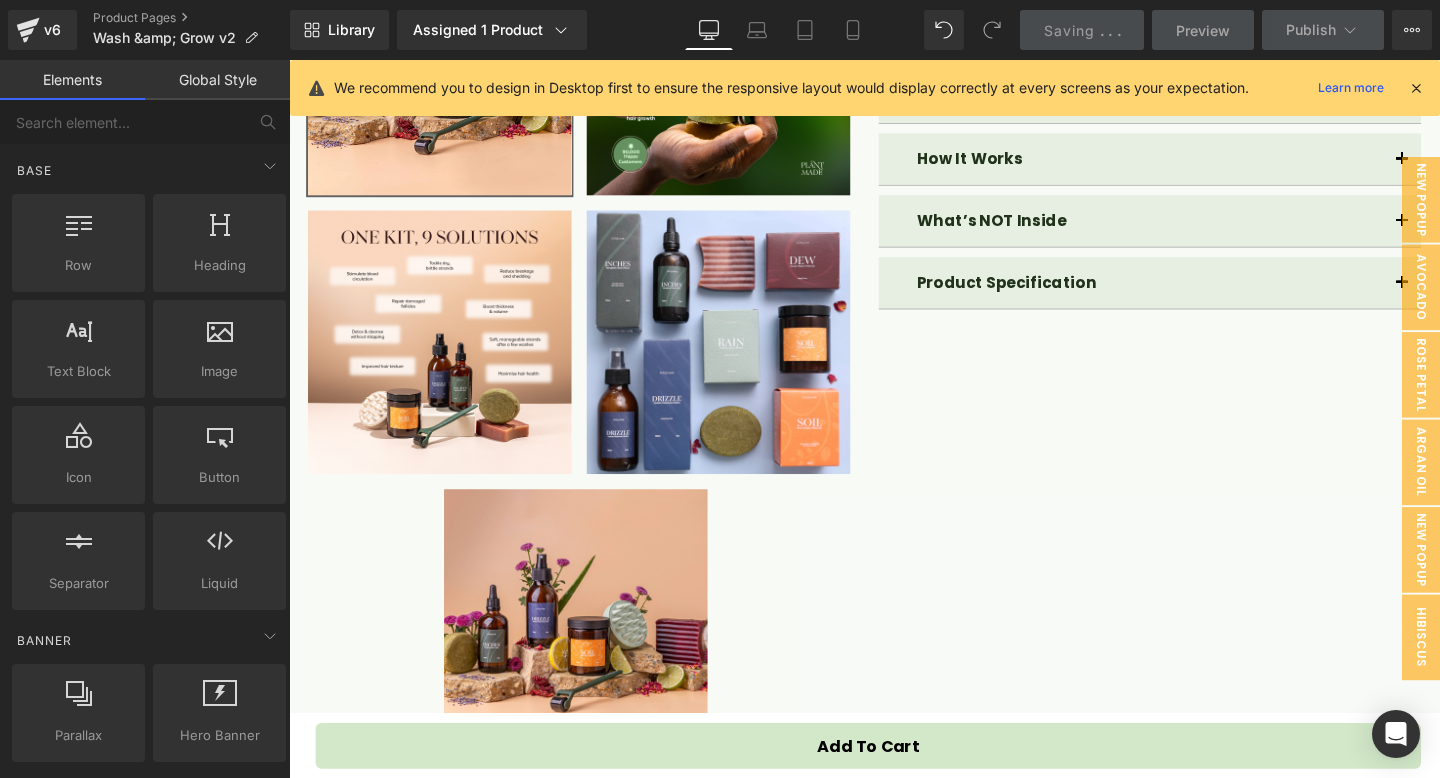 scroll, scrollTop: 815, scrollLeft: 0, axis: vertical 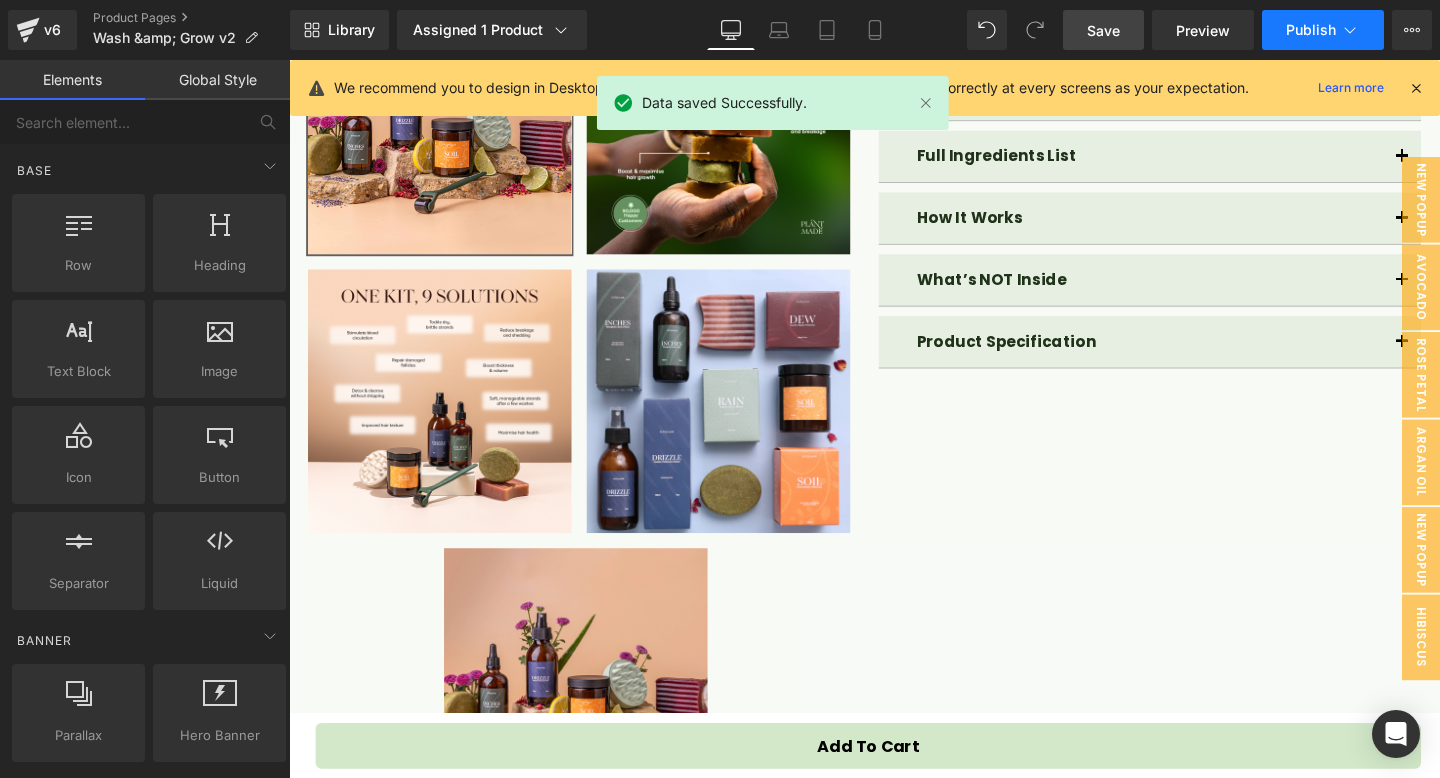 click on "Publish" at bounding box center [1323, 30] 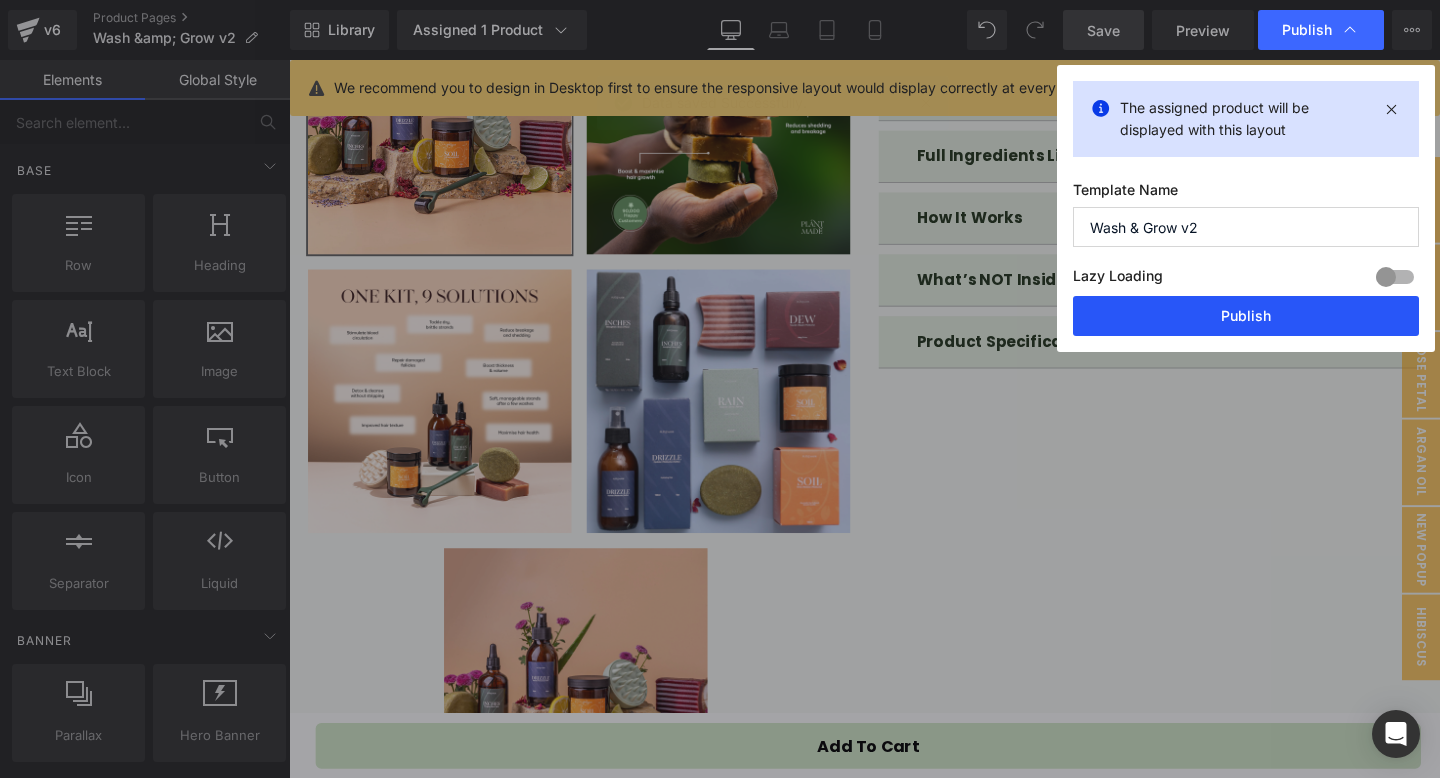 click on "Publish" at bounding box center (1246, 316) 